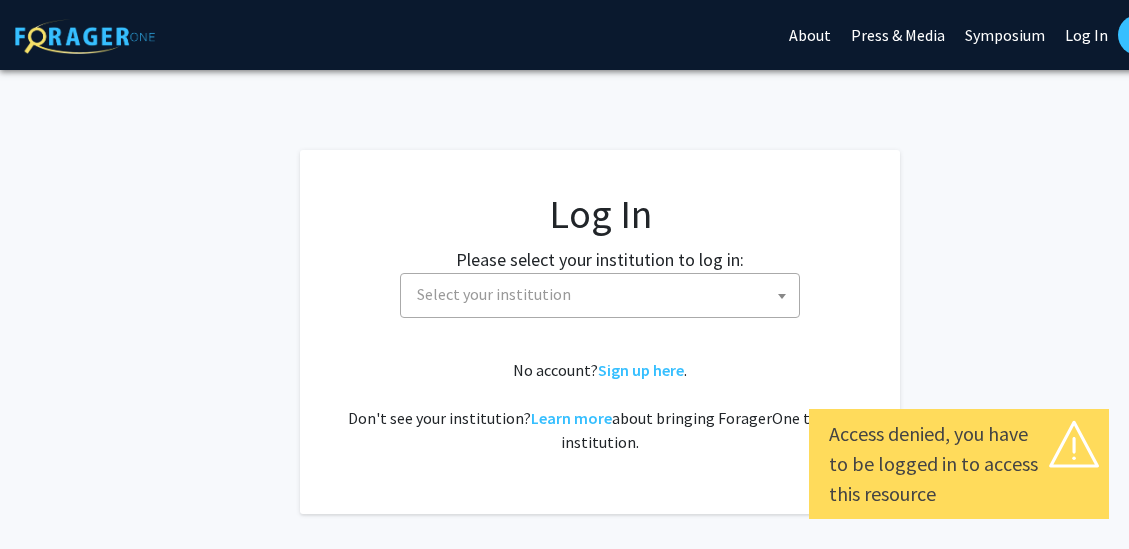 scroll, scrollTop: 0, scrollLeft: 0, axis: both 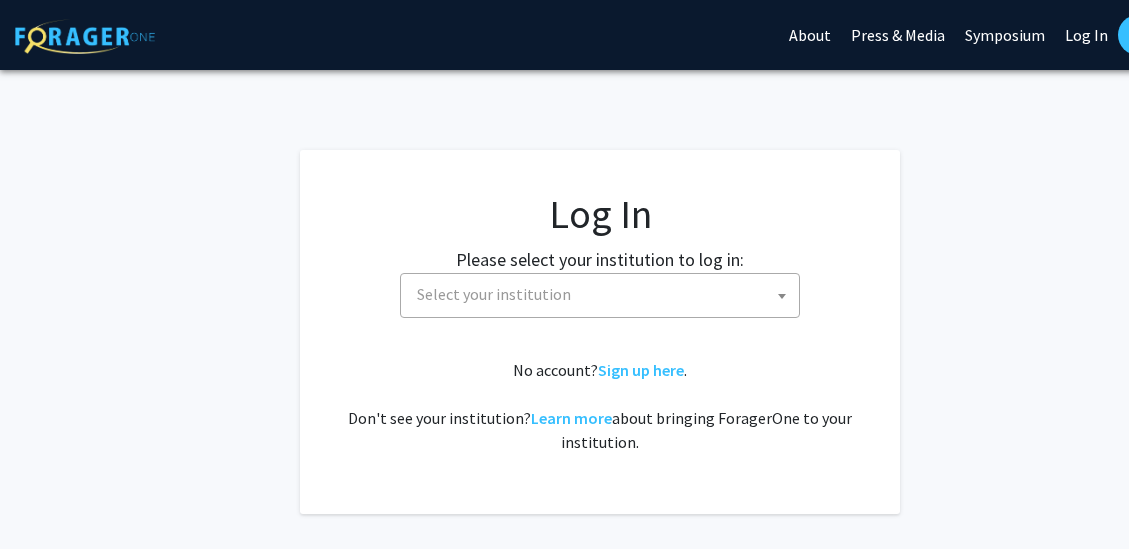click on "Log In Please select your institution to log in: [GEOGRAPHIC_DATA] [GEOGRAPHIC_DATA] [PERSON_NAME][GEOGRAPHIC_DATA] [PERSON_NAME][GEOGRAPHIC_DATA] [GEOGRAPHIC_DATA] [GEOGRAPHIC_DATA] [GEOGRAPHIC_DATA][US_STATE] [GEOGRAPHIC_DATA] [GEOGRAPHIC_DATA] [GEOGRAPHIC_DATA] and Affiliated Hospitals [GEOGRAPHIC_DATA] [PERSON_NAME][GEOGRAPHIC_DATA][PERSON_NAME] [US_STATE][GEOGRAPHIC_DATA] [PERSON_NAME][GEOGRAPHIC_DATA] [PERSON_NAME] School of Medicine [PERSON_NAME][GEOGRAPHIC_DATA] [GEOGRAPHIC_DATA][US_STATE] [GEOGRAPHIC_DATA] [PERSON_NAME][GEOGRAPHIC_DATA] [GEOGRAPHIC_DATA][US_STATE] at Mānoa [GEOGRAPHIC_DATA][US_STATE][US_STATE][US_STATE] [PERSON_NAME][GEOGRAPHIC_DATA] Select your institution  No account?  Sign up here .   Don't see your institution?  Learn more  about bringing ForagerOne to your institution." 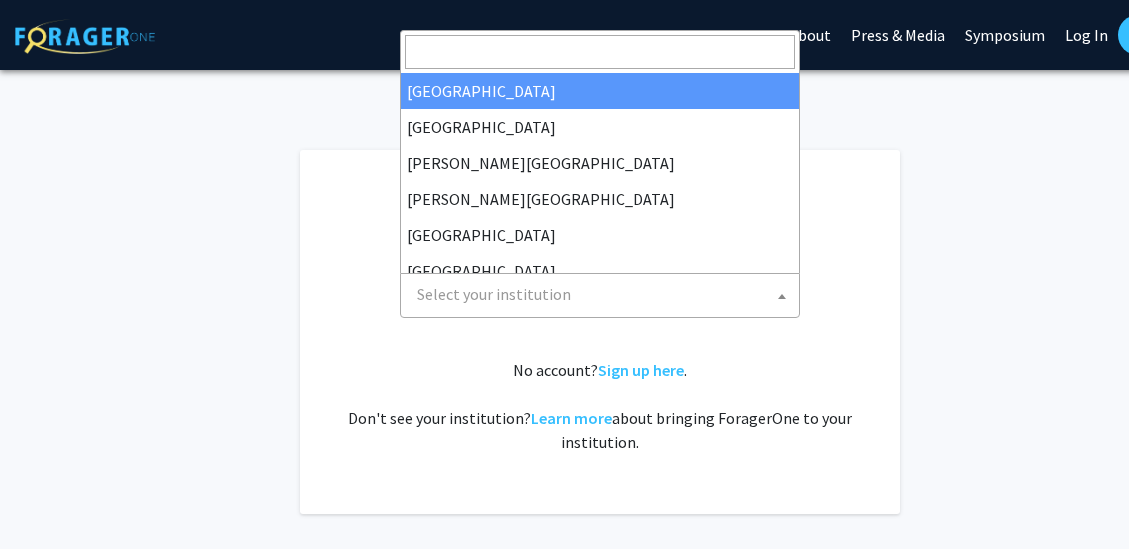click 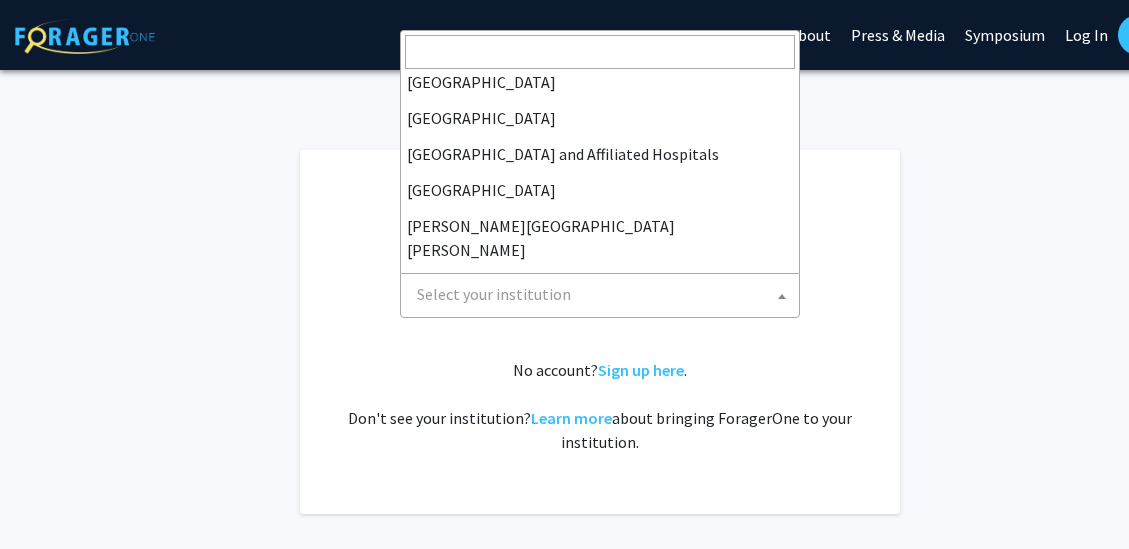 scroll, scrollTop: 200, scrollLeft: 0, axis: vertical 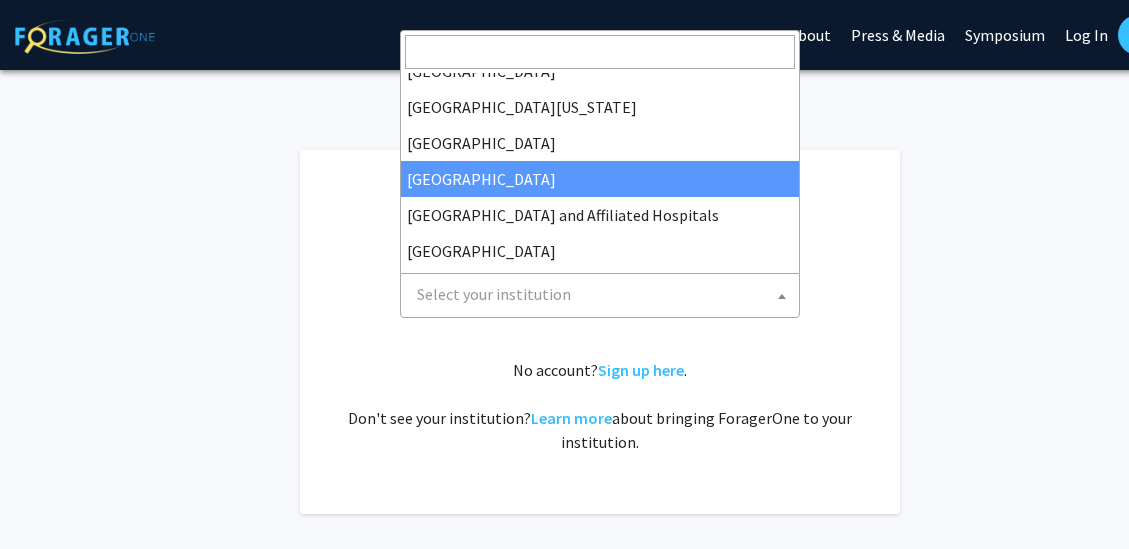 select on "23" 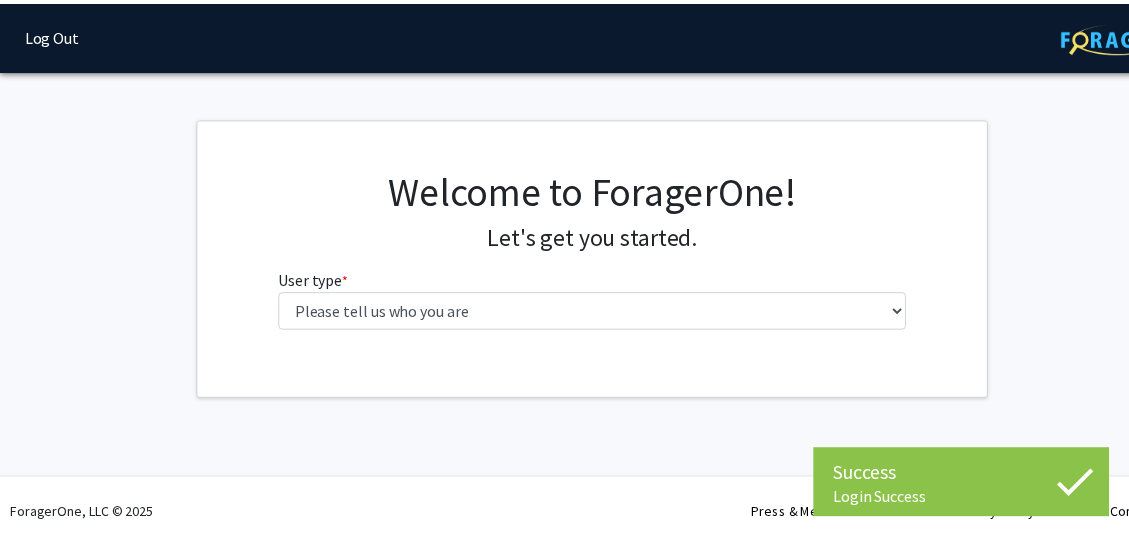 scroll, scrollTop: 0, scrollLeft: 0, axis: both 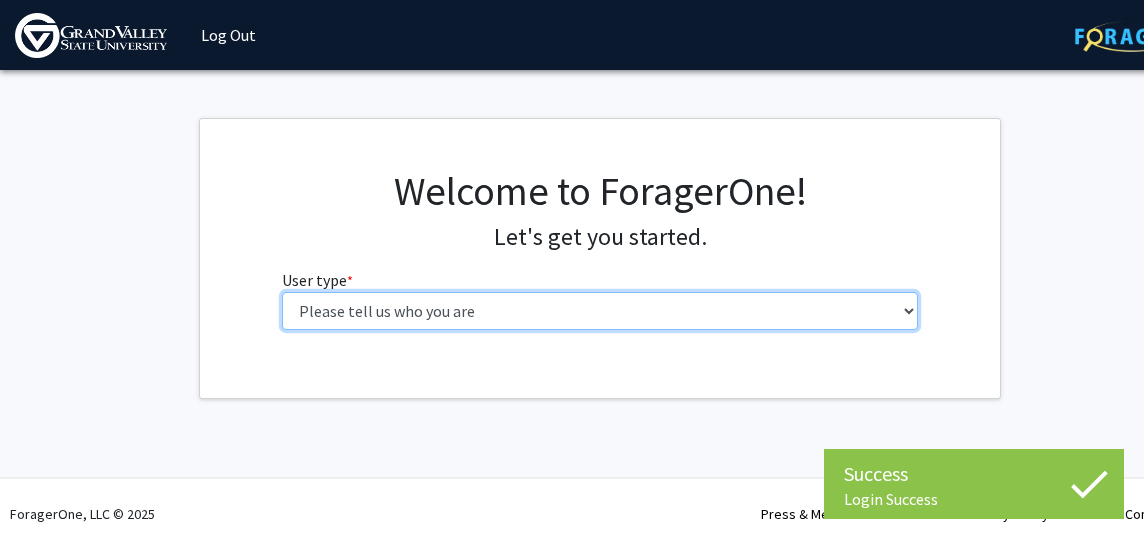 click on "Please tell us who you are  Undergraduate Student   Master's Student   Doctoral Candidate (PhD, MD, DMD, PharmD, etc.)   Postdoctoral Researcher / Research Staff / Medical Resident / Medical Fellow   Faculty   Administrative Staff" at bounding box center (600, 311) 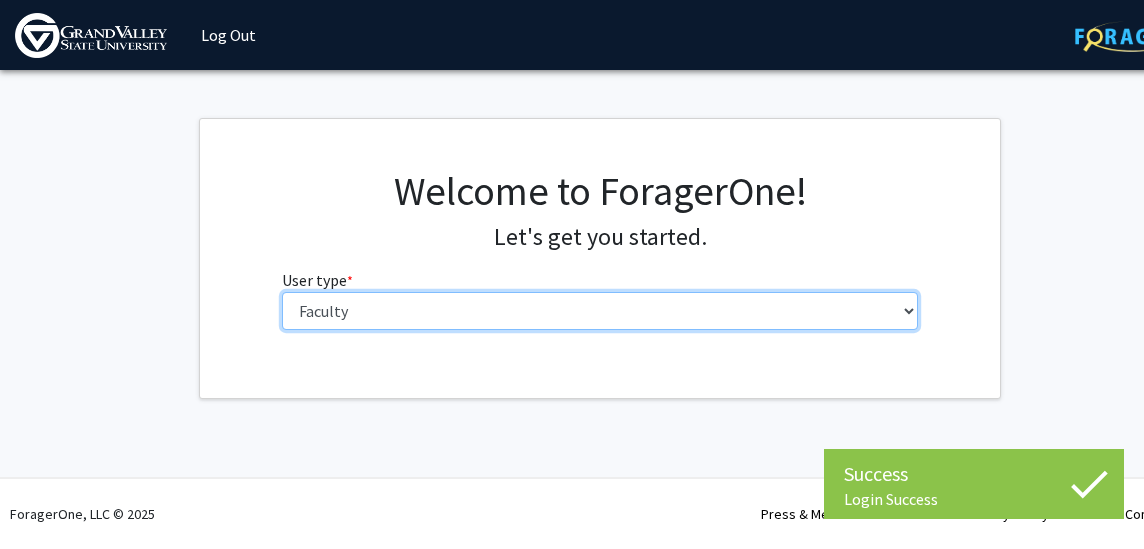 click on "Please tell us who you are  Undergraduate Student   Master's Student   Doctoral Candidate (PhD, MD, DMD, PharmD, etc.)   Postdoctoral Researcher / Research Staff / Medical Resident / Medical Fellow   Faculty   Administrative Staff" at bounding box center (600, 311) 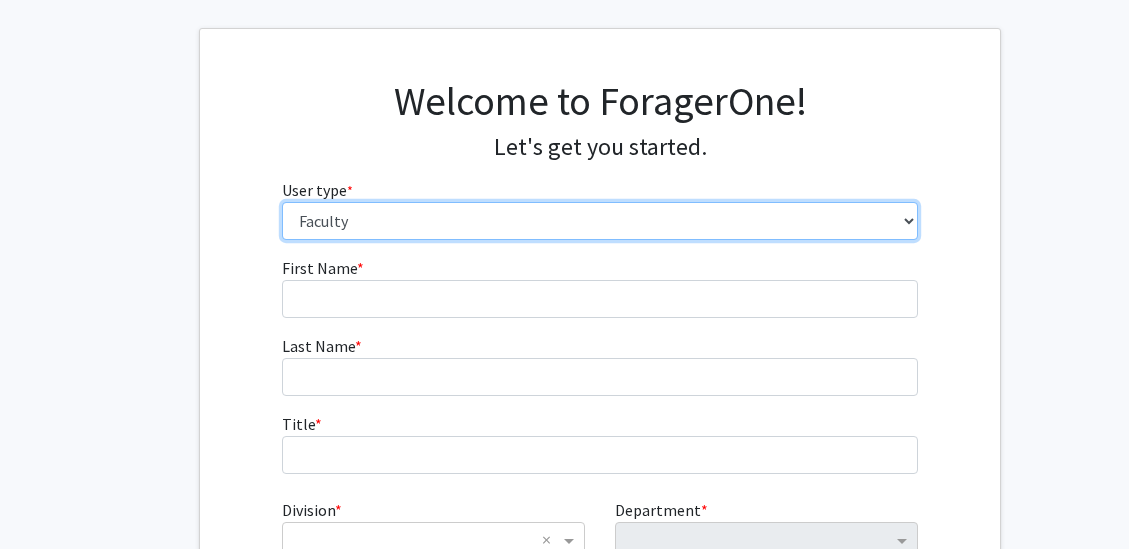 scroll, scrollTop: 100, scrollLeft: 0, axis: vertical 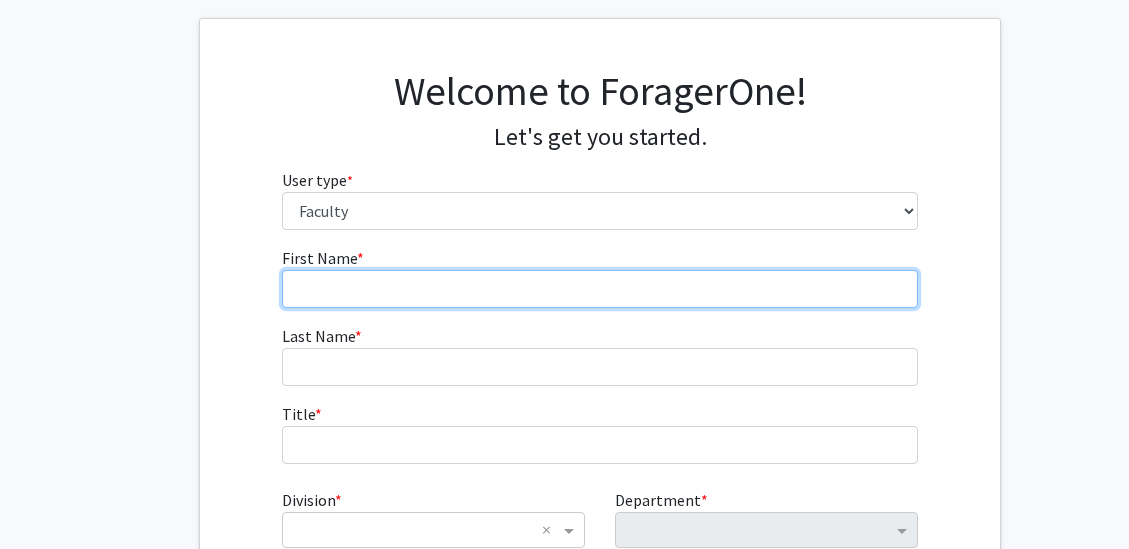 click on "First Name * required" at bounding box center [600, 289] 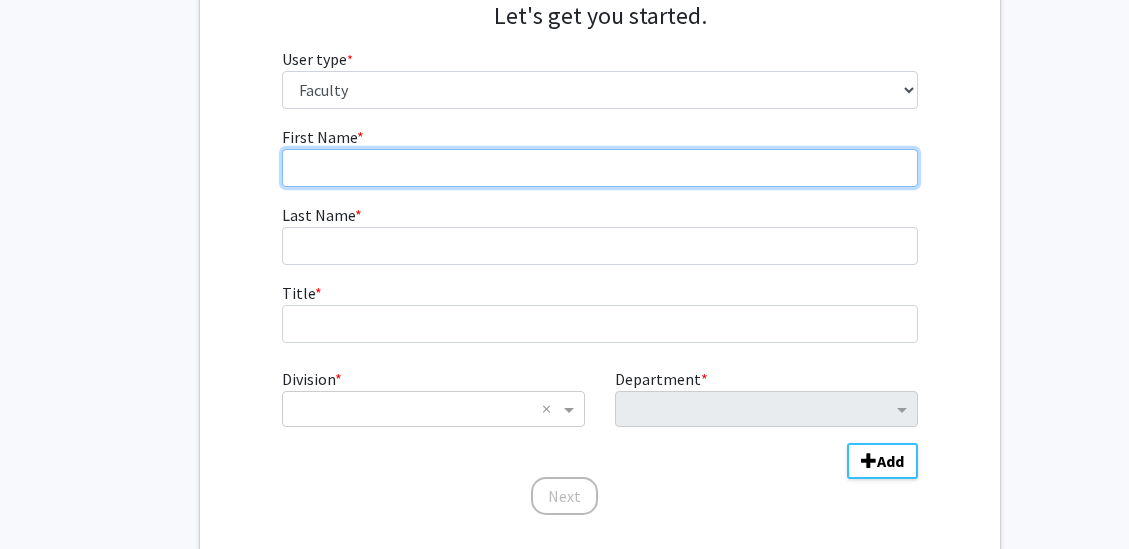 scroll, scrollTop: 200, scrollLeft: 0, axis: vertical 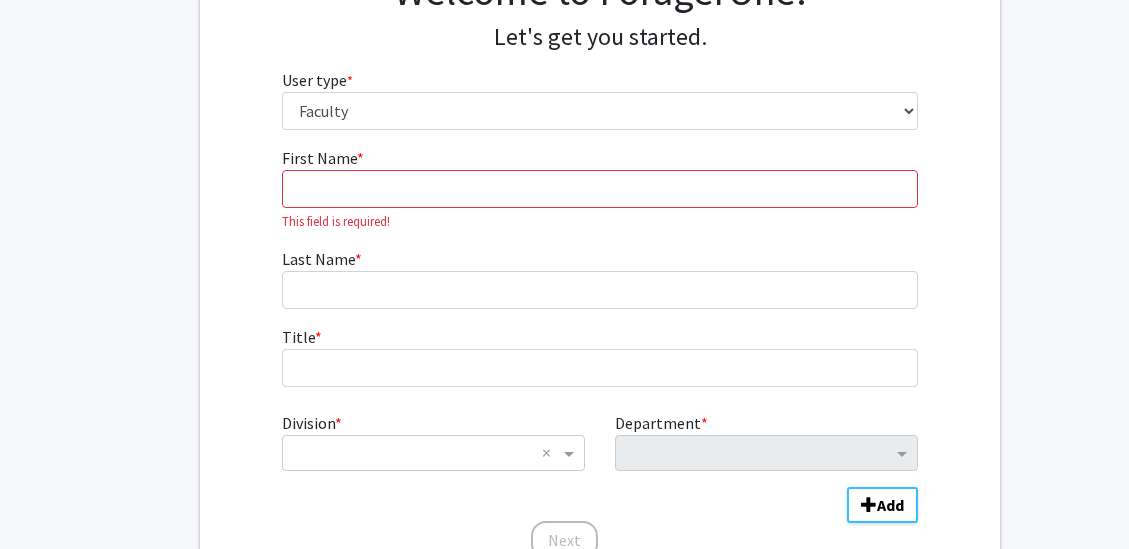 click on "Welcome to ForagerOne! Let's get you started.  User type  * required Please tell us who you are  Undergraduate Student   Master's Student   Doctoral Candidate (PhD, MD, DMD, PharmD, etc.)   Postdoctoral Researcher / Research Staff / Medical Resident / Medical Fellow   Faculty   Administrative Staff  First Name * required This field is required! Last Name * required Title * required  Division  * × ×  Department  * Add  Next" 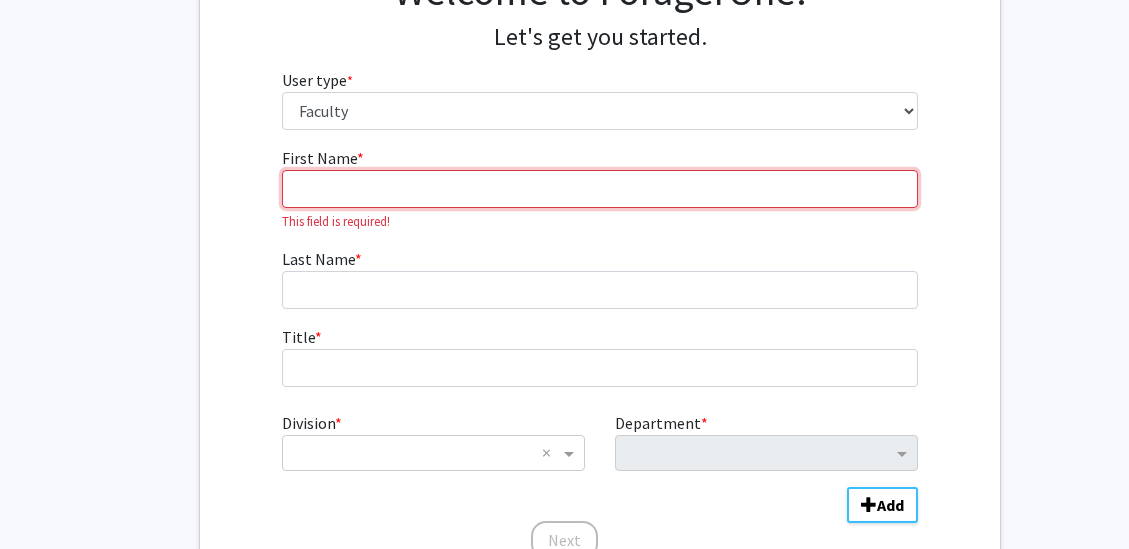click on "First Name * required" at bounding box center (600, 189) 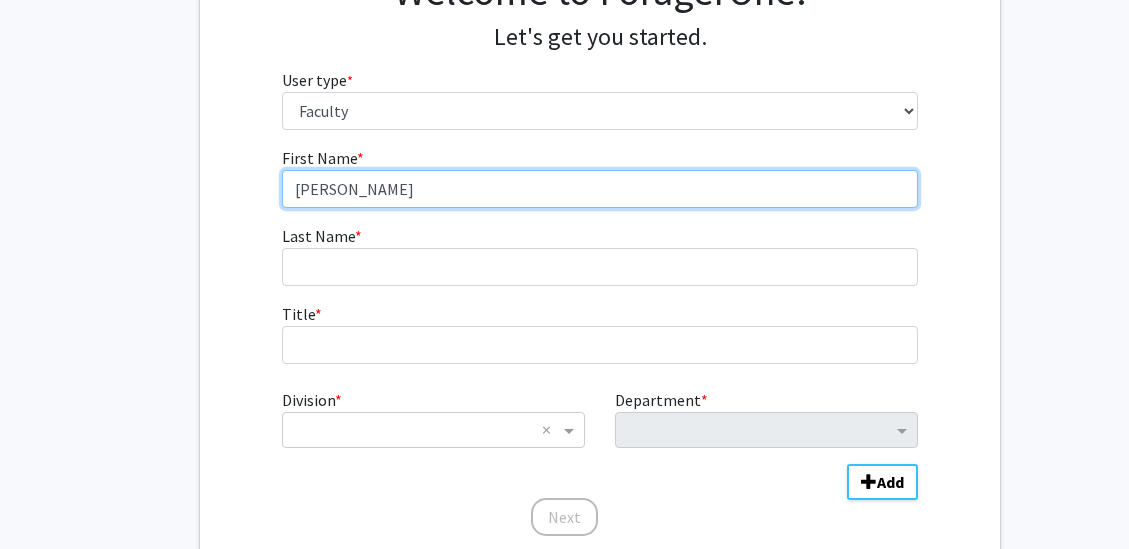 type on "[PERSON_NAME]" 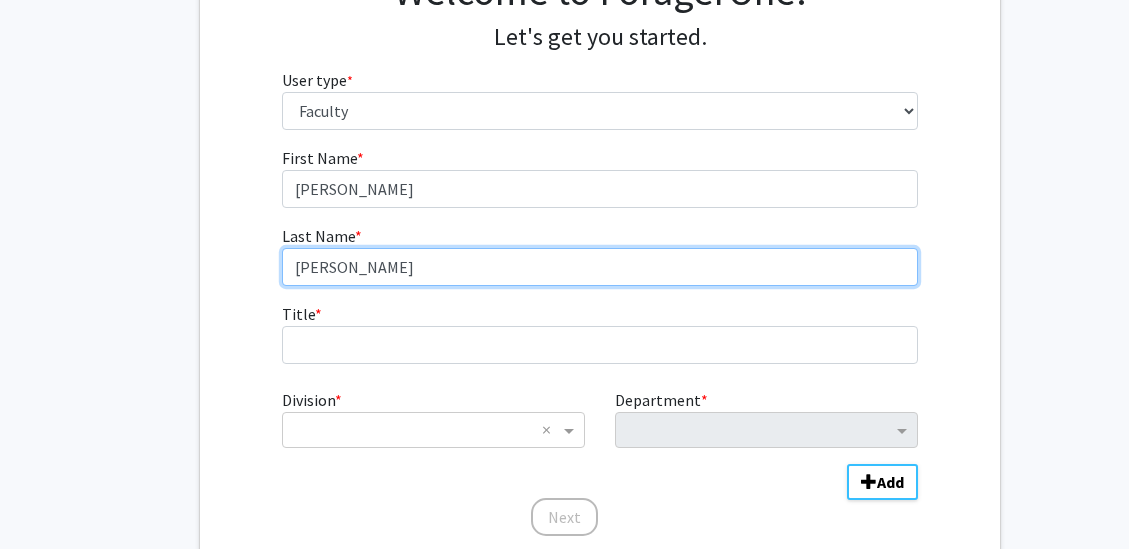 type on "[PERSON_NAME]" 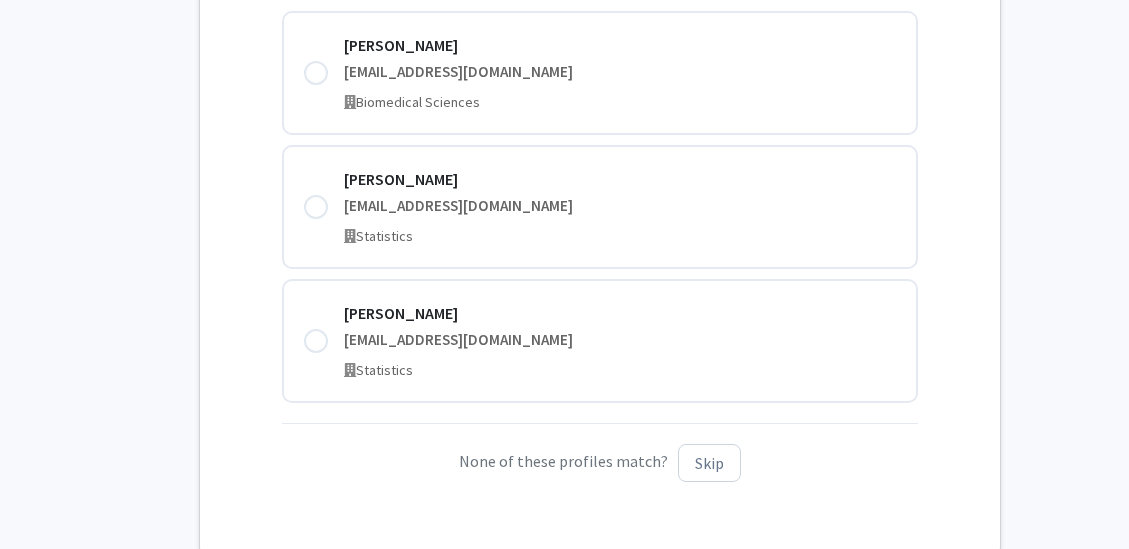 scroll, scrollTop: 640, scrollLeft: 0, axis: vertical 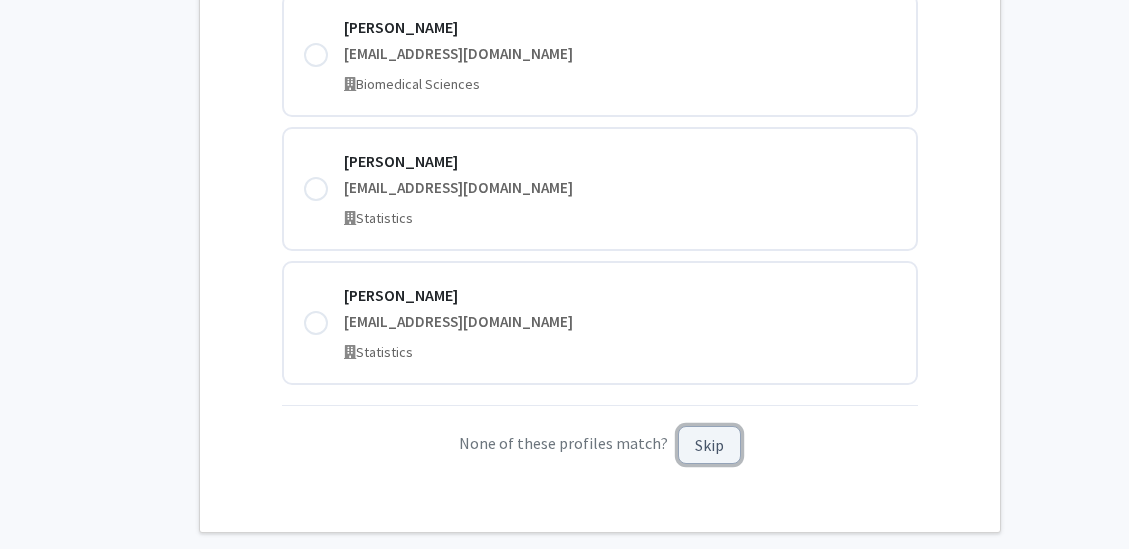 click on "Skip" 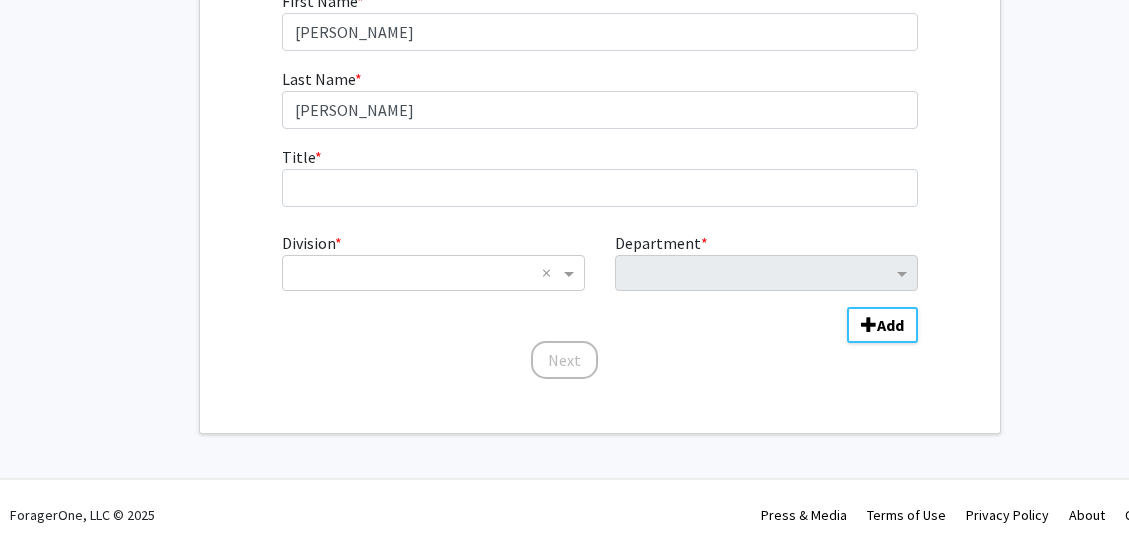 scroll, scrollTop: 257, scrollLeft: 0, axis: vertical 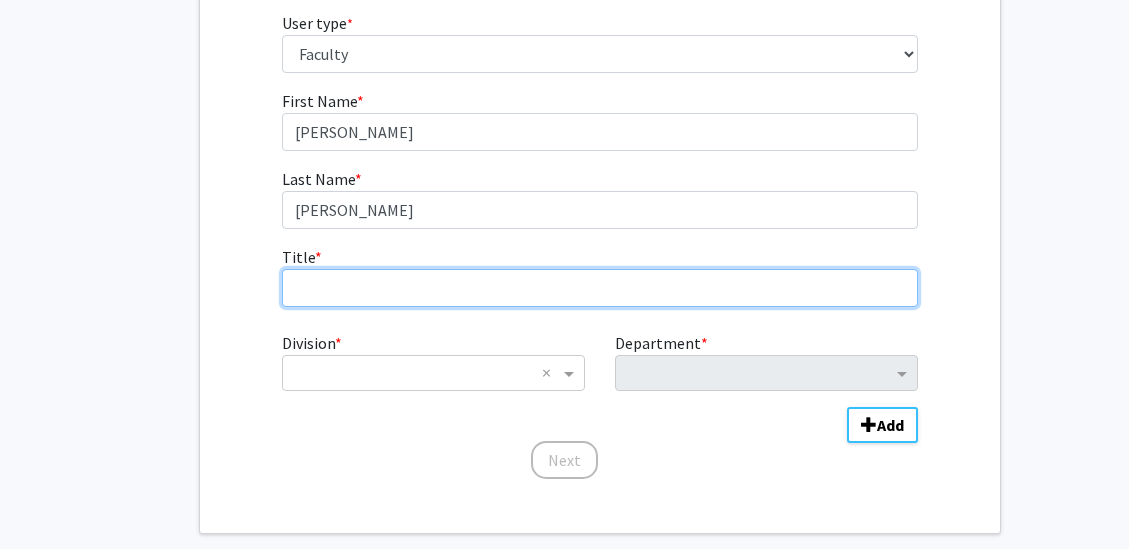click on "Title * required" at bounding box center [600, 288] 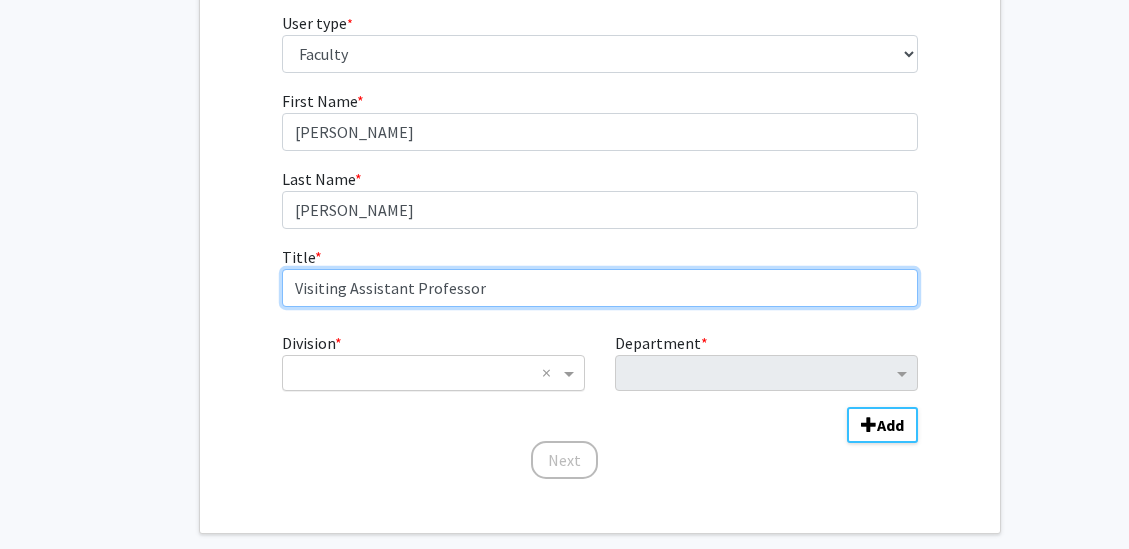 type on "Visiting Assistant Professor" 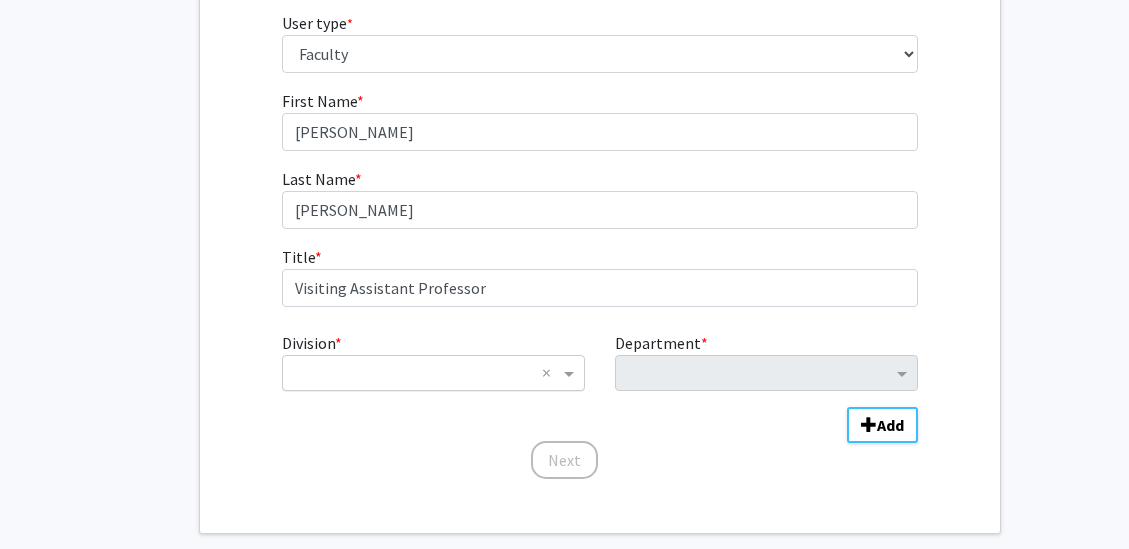 click 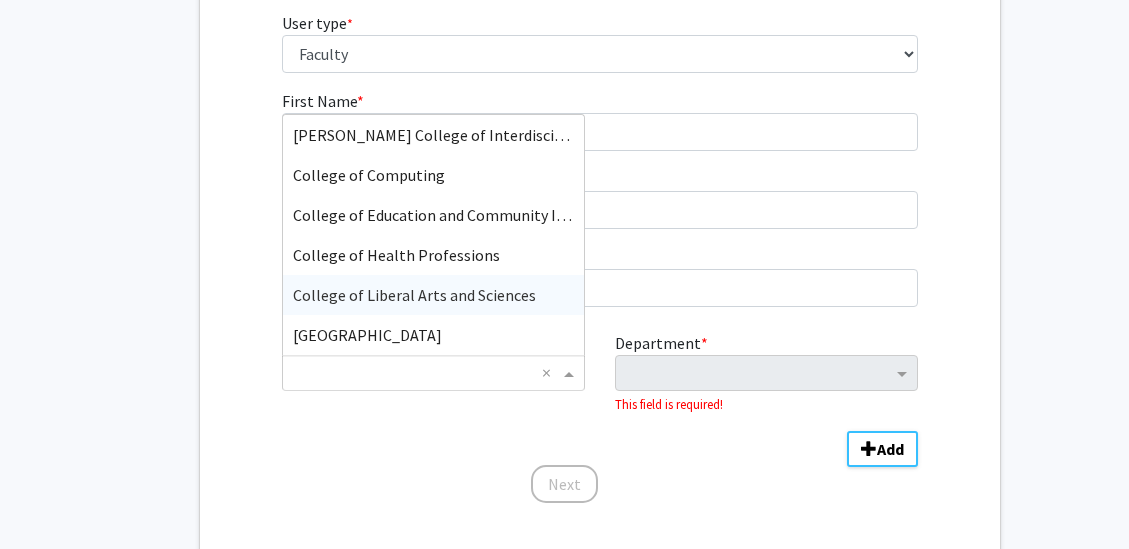 click on "College of Liberal Arts and Sciences" at bounding box center (414, 295) 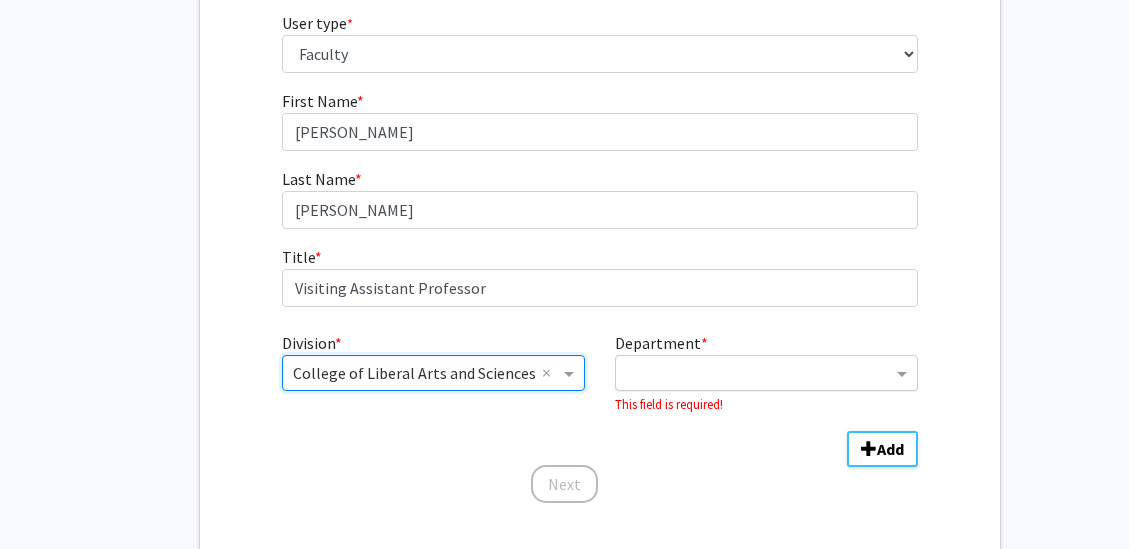 click 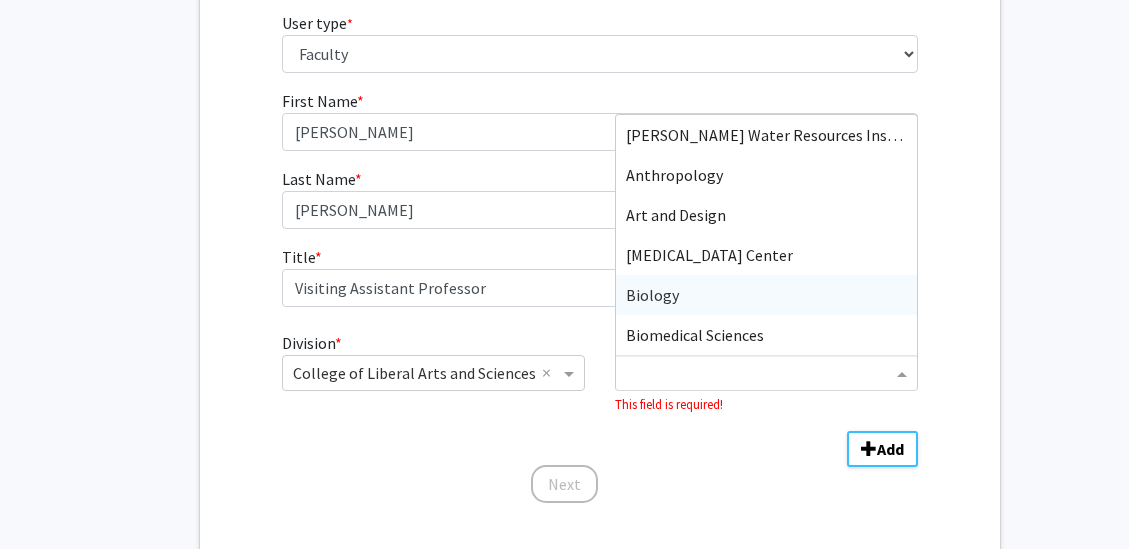 click on "Biology" at bounding box center [766, 295] 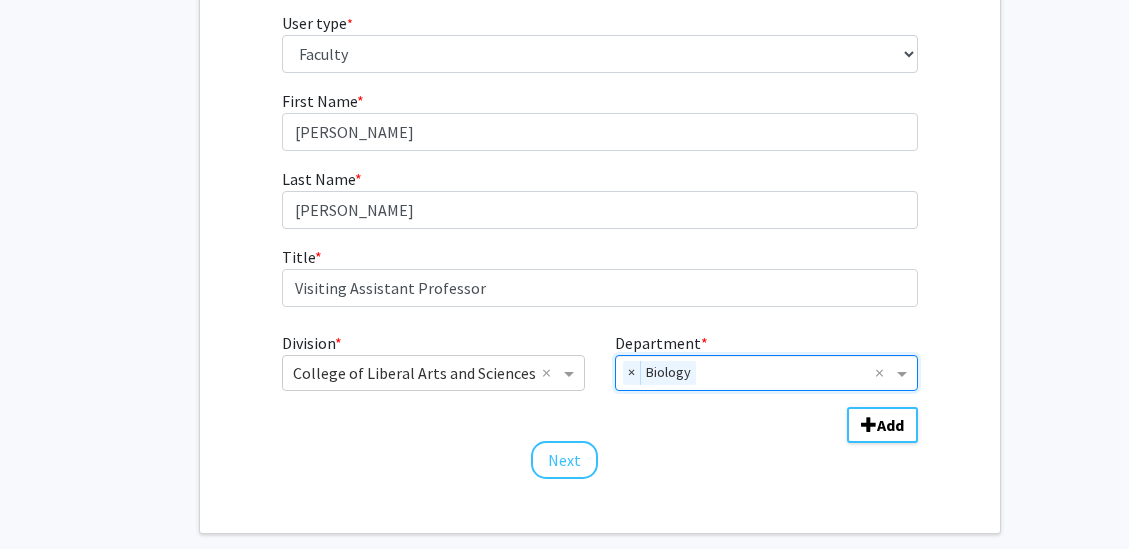 click on "First Name * required [PERSON_NAME] Last Name * required [PERSON_NAME] Title * required Visiting Assistant Professor  Division  * × College of Liberal Arts and Sciences ×  Department  * × Biology × Add  Next" 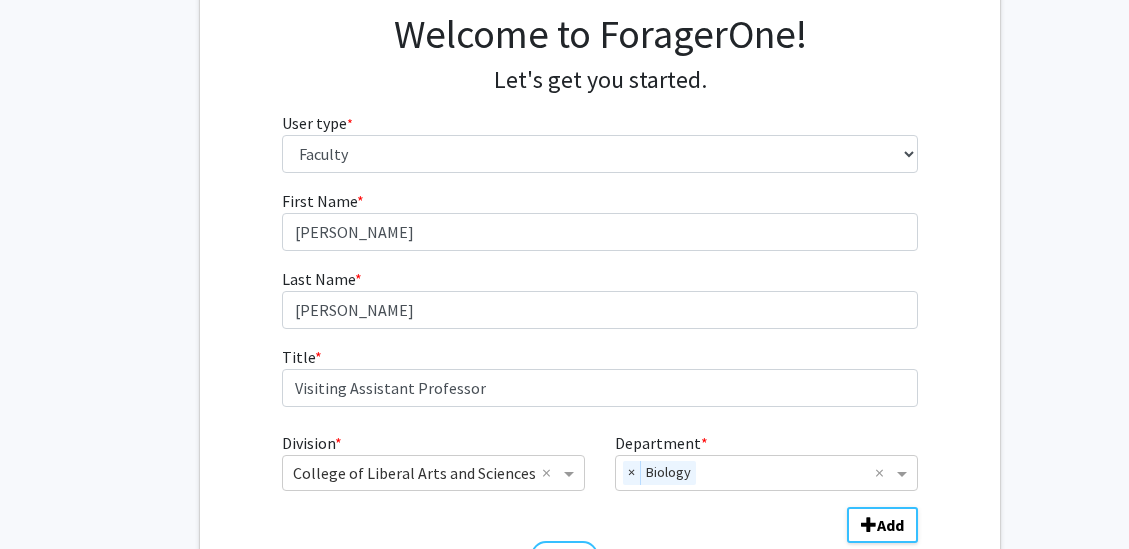 scroll, scrollTop: 257, scrollLeft: 0, axis: vertical 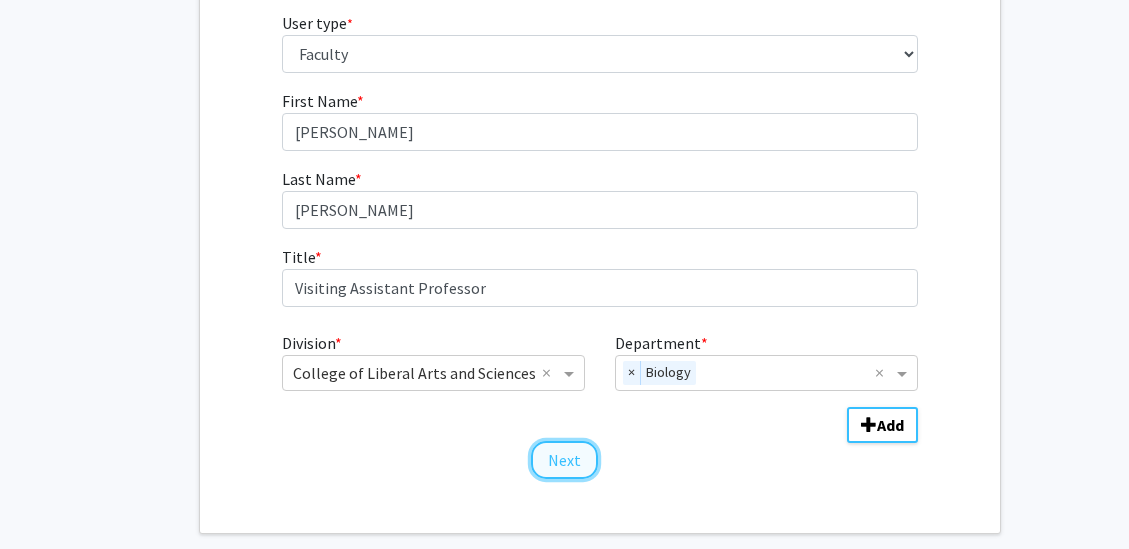 click on "Next" 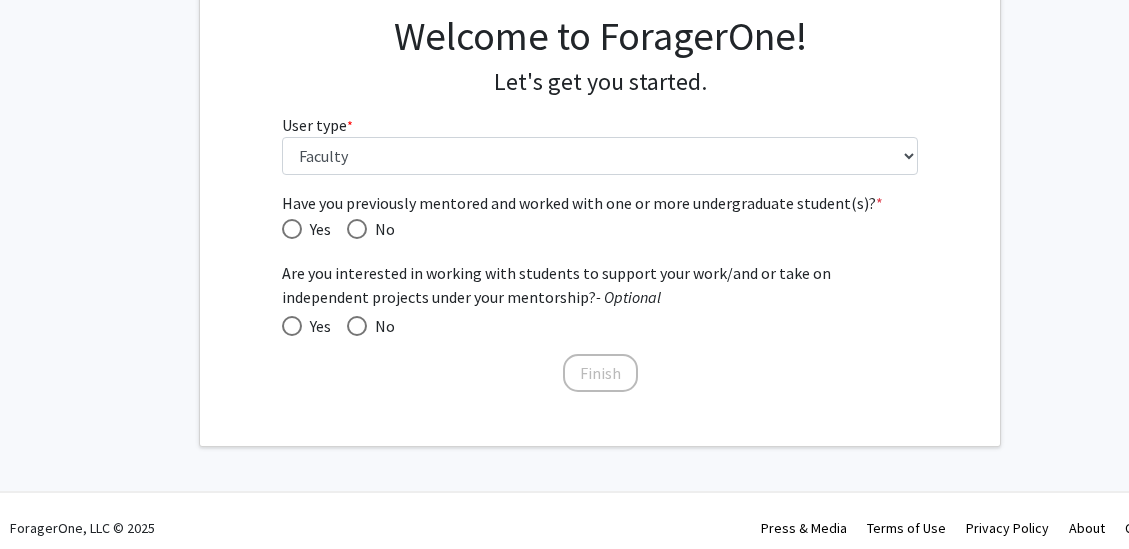 scroll, scrollTop: 168, scrollLeft: 0, axis: vertical 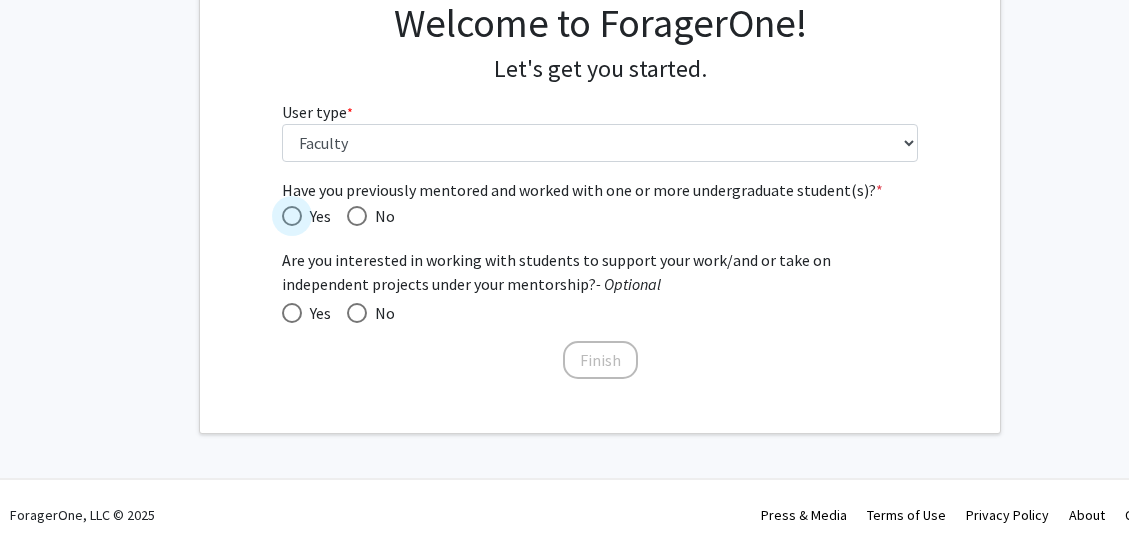click at bounding box center [292, 216] 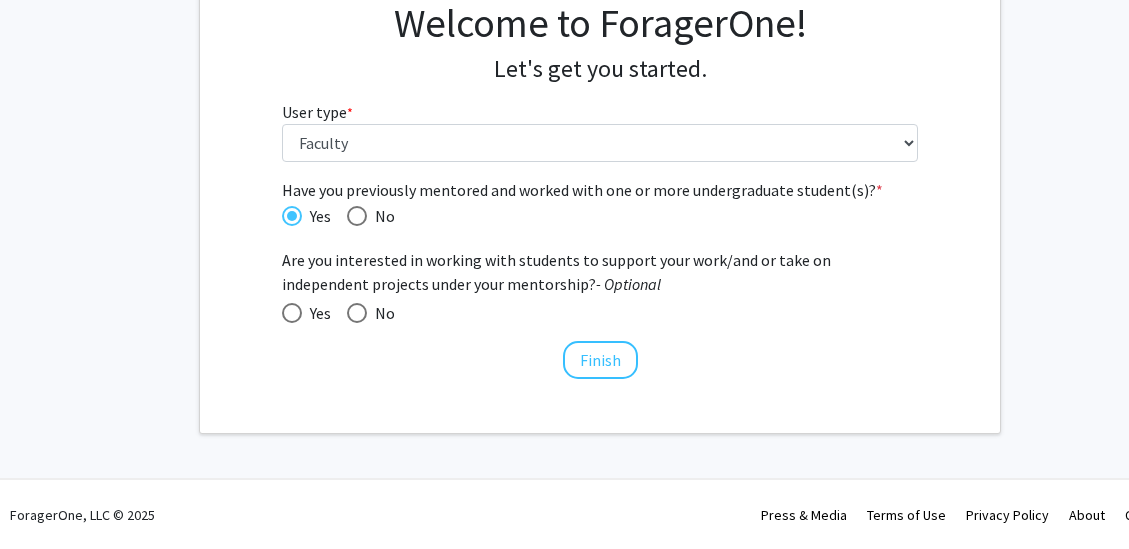 click at bounding box center [292, 313] 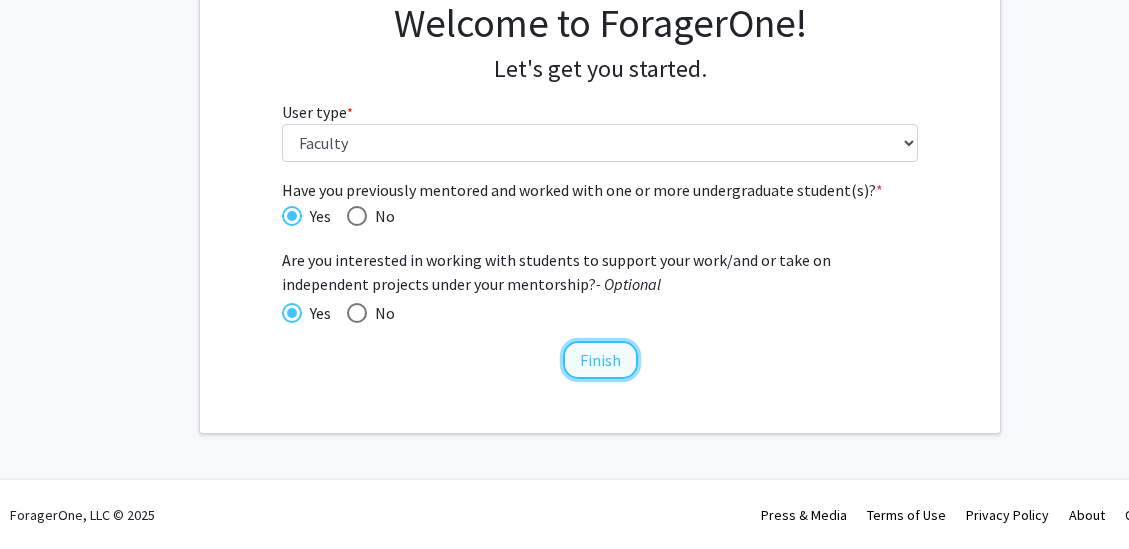 click on "Finish" 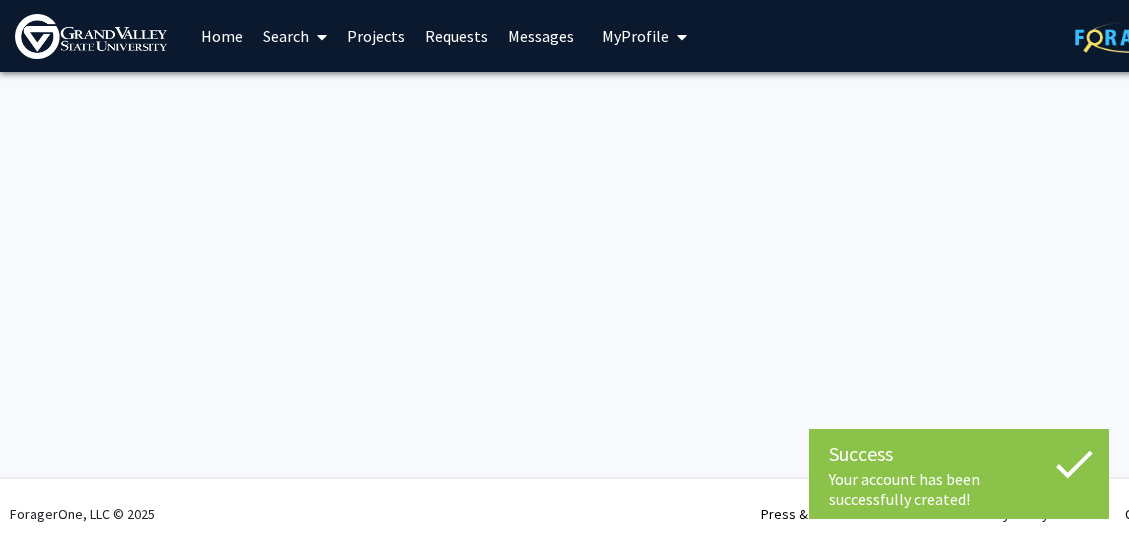 scroll, scrollTop: 0, scrollLeft: 0, axis: both 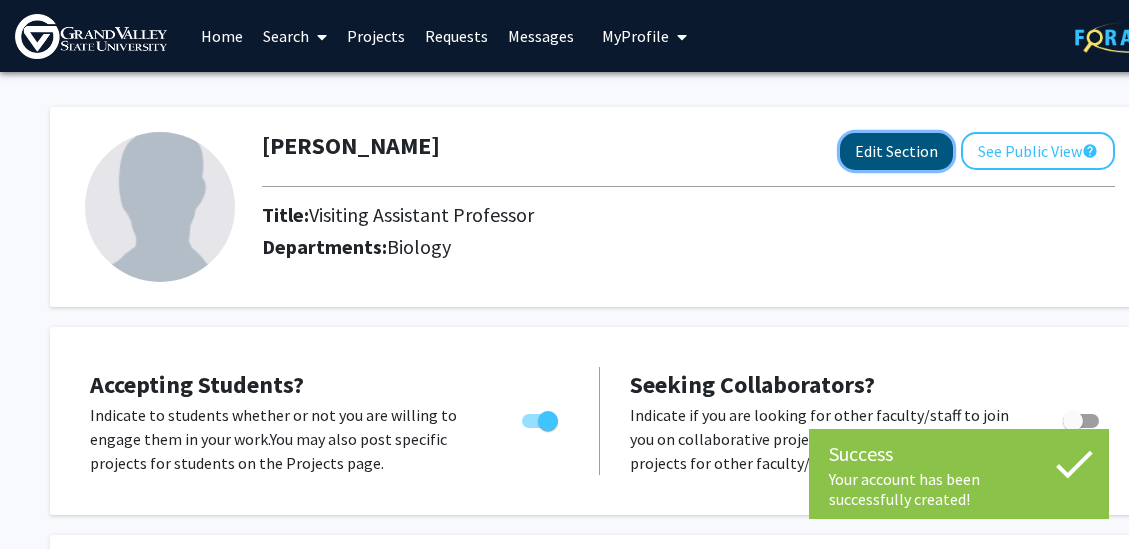 click on "Edit Section" 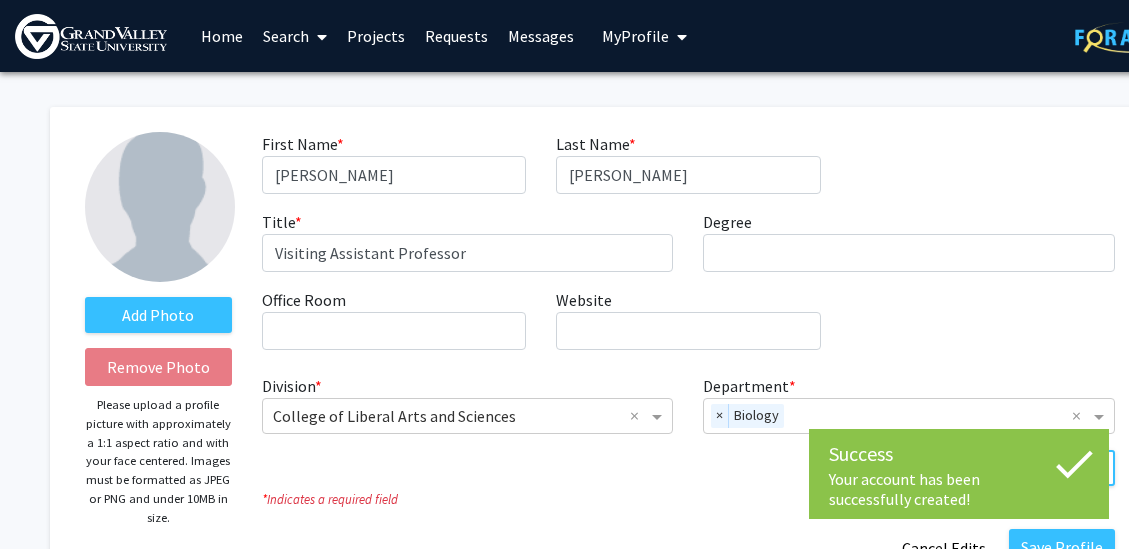 scroll, scrollTop: 100, scrollLeft: 0, axis: vertical 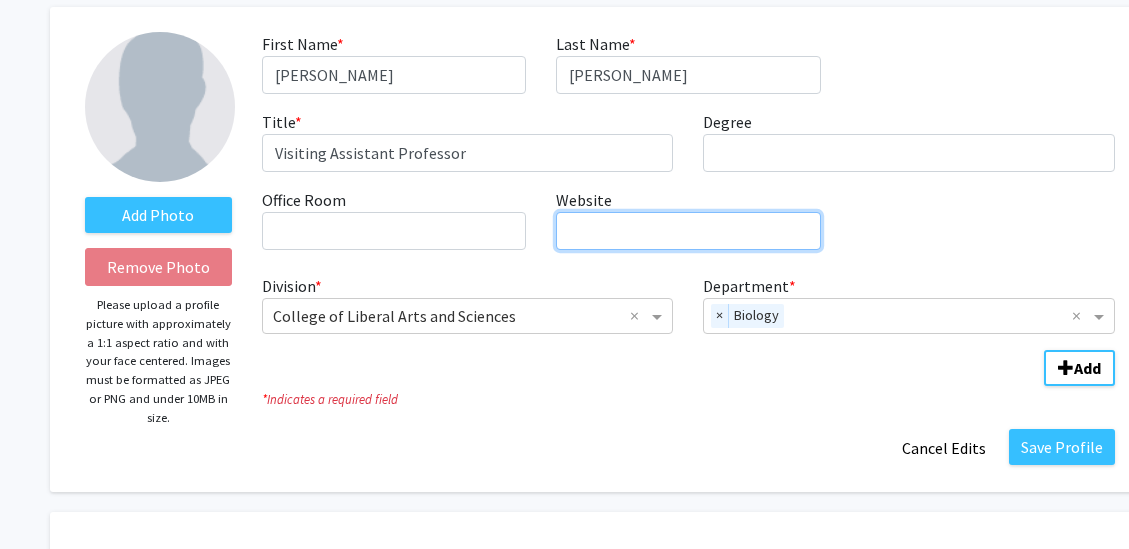 click on "Website  required" at bounding box center (688, 231) 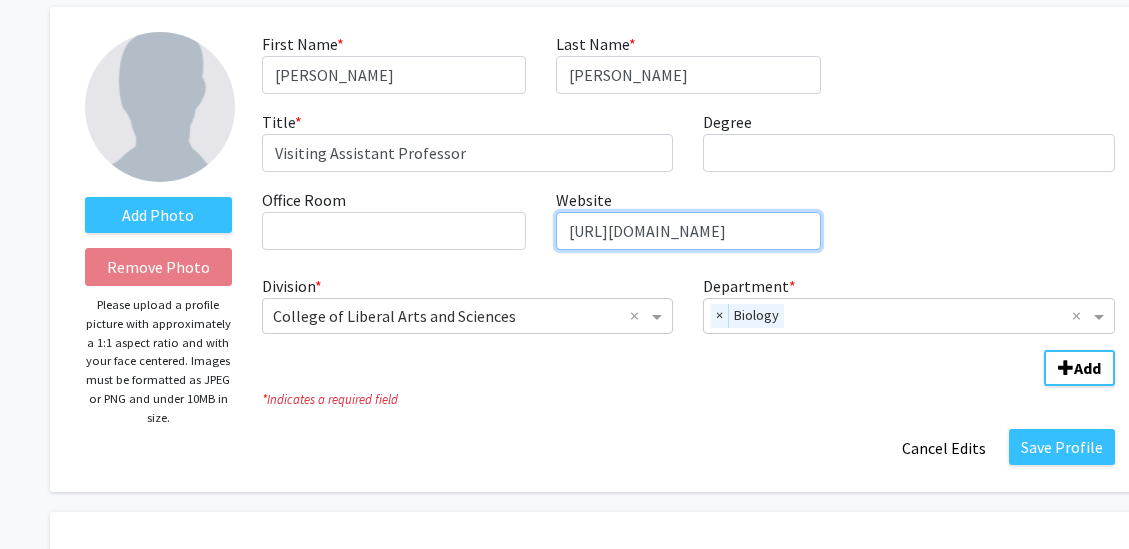 scroll, scrollTop: 0, scrollLeft: 808, axis: horizontal 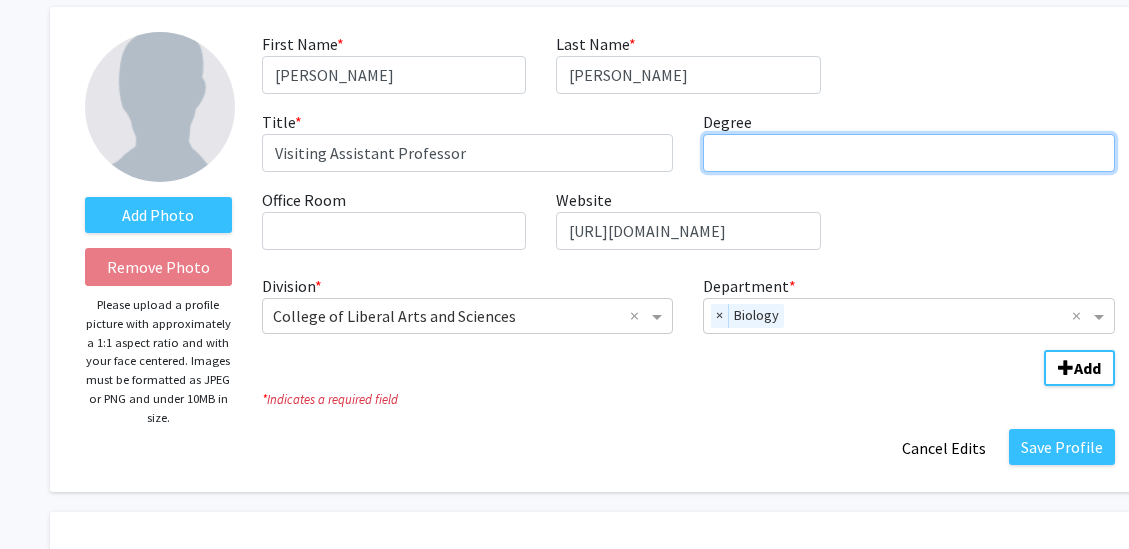click on "Degree  required" at bounding box center [909, 153] 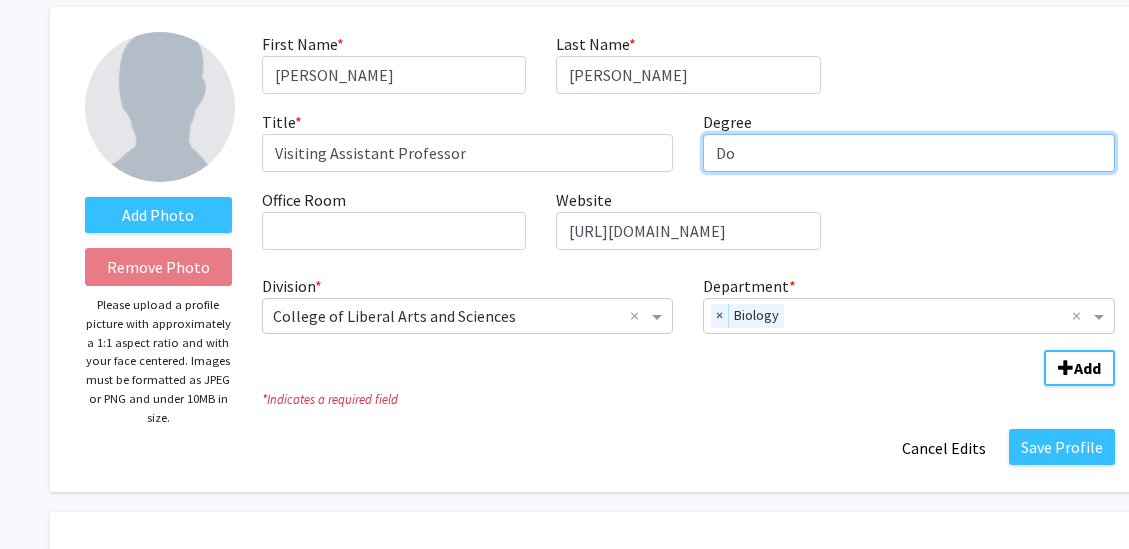 type on "D" 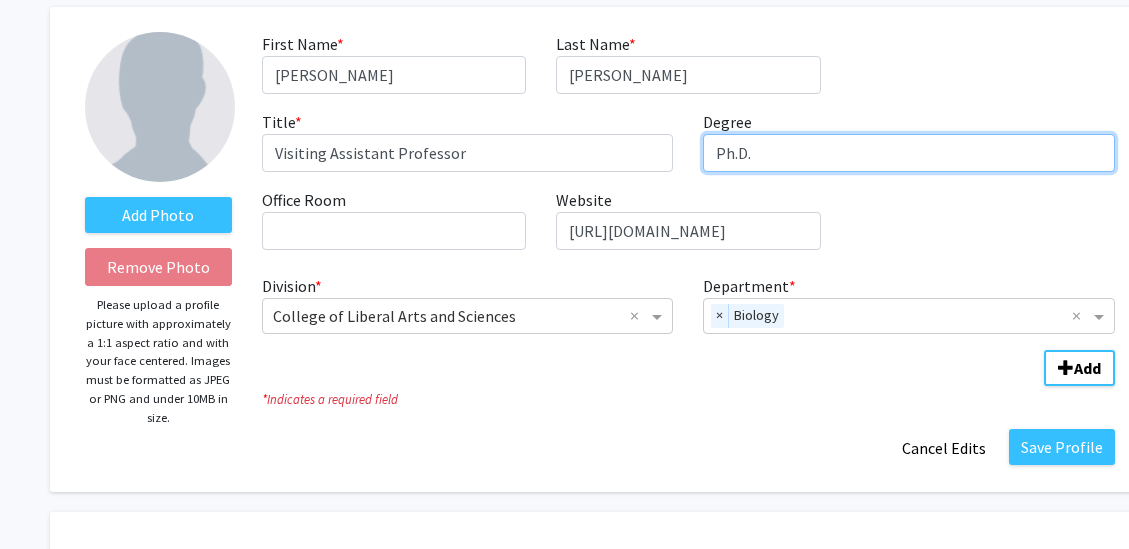 type on "Ph.D." 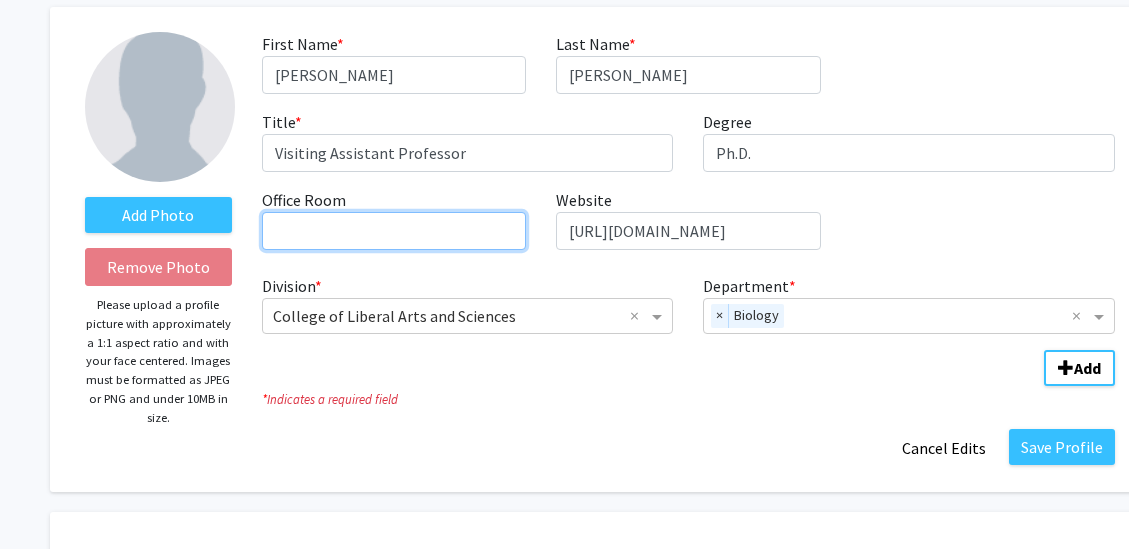 click on "Office Room  required" at bounding box center (394, 231) 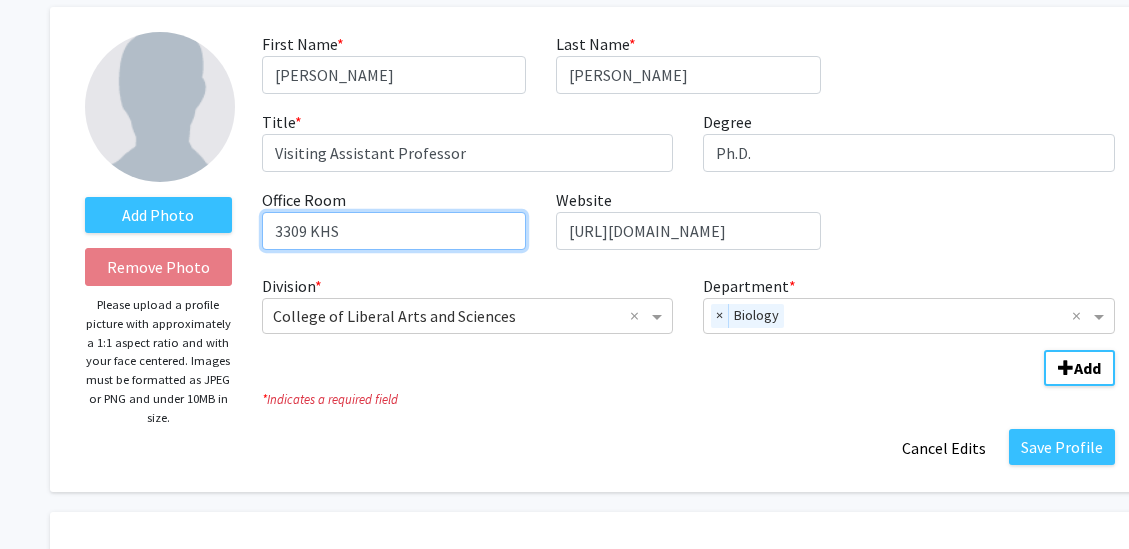 type on "3309 KHS" 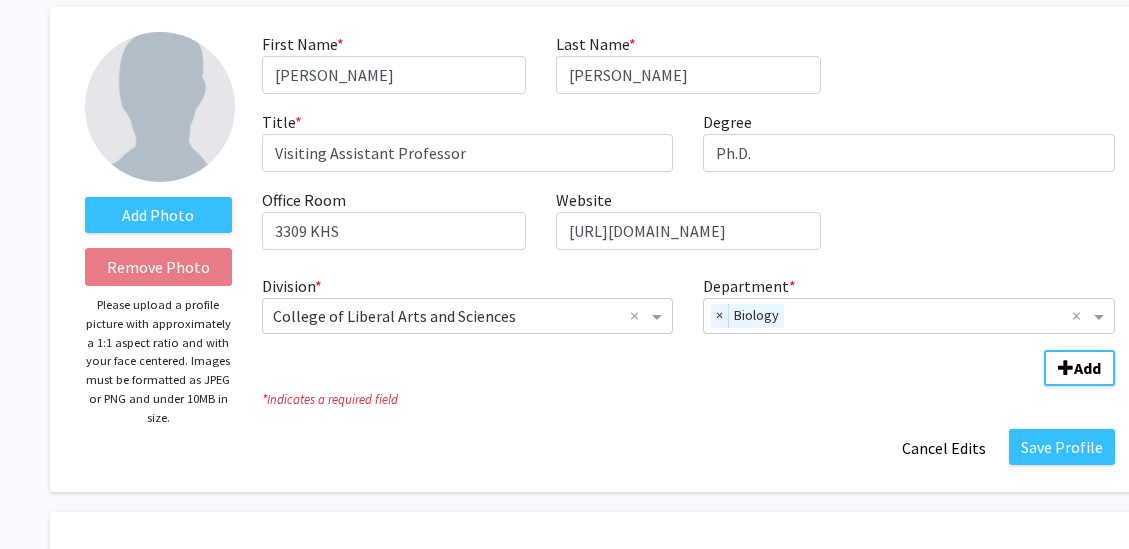 click on "Add Photo   Remove Photo   Please upload a profile picture with approximately a 1:1 aspect ratio and with your face centered. Images must be formatted as JPEG or PNG and under 10MB in size." 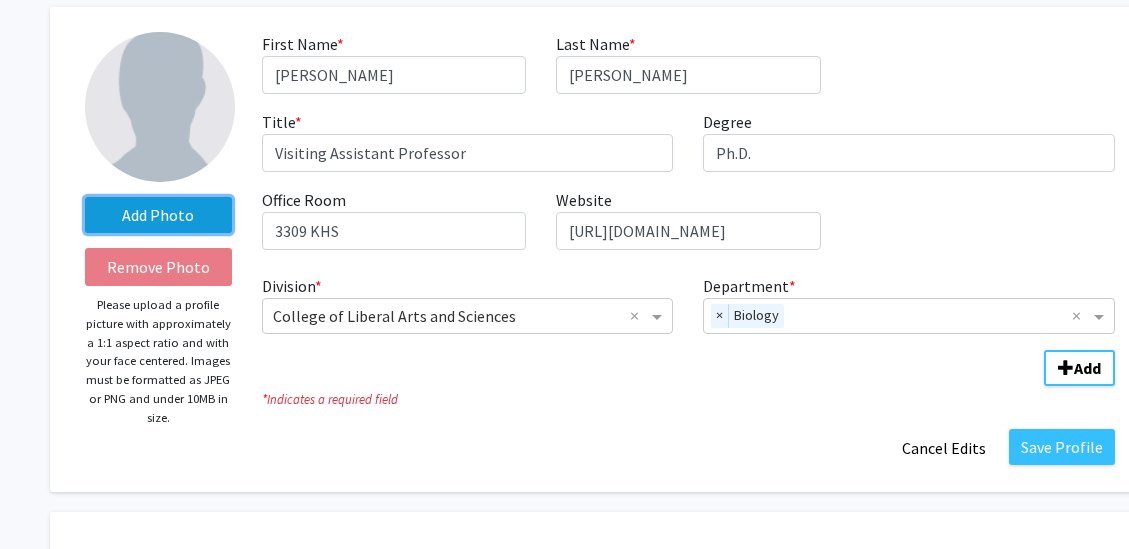 click on "Add Photo" 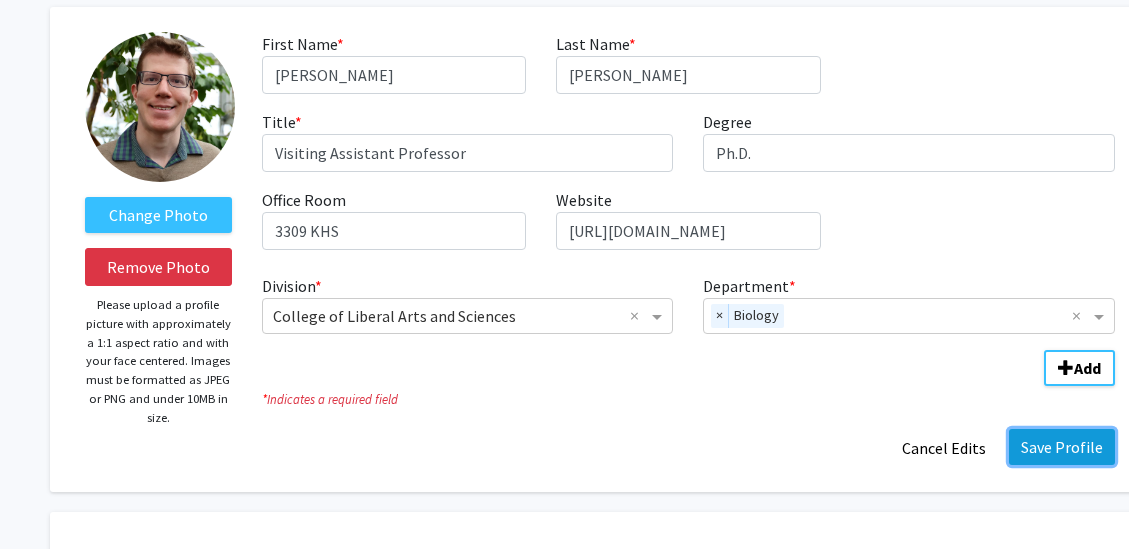 click on "Save Profile" 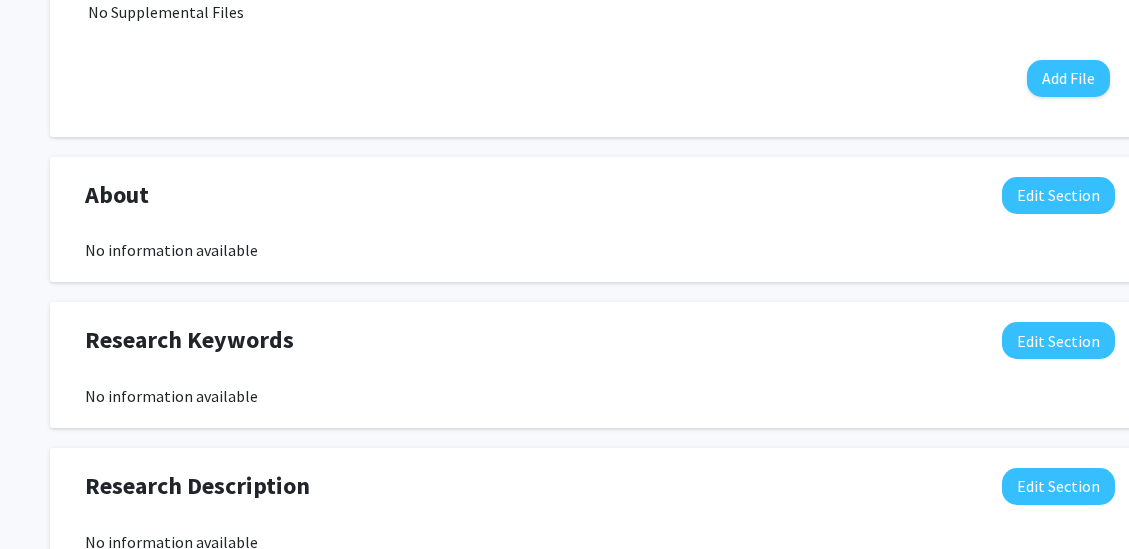 scroll, scrollTop: 800, scrollLeft: 0, axis: vertical 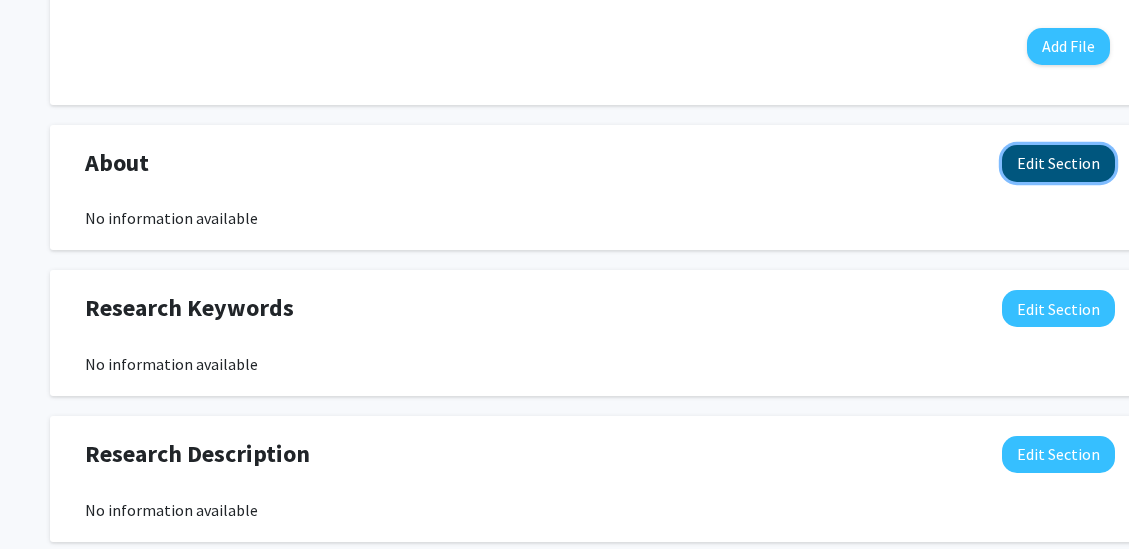 click on "Edit Section" 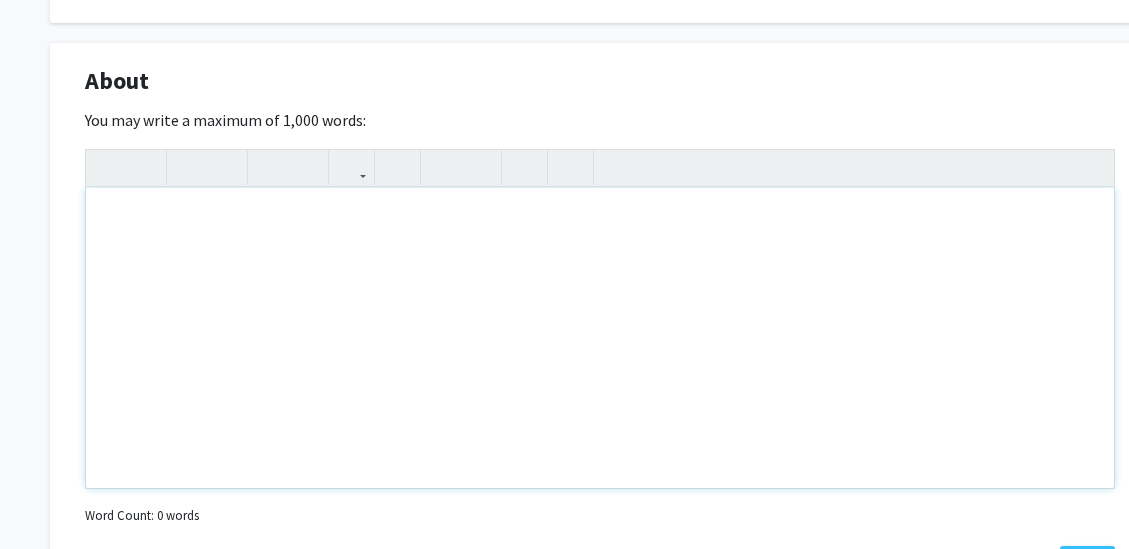 scroll, scrollTop: 900, scrollLeft: 0, axis: vertical 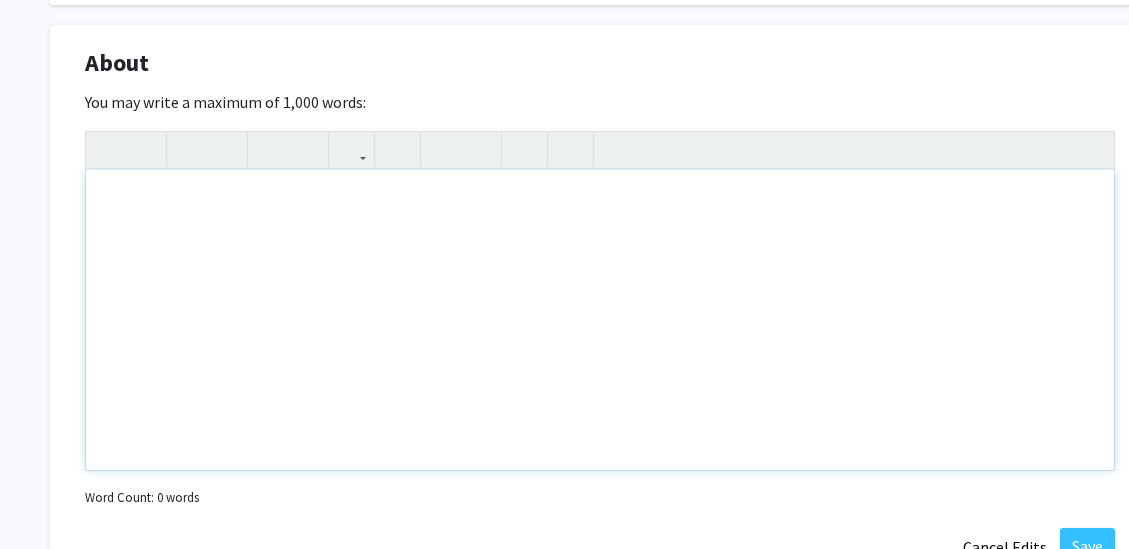 click at bounding box center (600, 320) 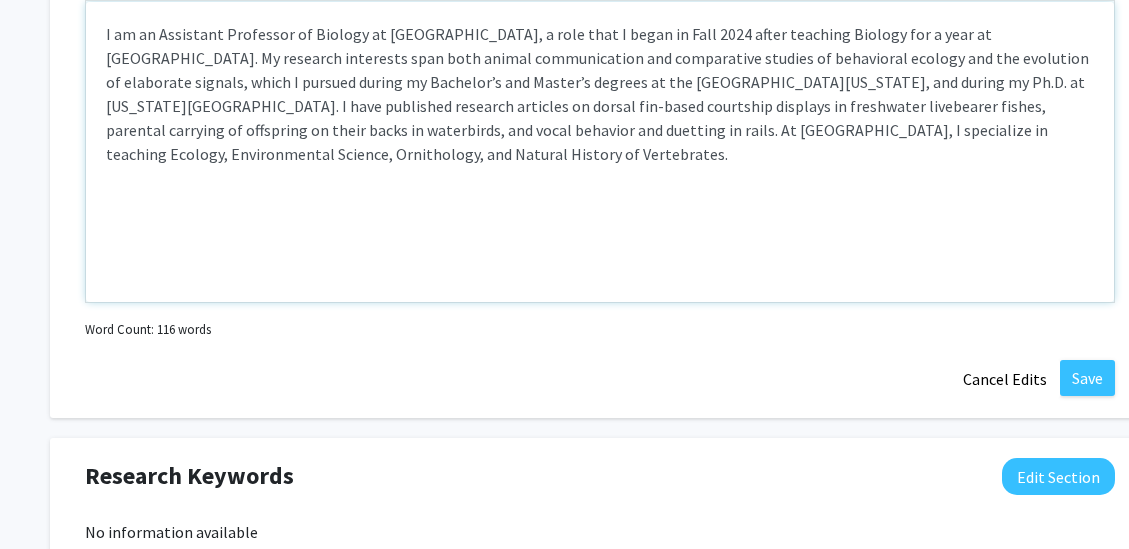 scroll, scrollTop: 868, scrollLeft: 0, axis: vertical 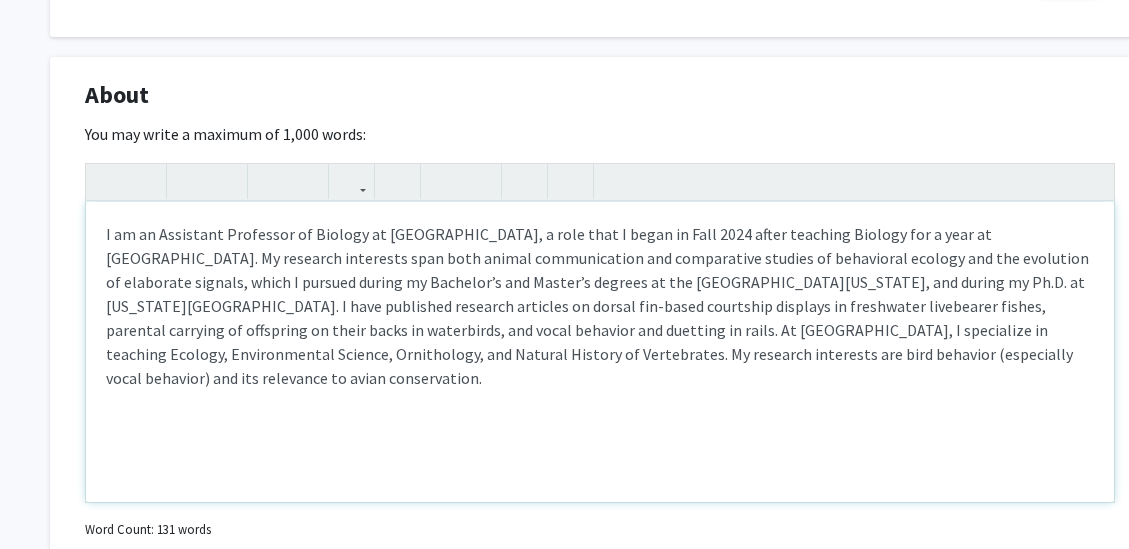 type on "<p>I am an Assistant Professor of Biology at [GEOGRAPHIC_DATA], a role that I began in Fall 2024 after teaching Biology for a year at [GEOGRAPHIC_DATA]. My research interests span both animal communication and comparative studies of behavioral ecology and the evolution of elaborate signals, which I pursued during my Bachelor’s and Master’s degrees at the [GEOGRAPHIC_DATA][US_STATE], and during my Ph.D. at [US_STATE][GEOGRAPHIC_DATA]. I have published research articles on dorsal fin-based courtship displays in freshwater livebearer fishes, parental carrying of offspring on their backs in waterbirds, and vocal behavior and duetting in rails. At [GEOGRAPHIC_DATA], I specialize in teaching Ecology, Environmental Science, Ornithology, and Natural History of Vertebrates. My research interests are bird behavior (especially vocal behavior) and its relevance to avian conservation.</p>" 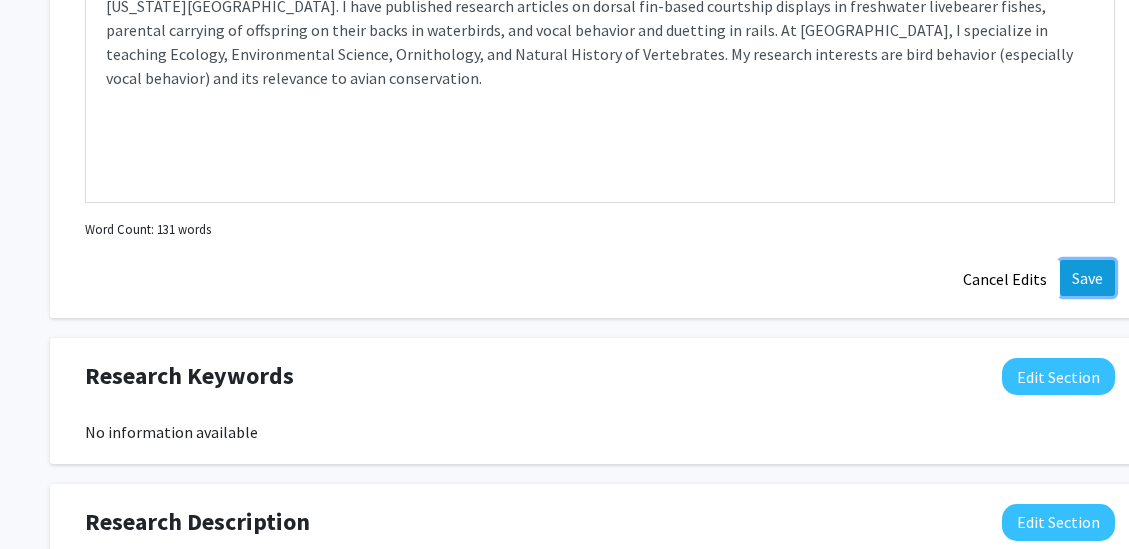 click on "Save" 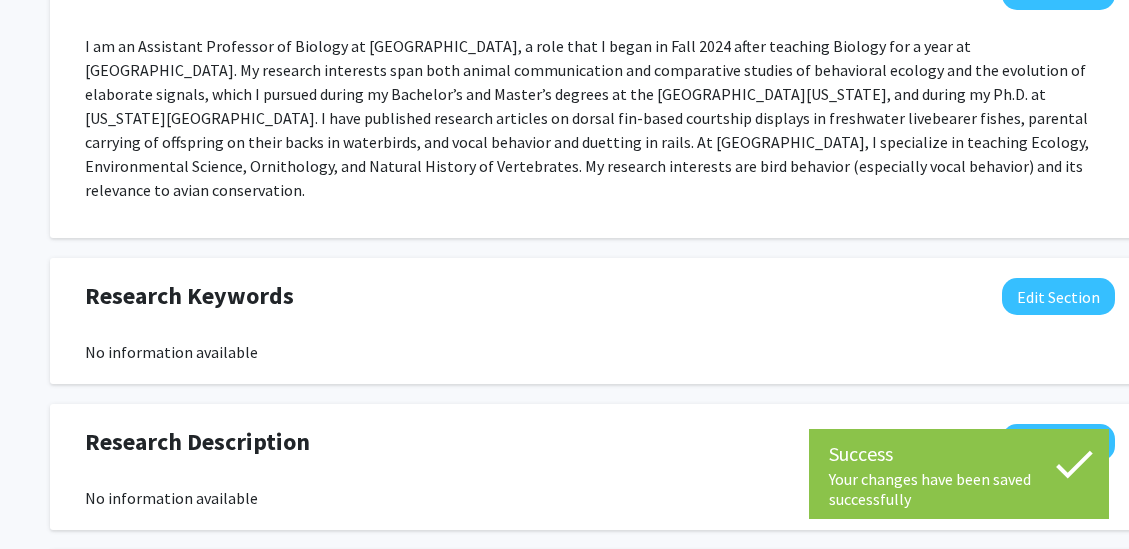 scroll, scrollTop: 1044, scrollLeft: 0, axis: vertical 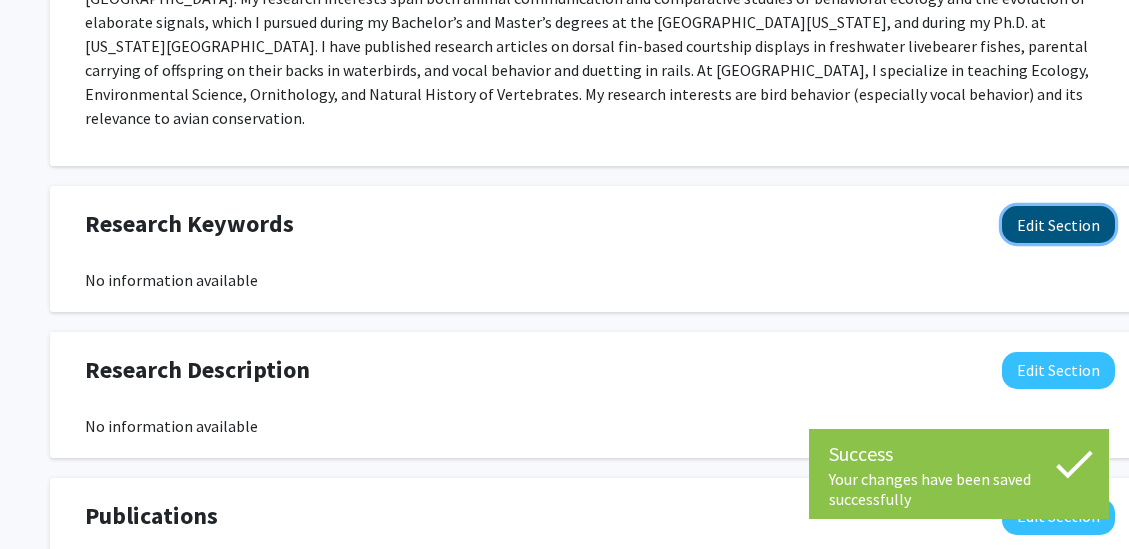 click on "Edit Section" 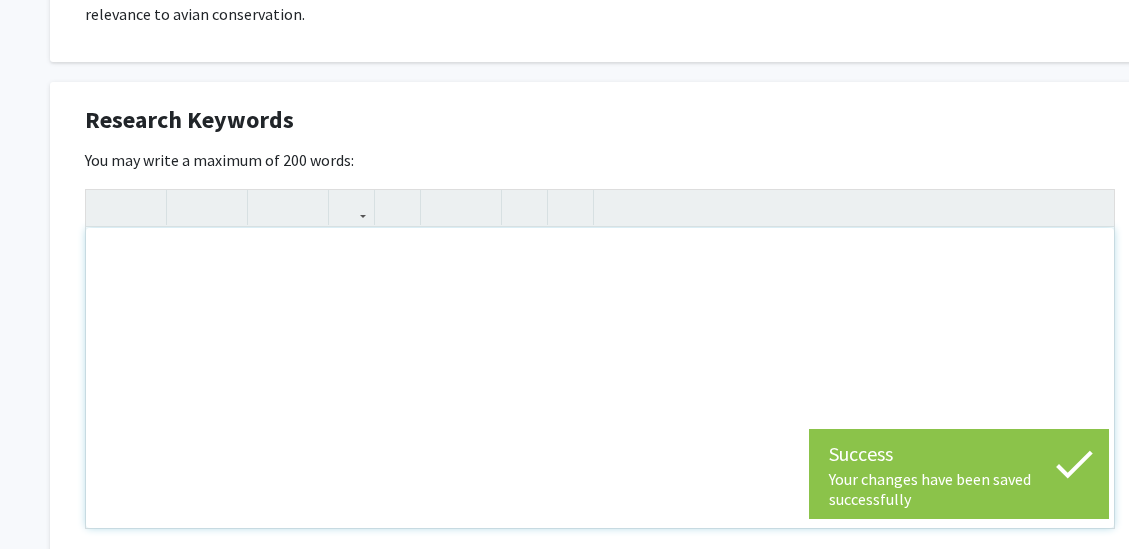 scroll, scrollTop: 1244, scrollLeft: 0, axis: vertical 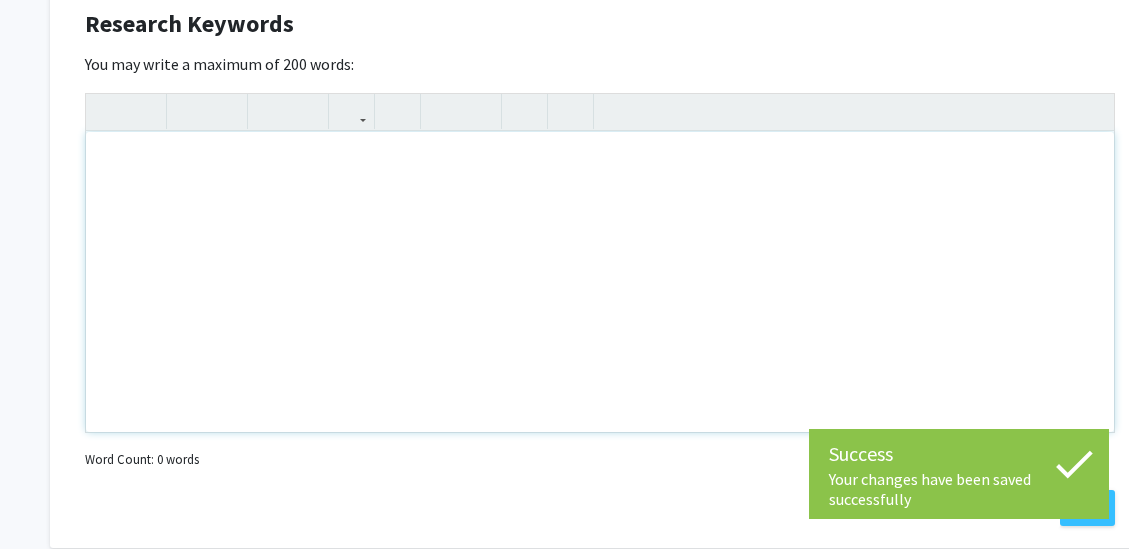 click at bounding box center (600, 282) 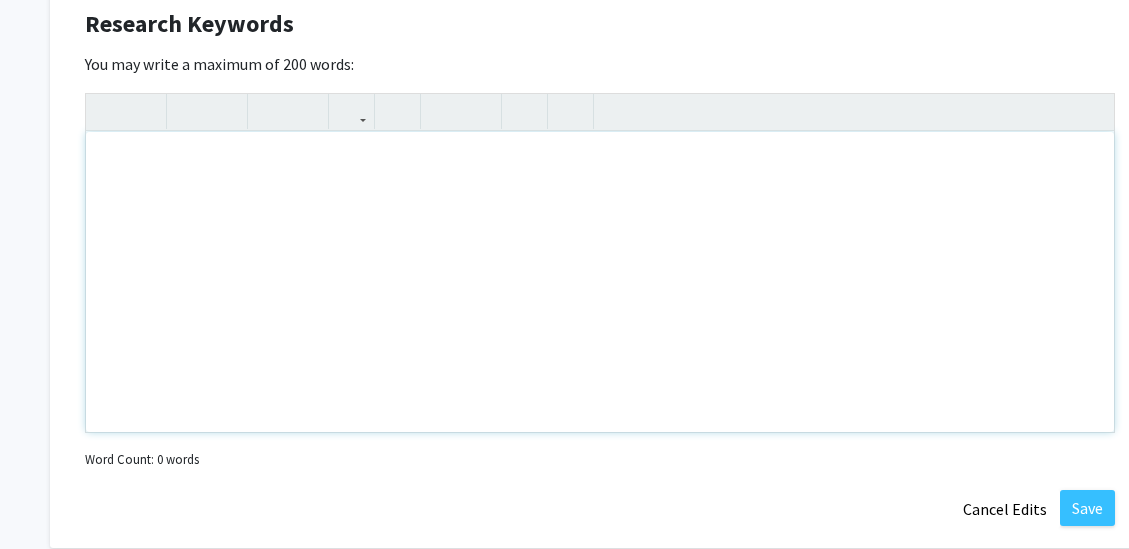 type 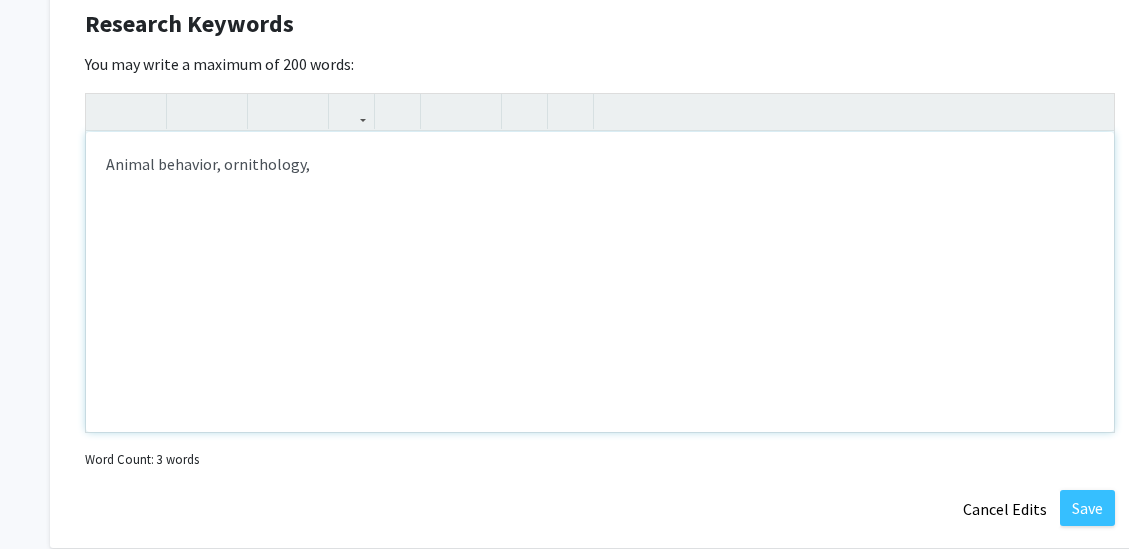click on "Animal behavior, ornithology," at bounding box center [600, 282] 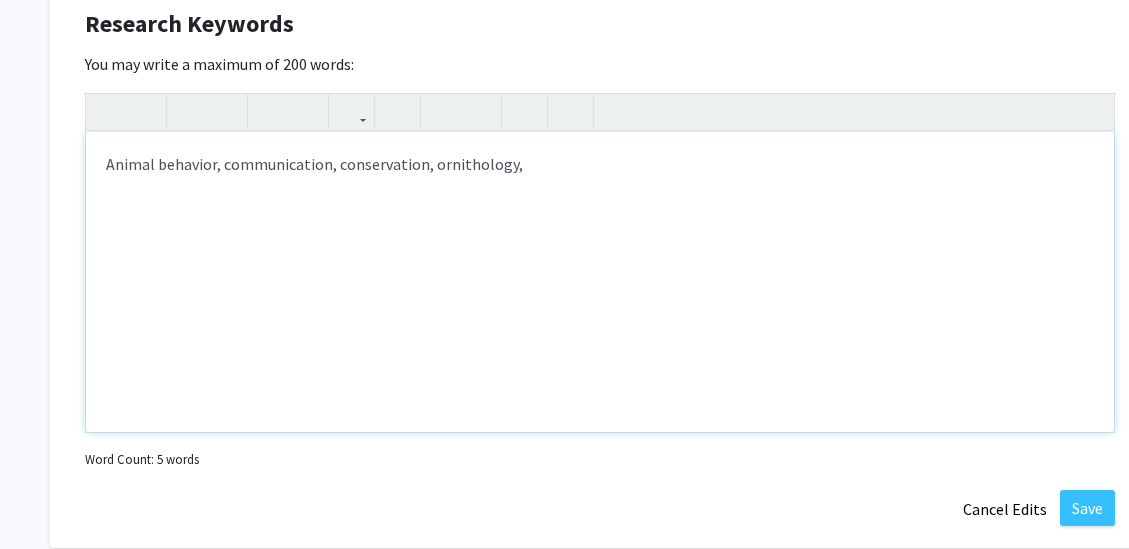 click on "Animal behavior, communication, conservation, ornithology," at bounding box center (600, 282) 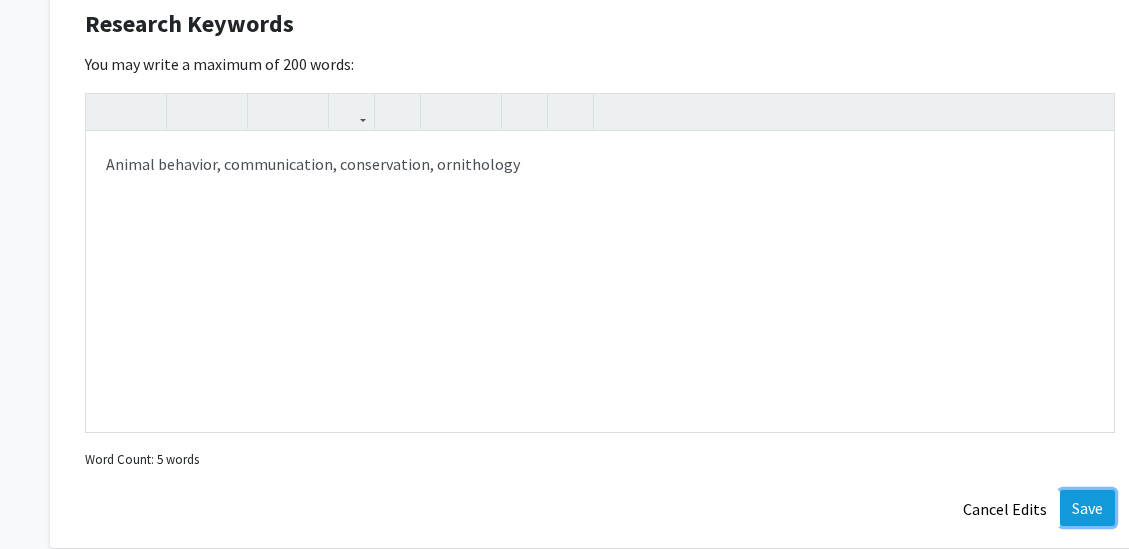 click on "Save" 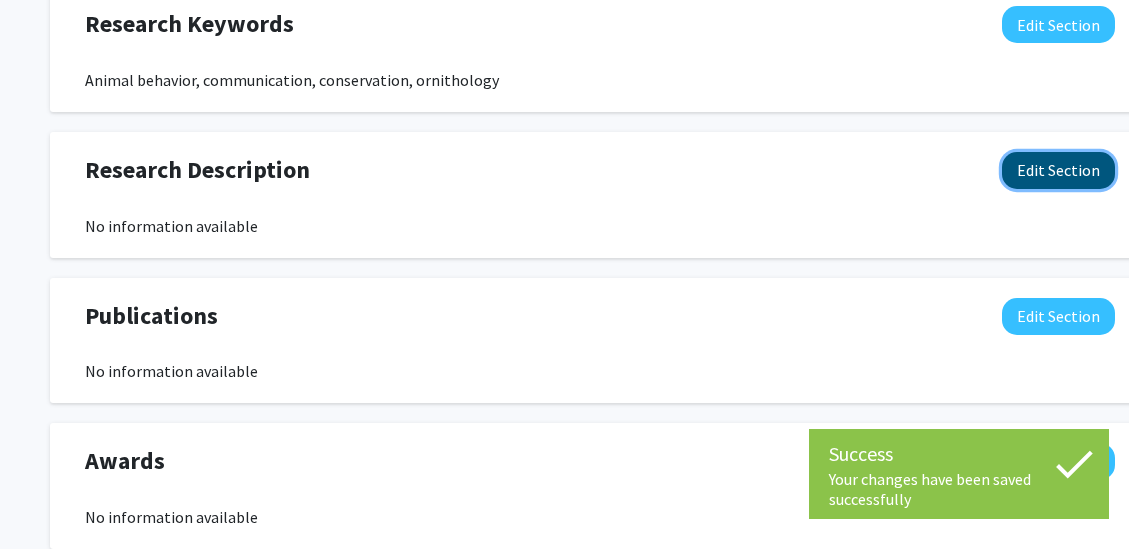 click on "Edit Section" 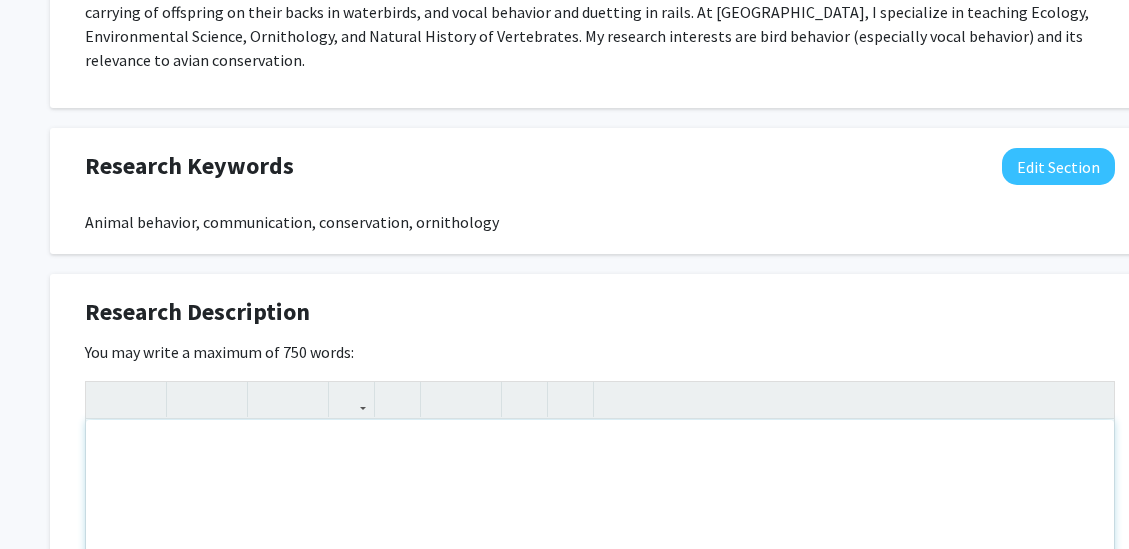 scroll, scrollTop: 1244, scrollLeft: 0, axis: vertical 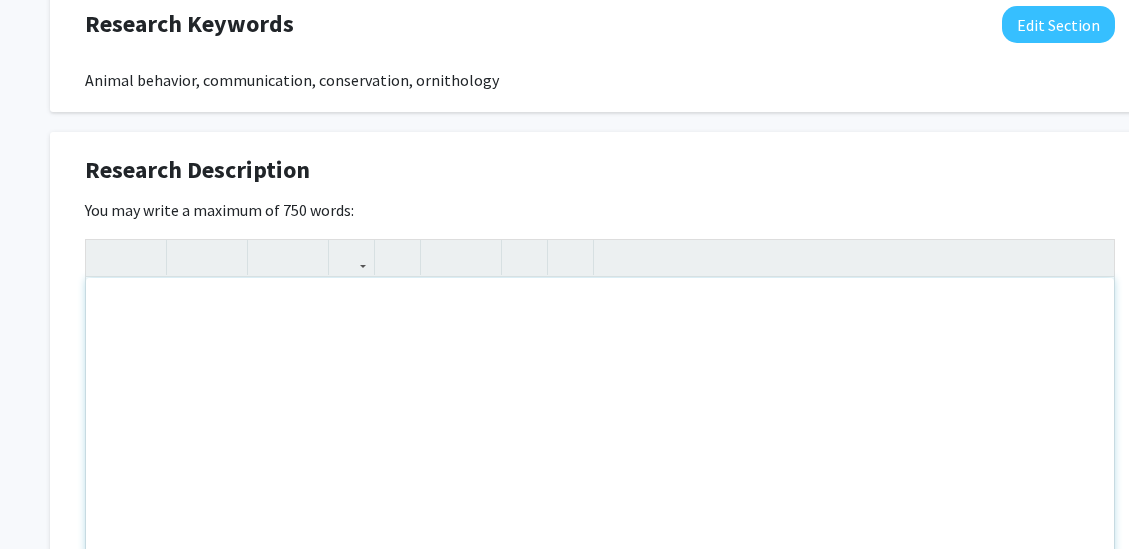 click at bounding box center (600, 428) 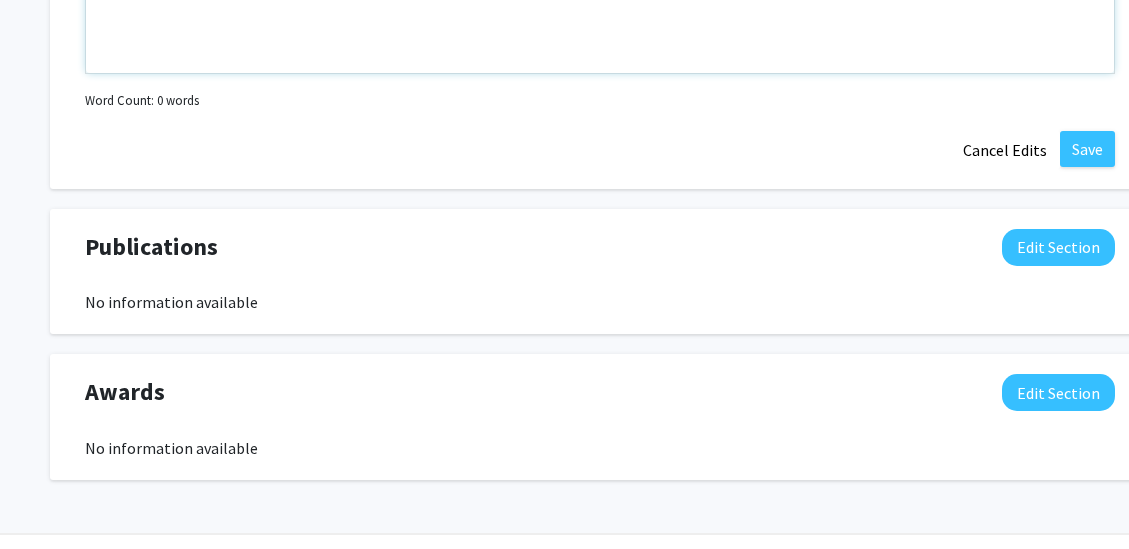 scroll, scrollTop: 1804, scrollLeft: 0, axis: vertical 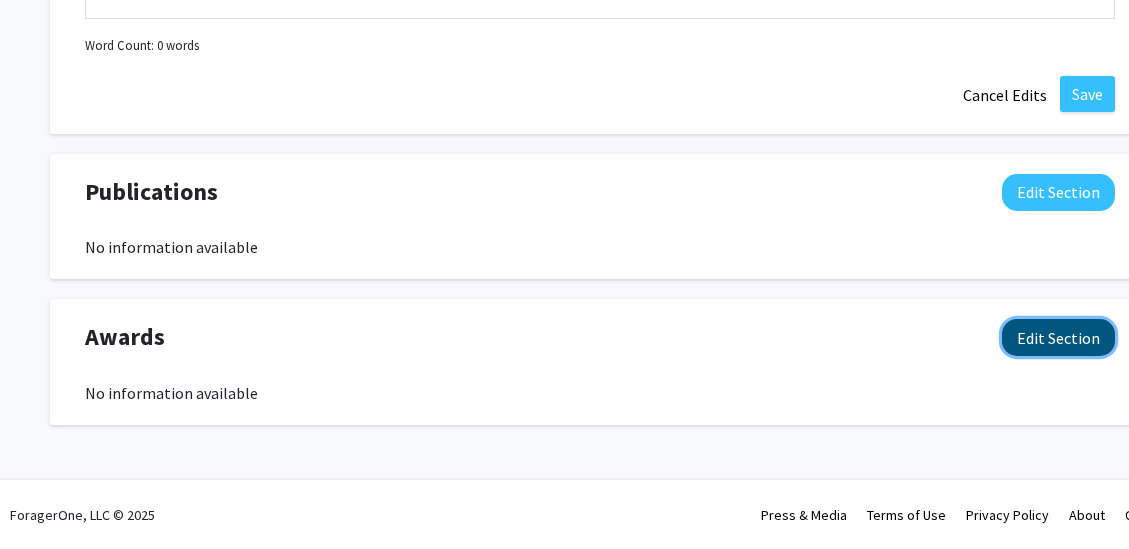 click on "Edit Section" 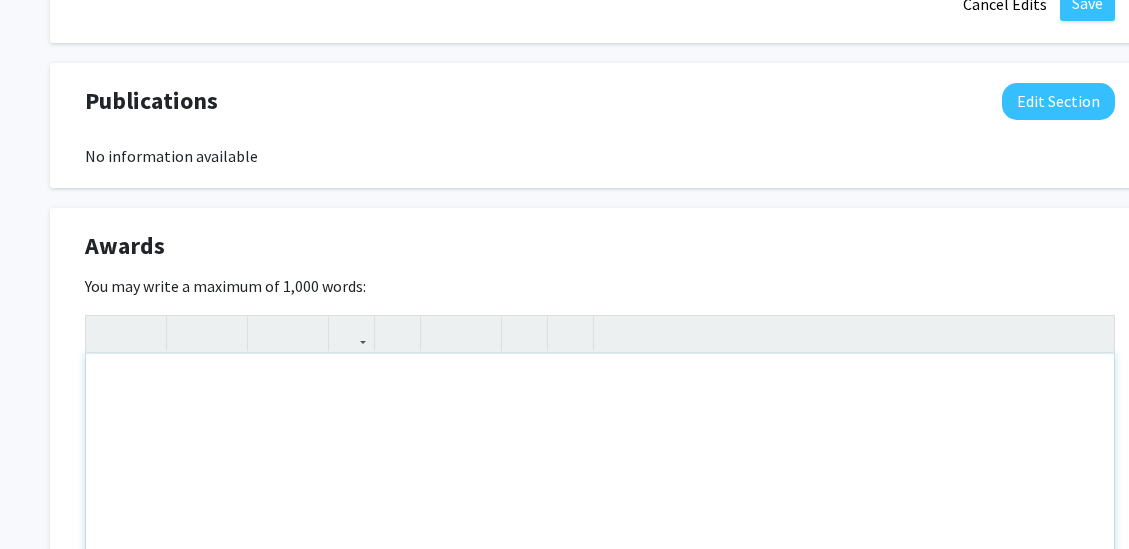 scroll, scrollTop: 1904, scrollLeft: 0, axis: vertical 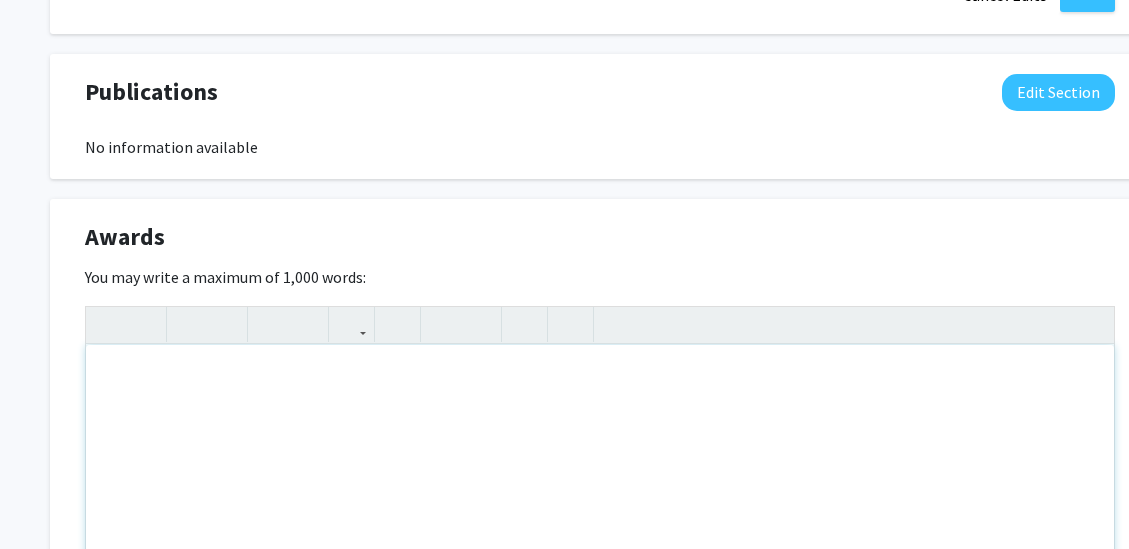 click at bounding box center [600, 495] 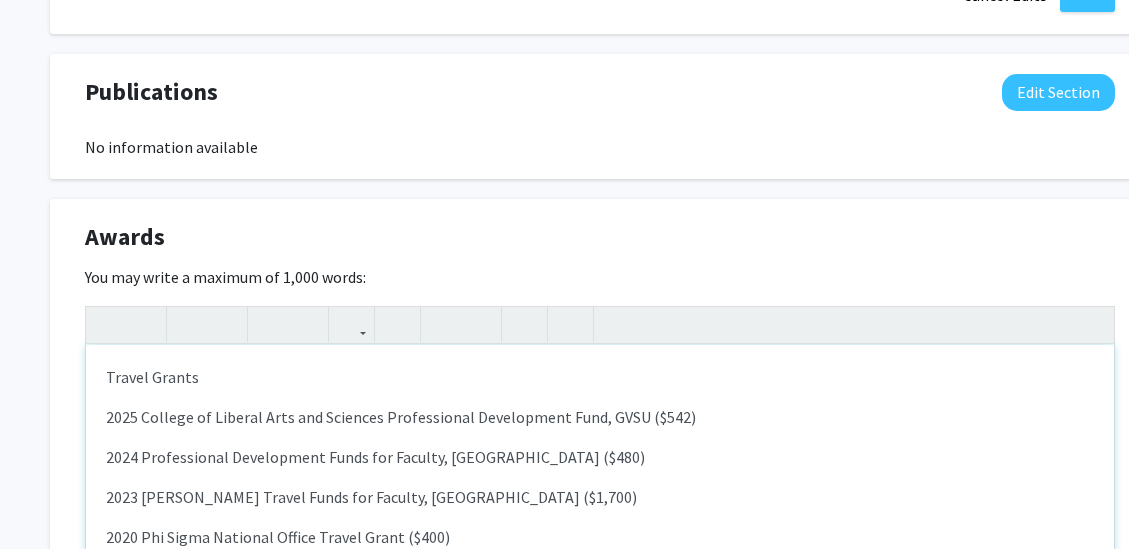 type on "<p>Travel Grants
</p><p>2025	College of Liberal Arts and Sciences Professional Development Fund, GVSU ($542)
</p><p>2024	Professional Development Funds for Faculty, [GEOGRAPHIC_DATA] ($480)
</p><p>2023	[PERSON_NAME] Travel Funds for Faculty, [GEOGRAPHIC_DATA] ($1,700)
</p><p>2020	Phi Sigma National Office Travel Grant ($400)
</p><p>2019	University Symposium Project/Presentation Assistance Grant, [US_STATE] State ($300)
</p><p>2016 	Graduate Student Conference Travel Grant, [GEOGRAPHIC_DATA][US_STATE] ($320)
</p><p>Society Awards
</p><p>2020    [US_STATE] Ornithological Society Grant, [US_STATE] Audubon Society ($1,000)
</p><p>2020    [US_STATE][GEOGRAPHIC_DATA] [PERSON_NAME] Research Grant ($447)
</p><p>2019    [PERSON_NAME] for Ornithology Research, Champaign County Audubon Society ($998)
</p><p>2019    [US_STATE] Ornithological Society Grant, DuPage Birding Club ($957)
</p><p>2018    [PERSON_NAME] for Ornithology Research, Champaign County Audubon Society ($987)
</p><p>2018    [US_STATE] Ornithological Society Grant, Du..." 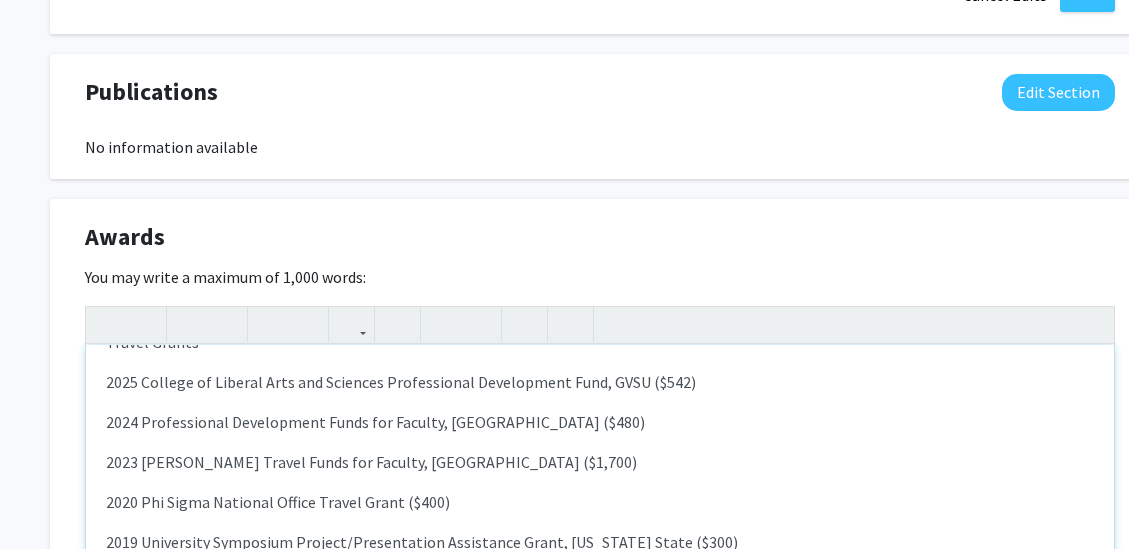 scroll, scrollTop: 0, scrollLeft: 0, axis: both 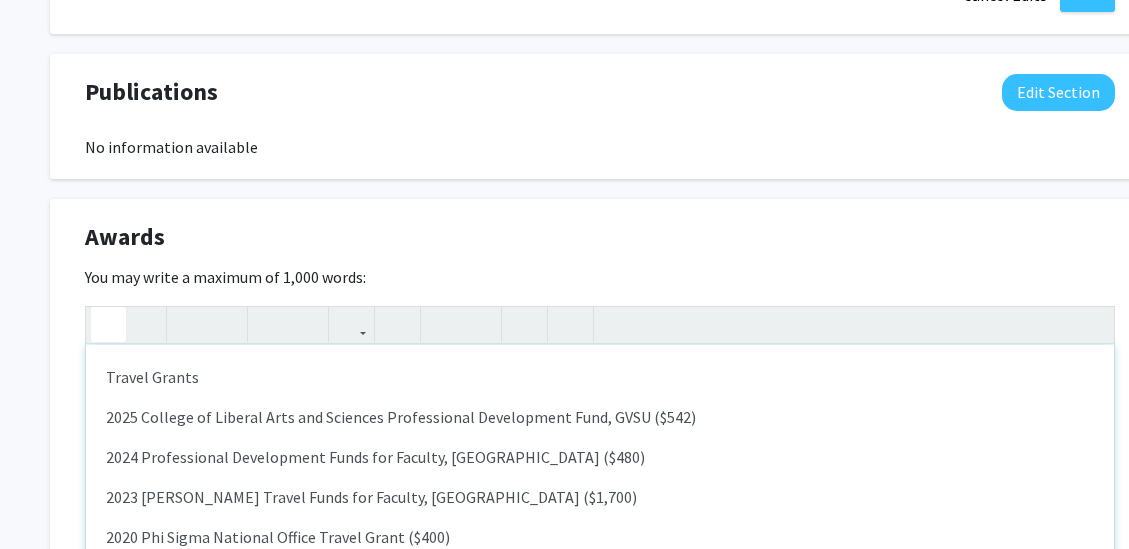 click 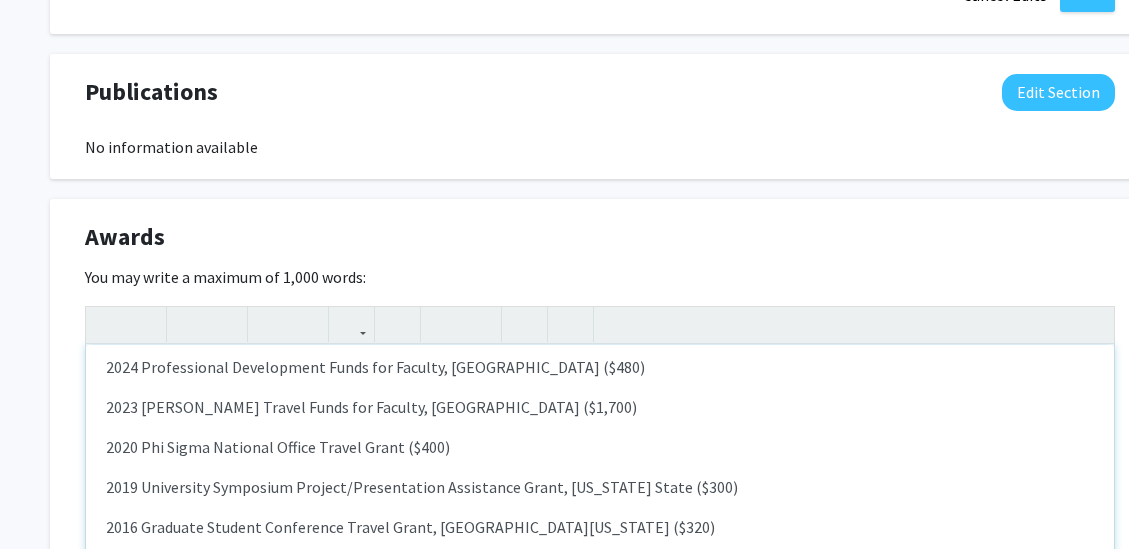 scroll, scrollTop: 100, scrollLeft: 0, axis: vertical 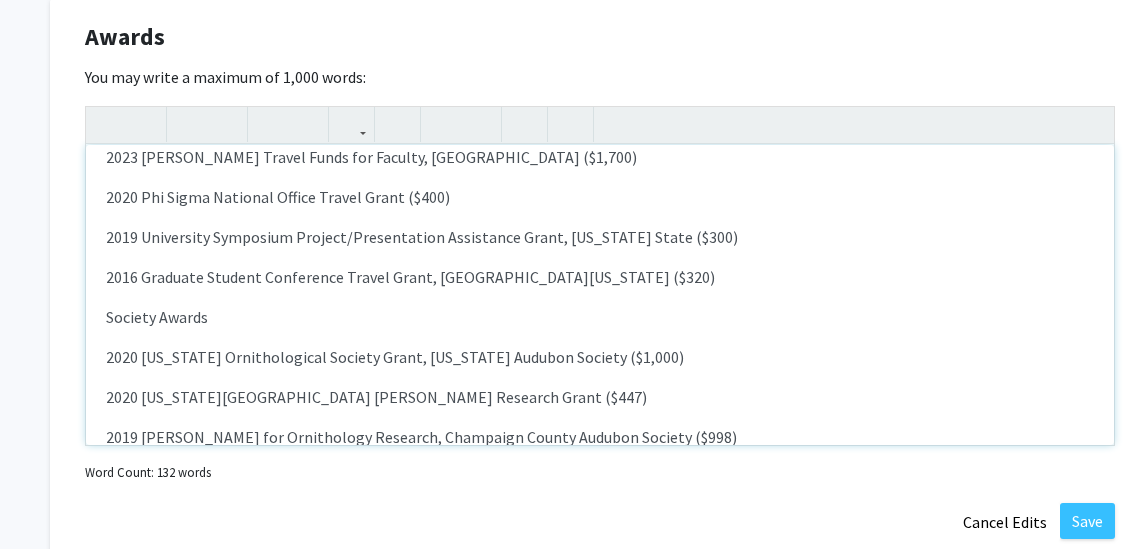 click on "2016 	Graduate Student Conference Travel Grant, [GEOGRAPHIC_DATA][US_STATE] ($320)" 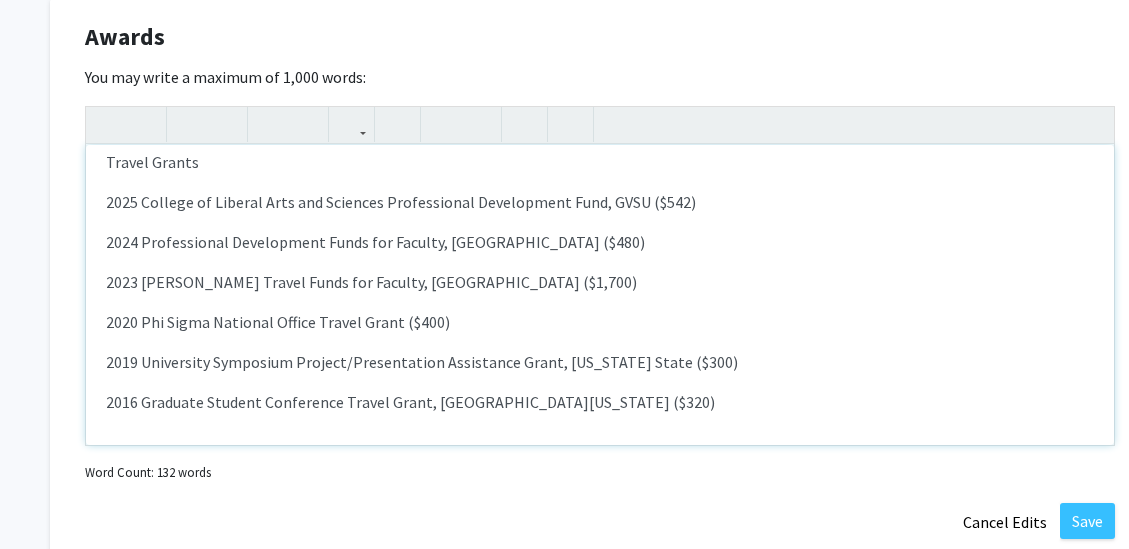 scroll, scrollTop: 0, scrollLeft: 0, axis: both 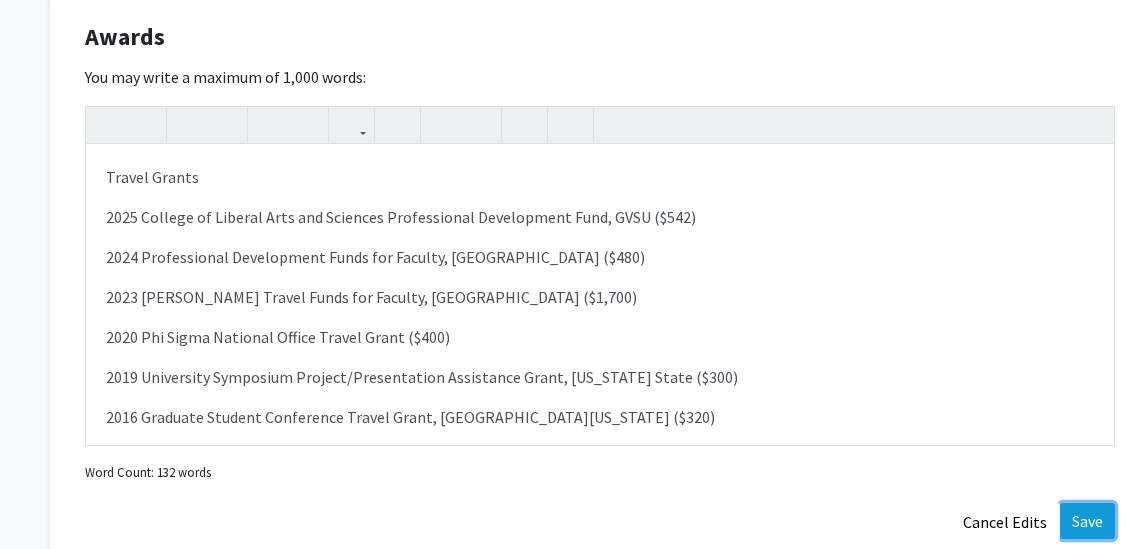 click on "Save" 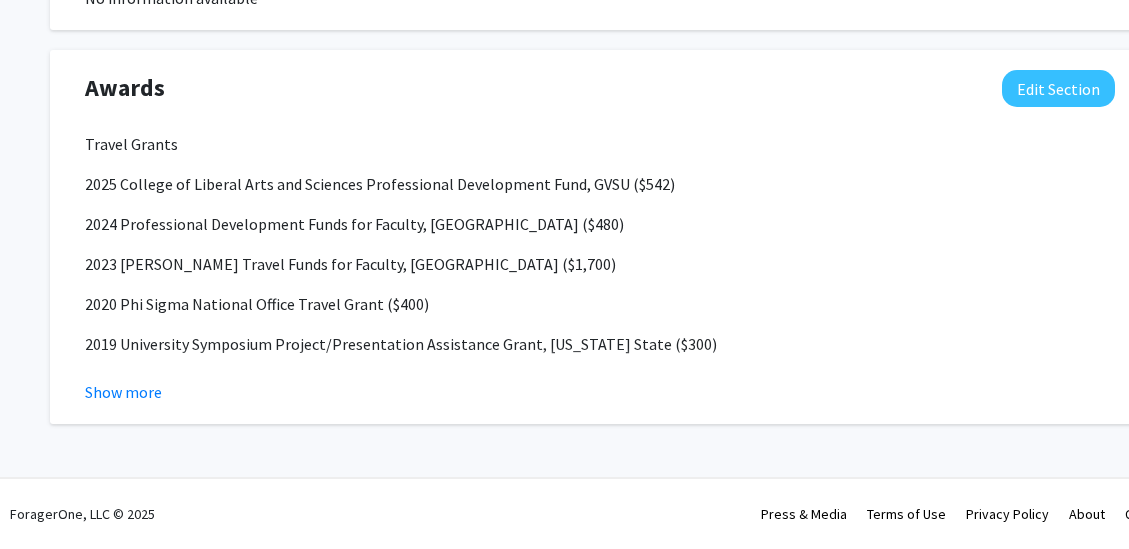 scroll, scrollTop: 2052, scrollLeft: 0, axis: vertical 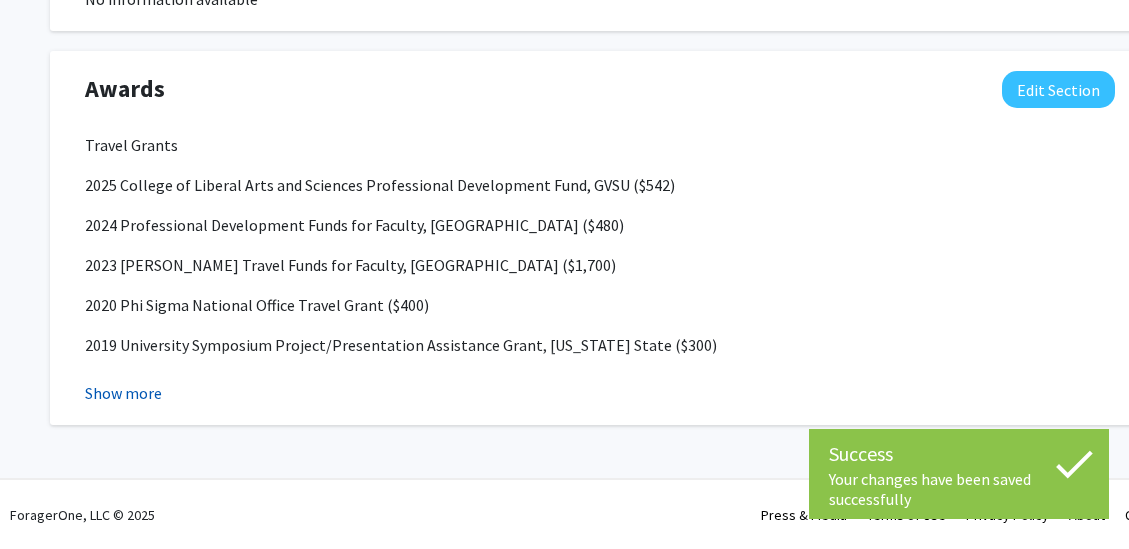 click on "Show more" 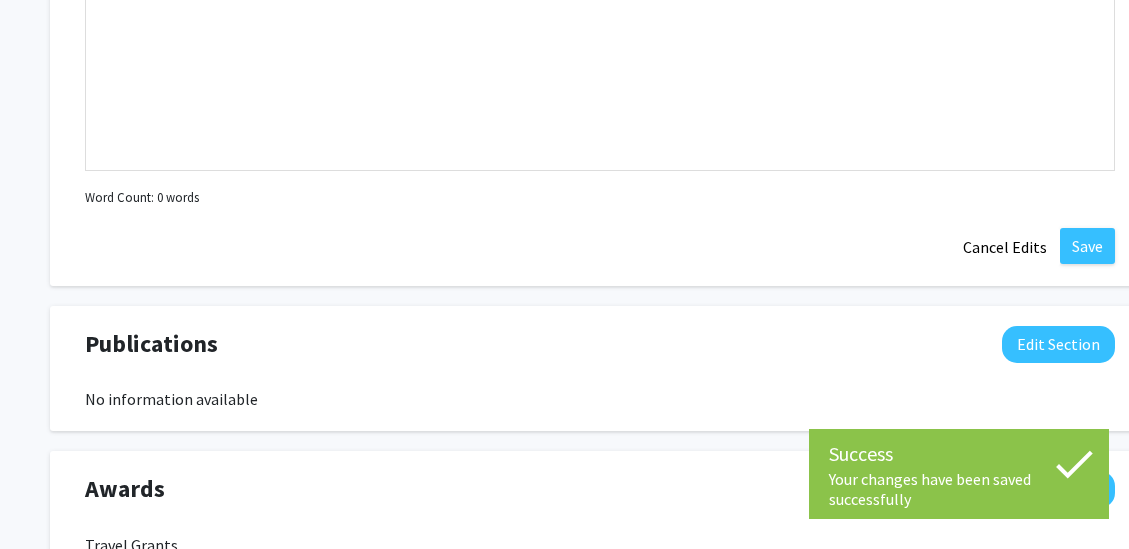 scroll, scrollTop: 1752, scrollLeft: 0, axis: vertical 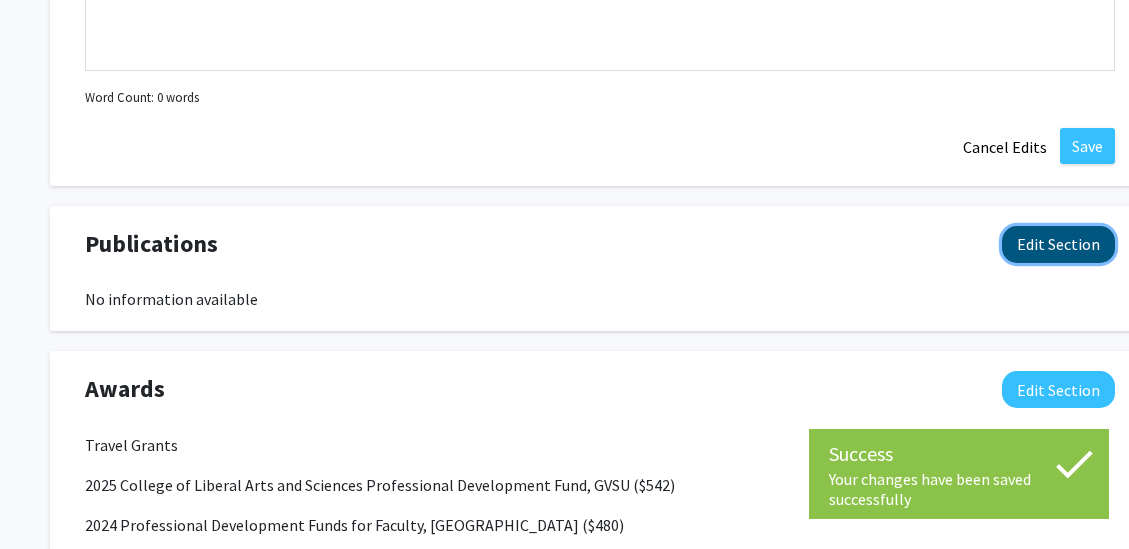 click on "Edit Section" 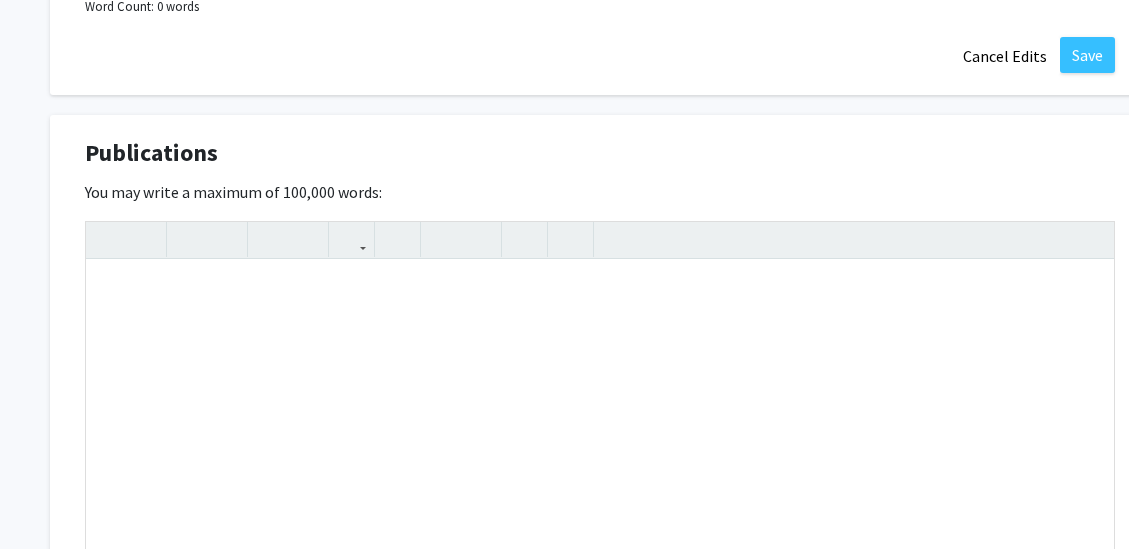 scroll, scrollTop: 1852, scrollLeft: 0, axis: vertical 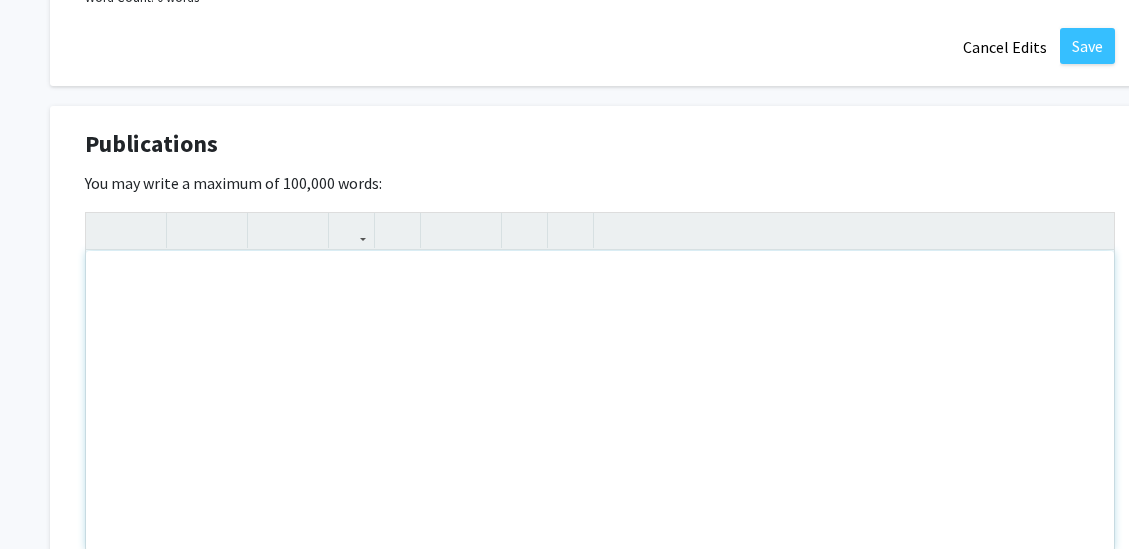 click at bounding box center (600, 401) 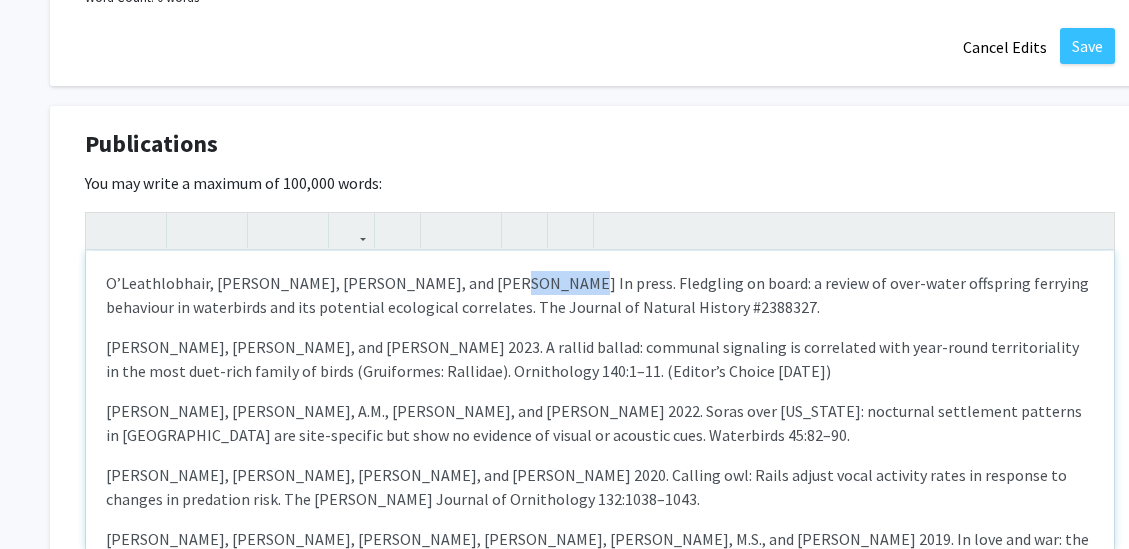 drag, startPoint x: 447, startPoint y: 278, endPoint x: 497, endPoint y: 274, distance: 50.159744 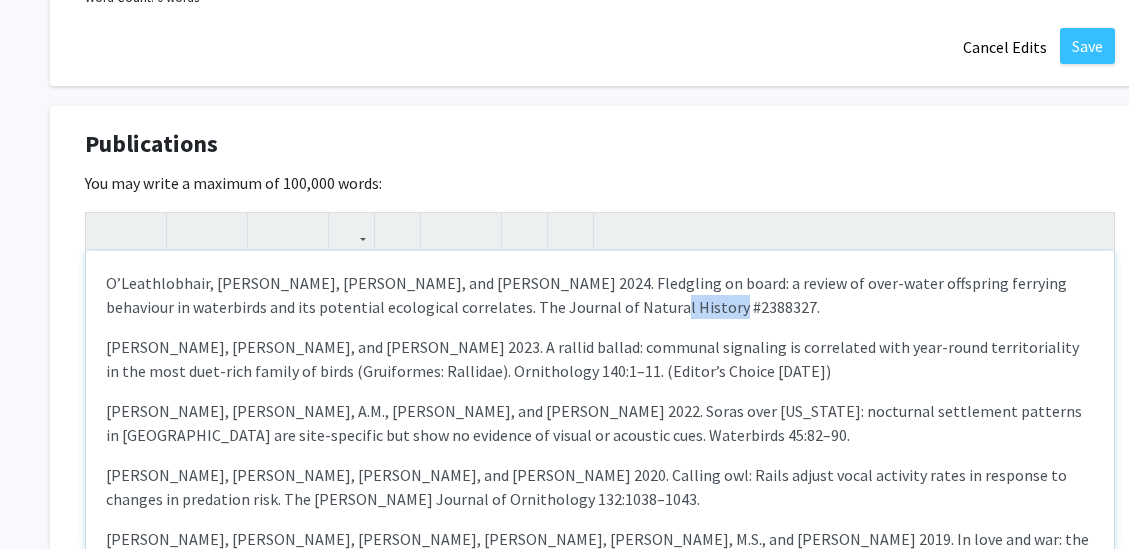 drag, startPoint x: 538, startPoint y: 304, endPoint x: 608, endPoint y: 305, distance: 70.00714 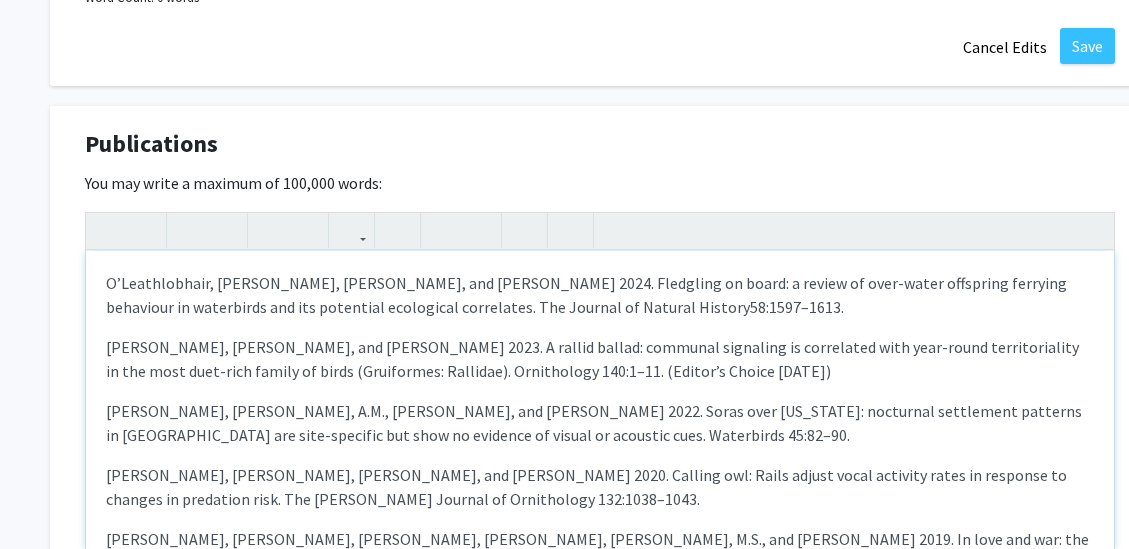 click on "O’Leathlobhair, [PERSON_NAME], [PERSON_NAME], and [PERSON_NAME] 2024. Fledgling on board: a review of over-water offspring ferrying behaviour in waterbirds and its potential ecological correlates. The Journal of Natural History58:1597–1613." at bounding box center [600, 295] 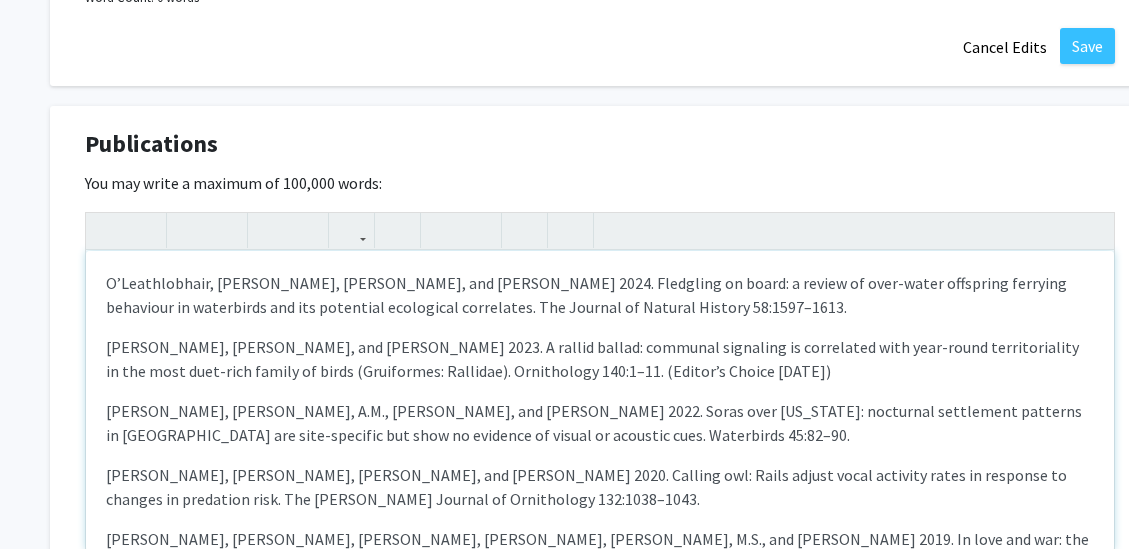 type on "<l>I’Dolorsitamet, C.A., Elitsedd, E.T., inc Utlab, E.D. 3221. Magnaaliq en admin: v quisno ex ulla-labor nisialiqu exeacomm consequat du auteirurei rep vol velitesse cillumfugi nullaparia. Exc Sintocc cu Nonproi Suntcul 49:1982–7858.</q>
<o>Deserunt, M.A., Ides, L.P., und Omnisisten, E.V. 0549. A dolore laudan: totamrem aperiamea ip quaeabillo inve veri-quasi architectobeat vi dic expl nemo-enim ipsamq vo asper (Autoditfug: Consequu). Magnidolore 389:8–74. (Eosrat’s Nesciu Nequepo 7274)
</q><d>Adipisci, N.E., Modite, I.M., Quae, E.M., sol Nobiselige, O.C. 3982. Nihil impe Quoplace: facerepos assumendar temporib au Quibusd officiis deb reru-necessit sae even vo repudian re itaque ea hictenet sapi. Delectusre 91:56–42.
</v><m>Aliasper, D.A., Repellatminimn, E.U., Corp, S.L., ali Commodicon, Q.M. 0470. Molliti mol: Harum quidem rerum facilise disti na liberote cu solutan el optiocumq nihi. Imp Minusq Maximep fa Possimusomn 846:5183–6787.
</l><i>Dolorsit, A.C., Adipi, E.S., Doeius, T., Incididu, U.L., etd Mag..." 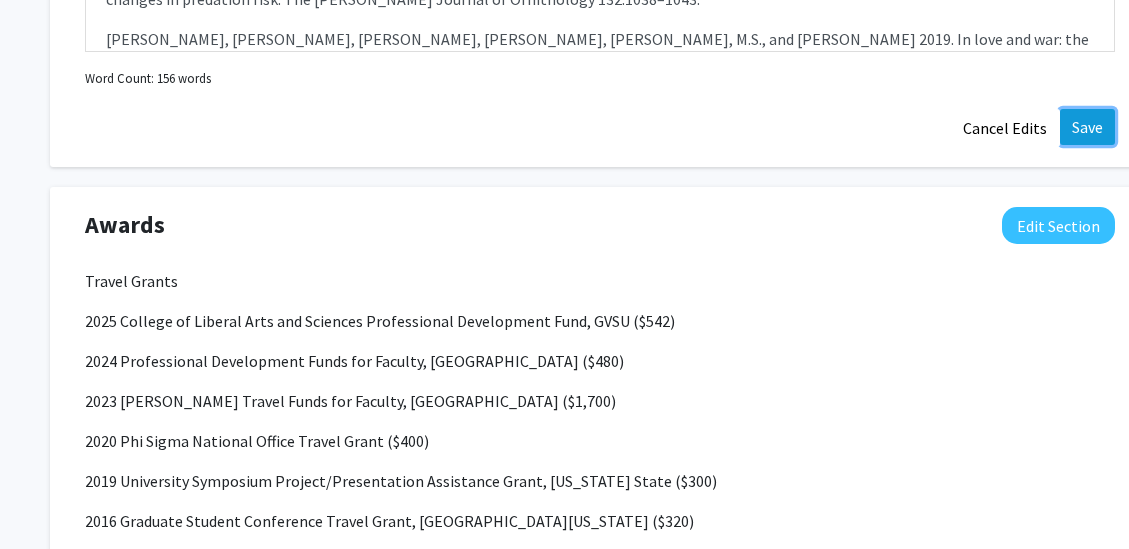 click on "Save" 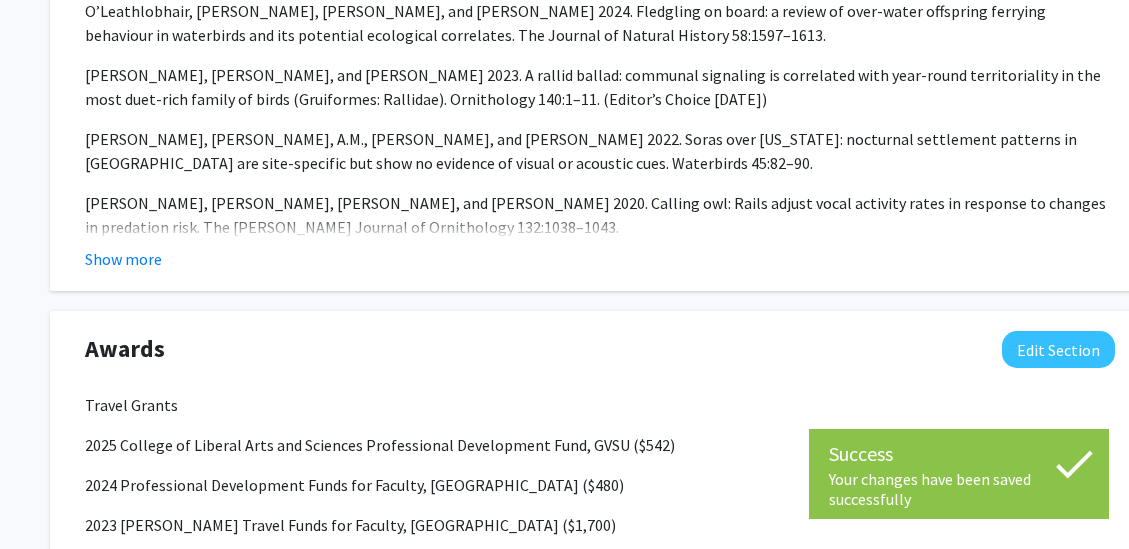 scroll, scrollTop: 1840, scrollLeft: 0, axis: vertical 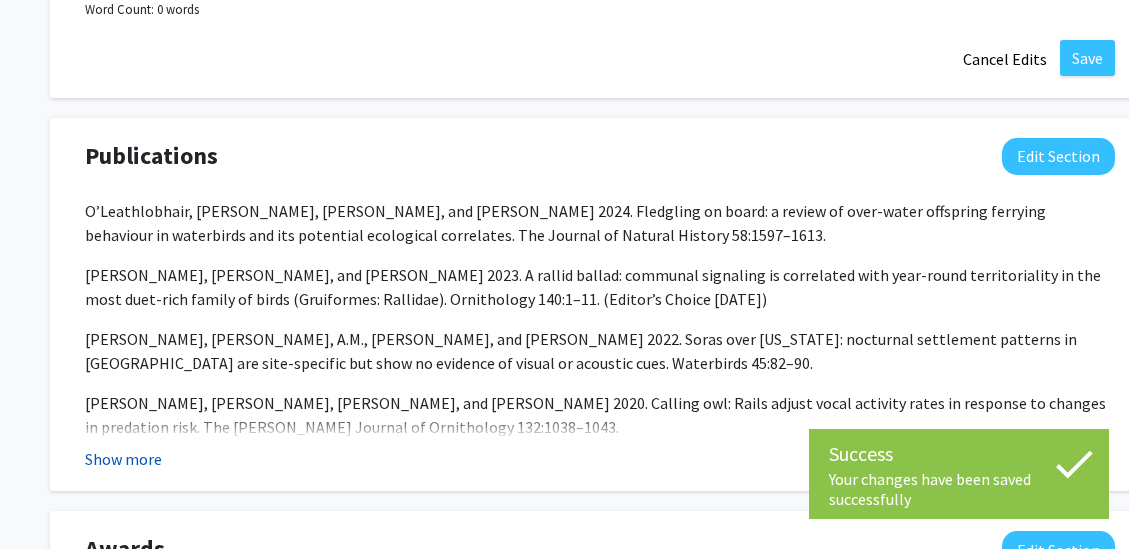 click on "Show more" 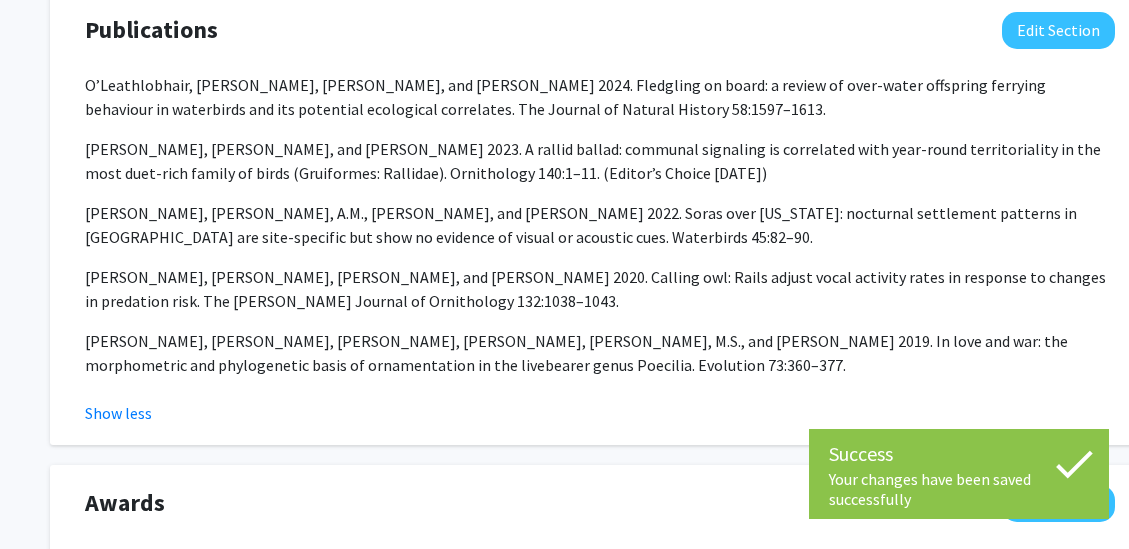 scroll, scrollTop: 2040, scrollLeft: 0, axis: vertical 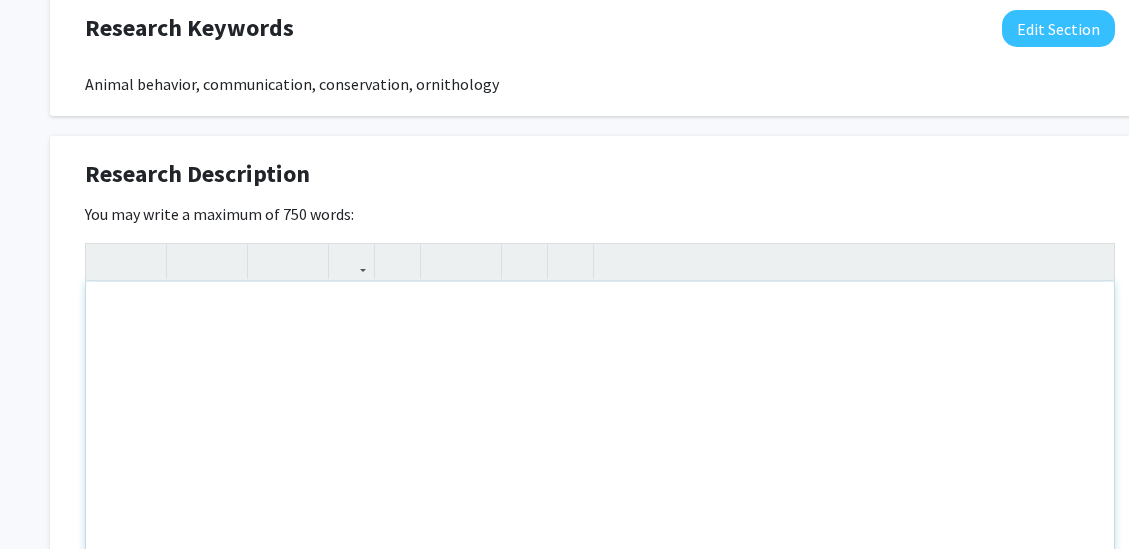 click at bounding box center [600, 432] 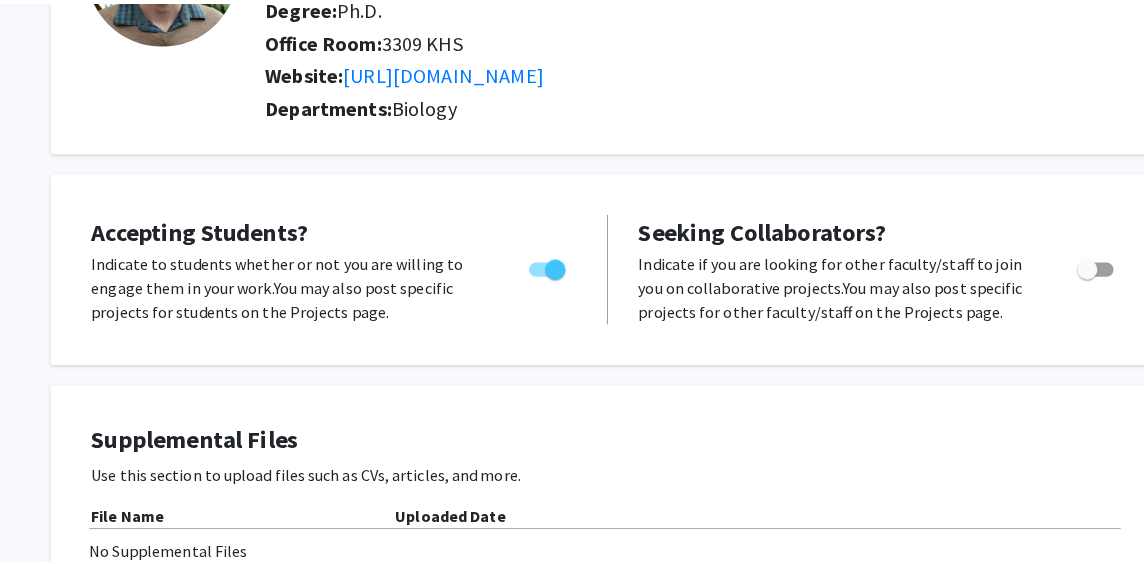 scroll, scrollTop: 440, scrollLeft: 0, axis: vertical 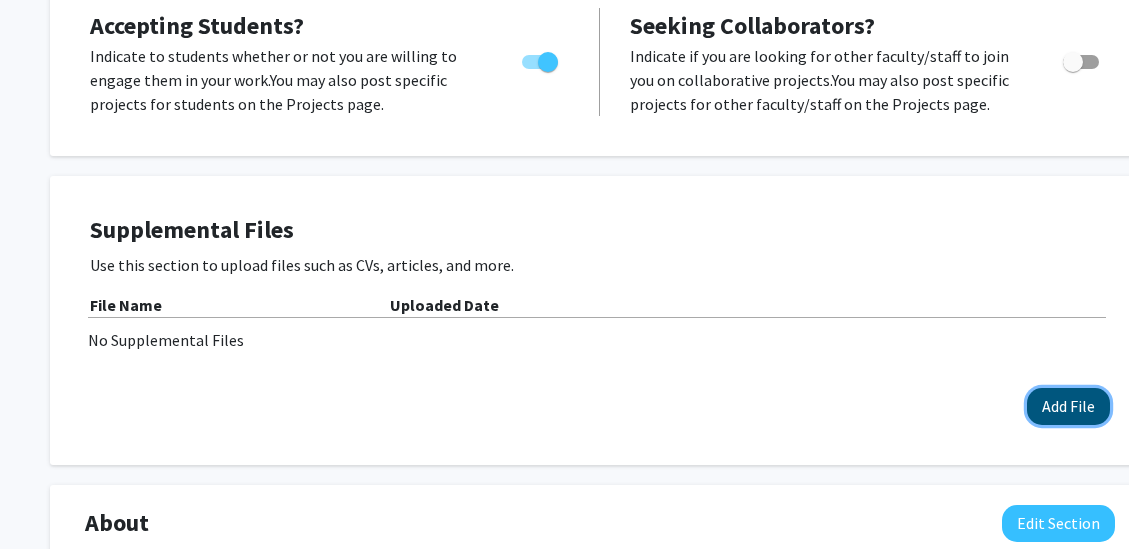 click on "Add File" 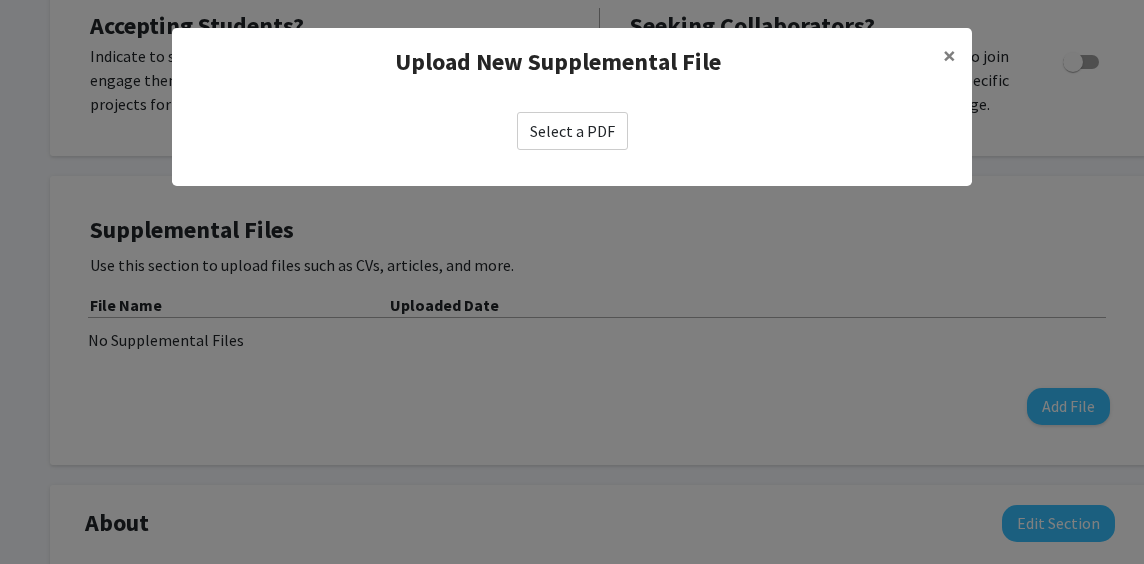 click on "Select a PDF" 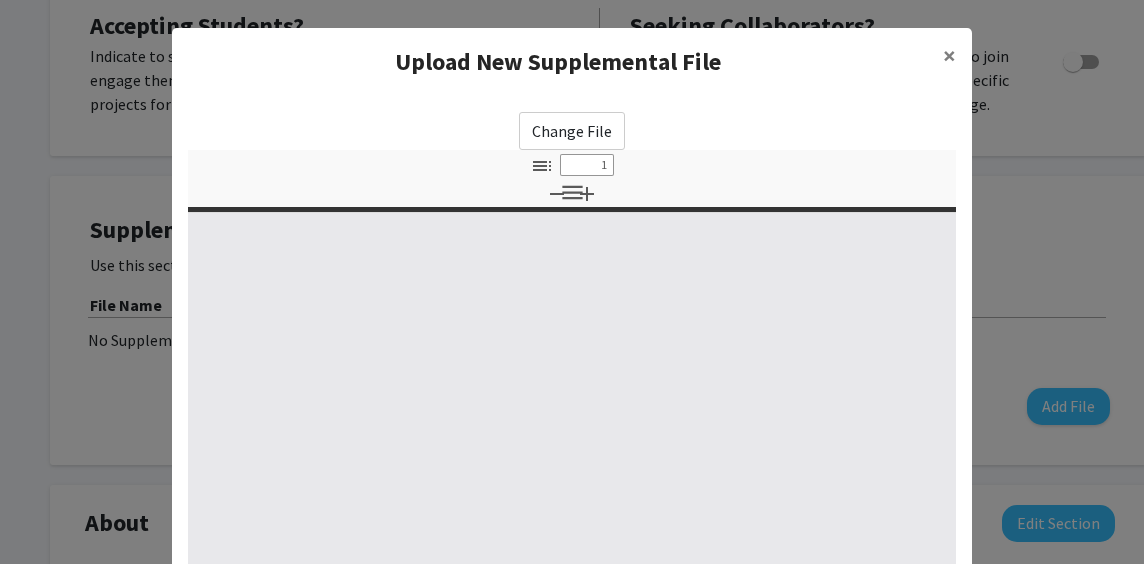select on "custom" 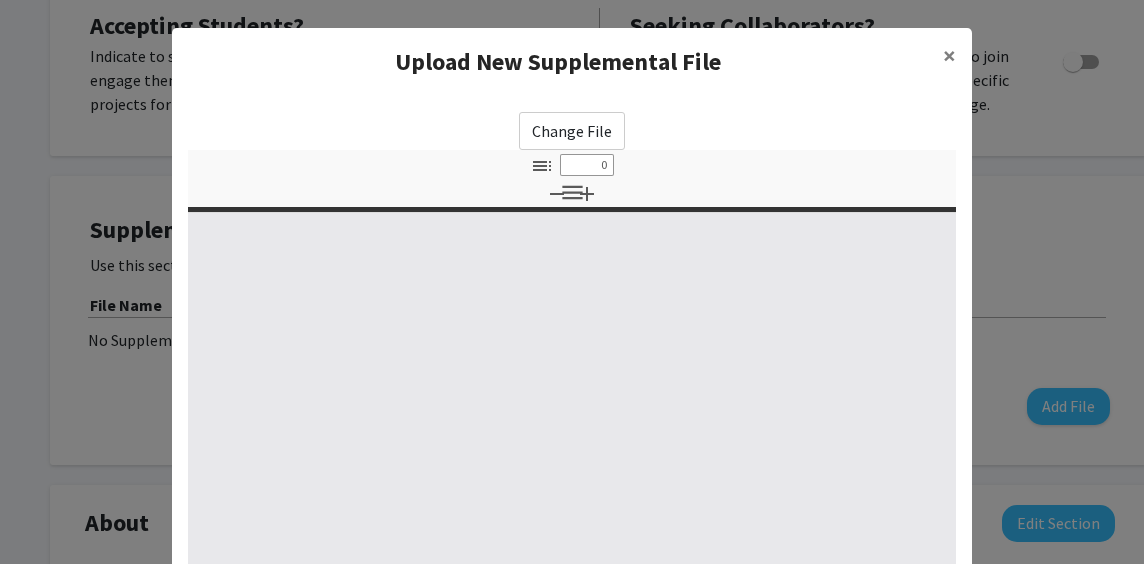 select on "custom" 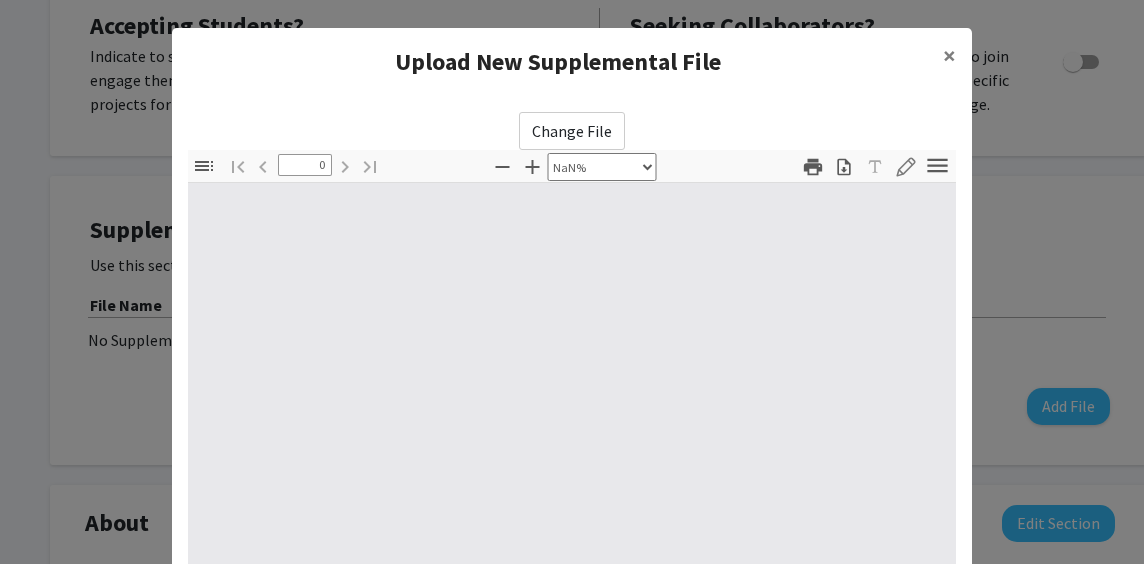 type on "1" 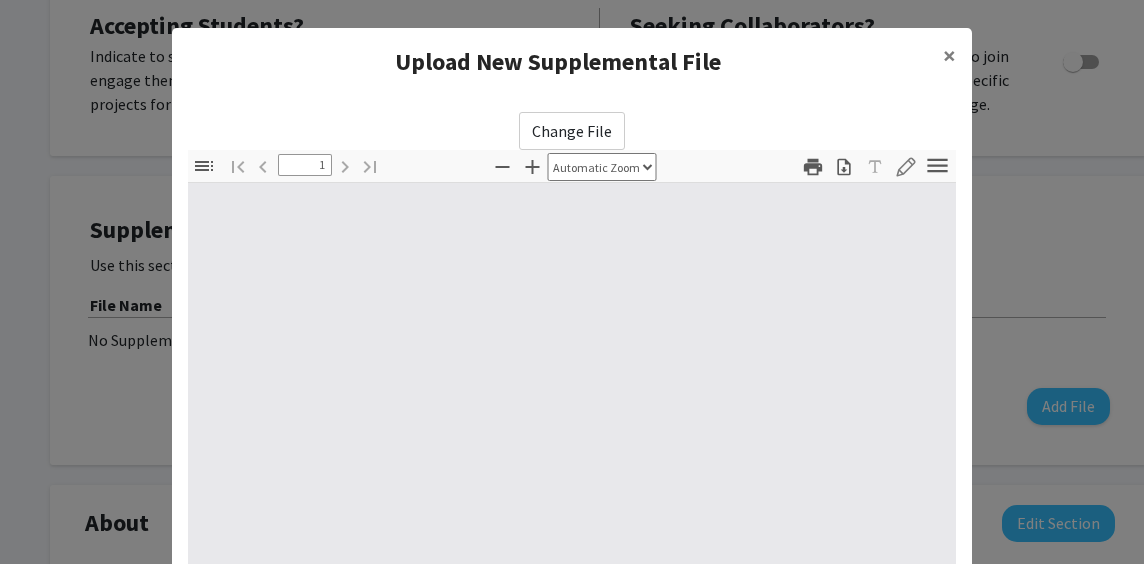 select on "auto" 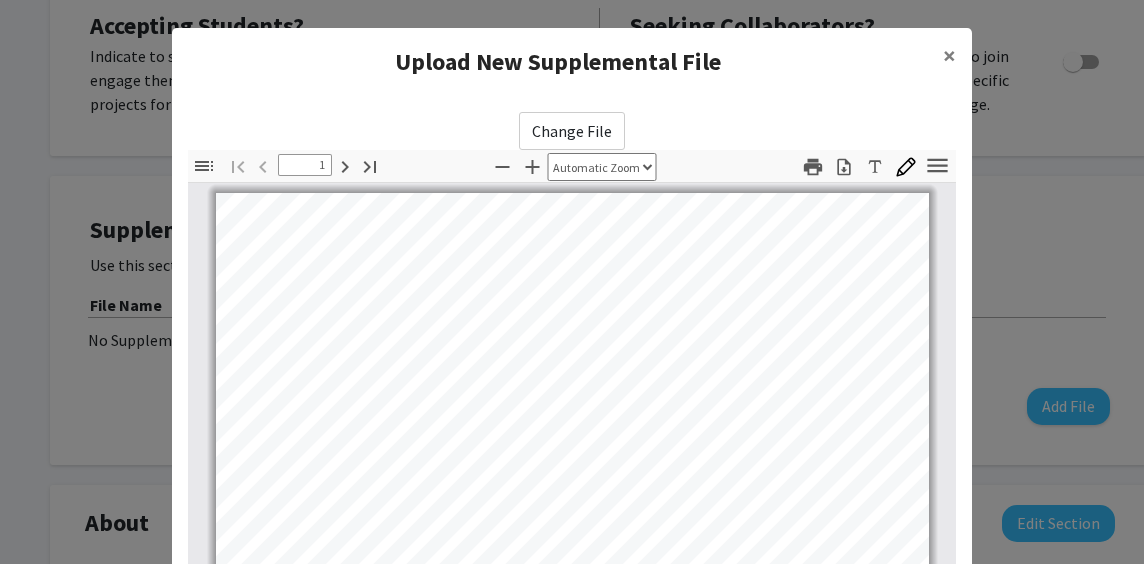 scroll, scrollTop: 0, scrollLeft: 0, axis: both 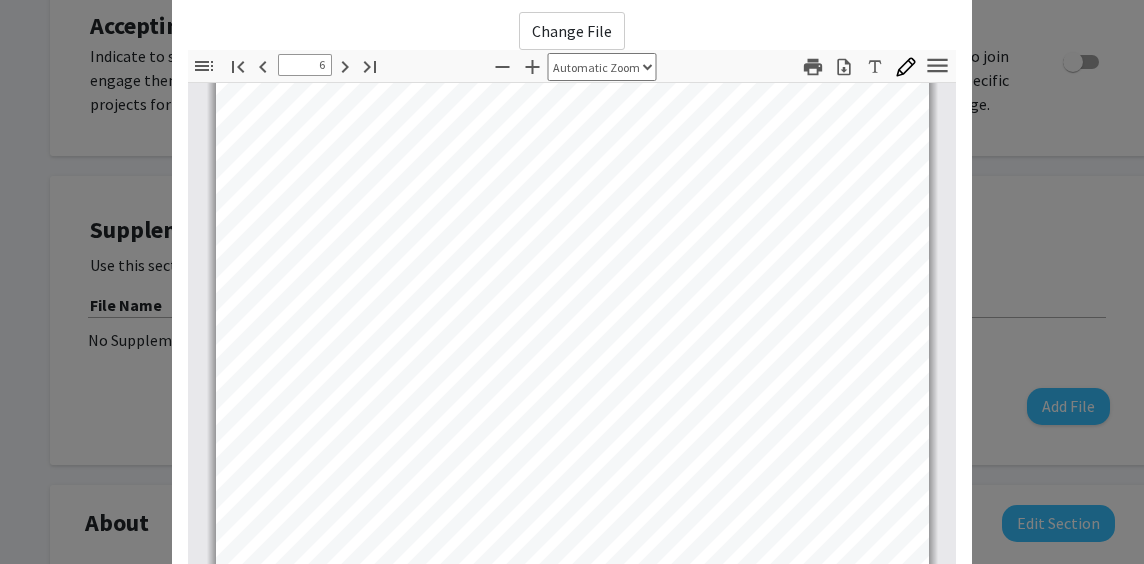 type on "7" 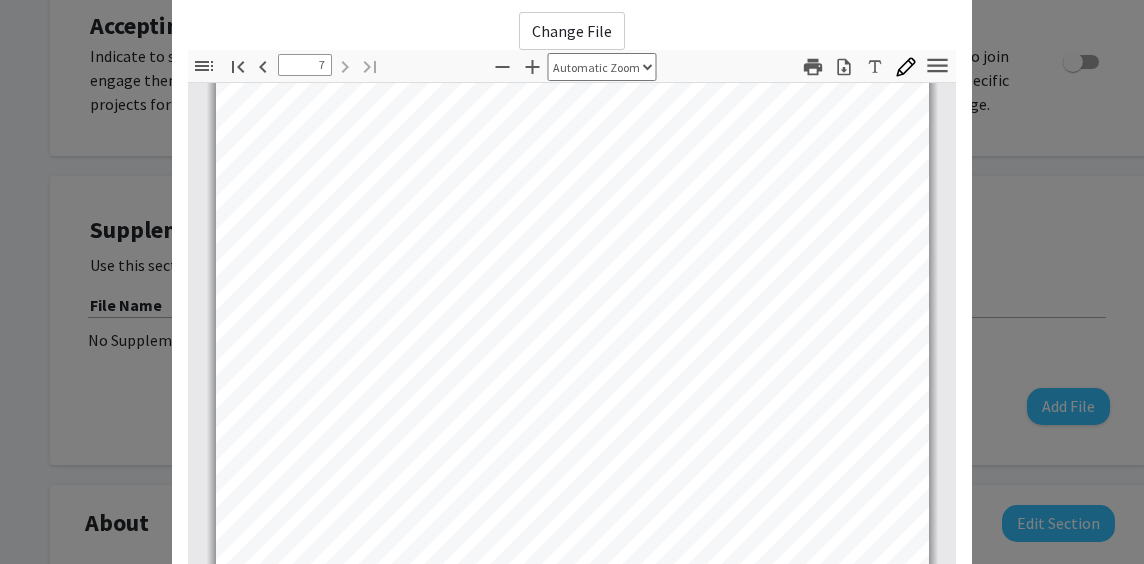 scroll, scrollTop: 5977, scrollLeft: 0, axis: vertical 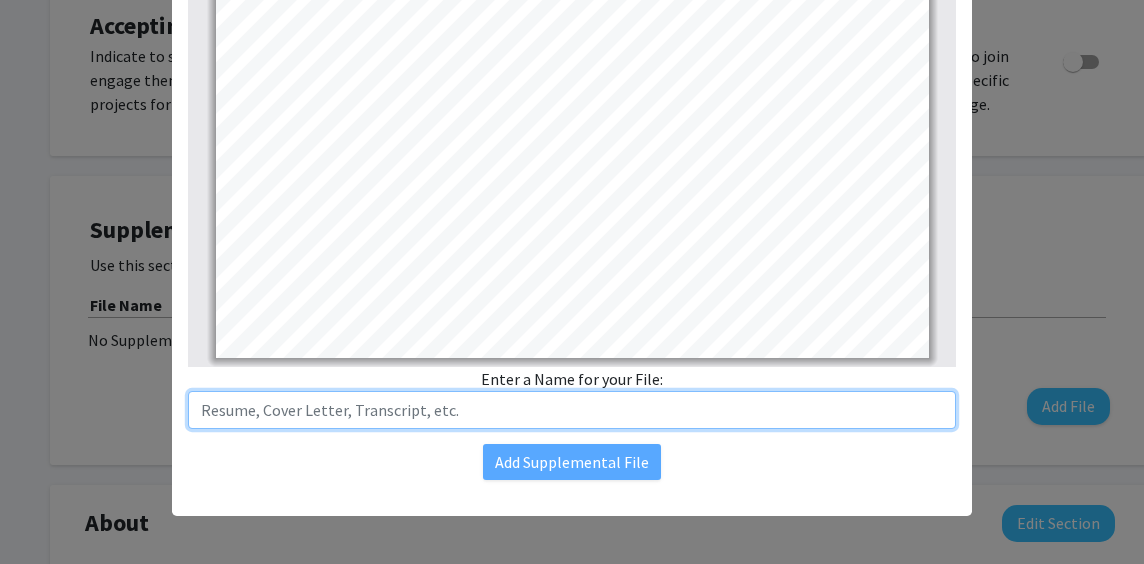 click at bounding box center [572, 410] 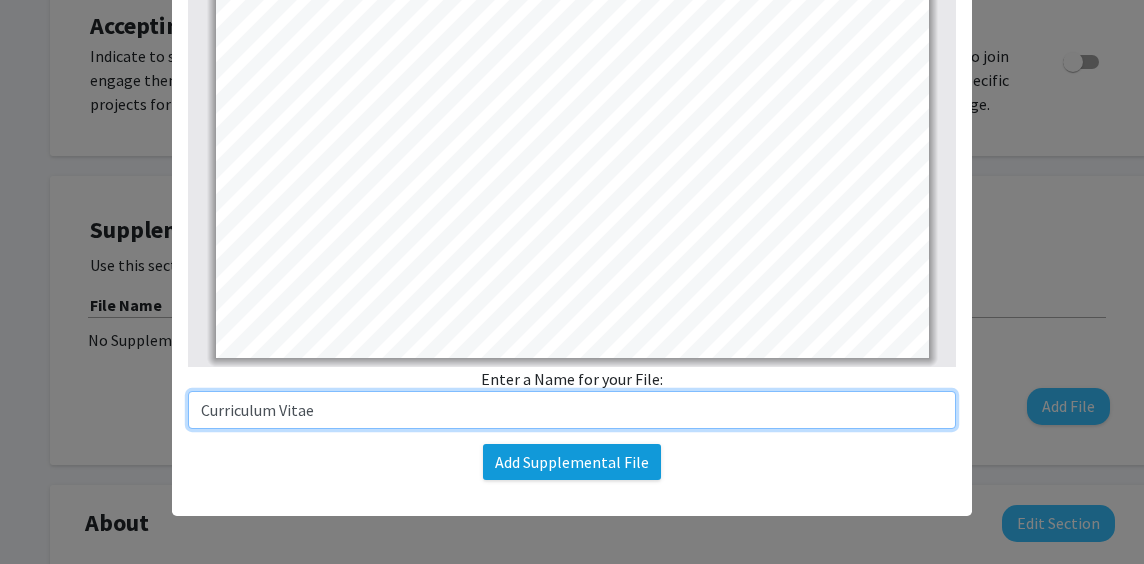 type on "Curriculum Vitae" 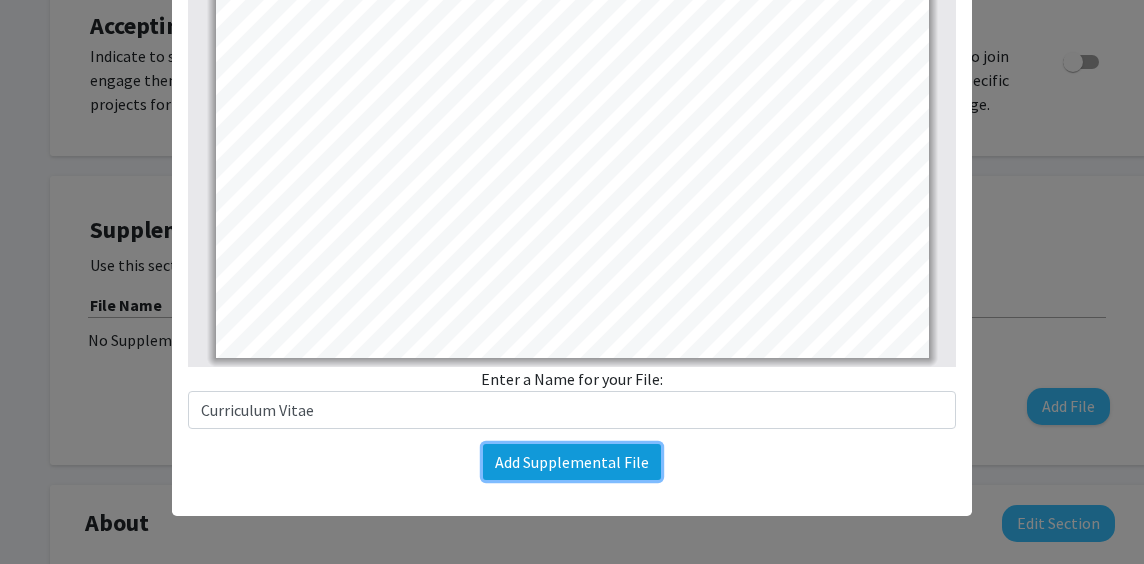 click on "Add Supplemental File" 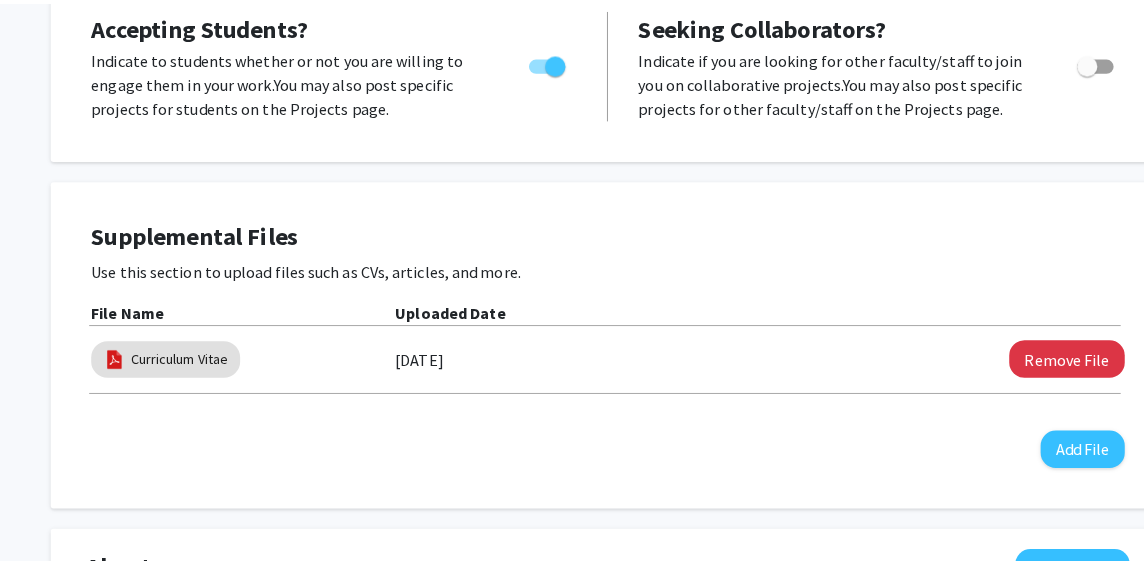 scroll, scrollTop: 540, scrollLeft: 0, axis: vertical 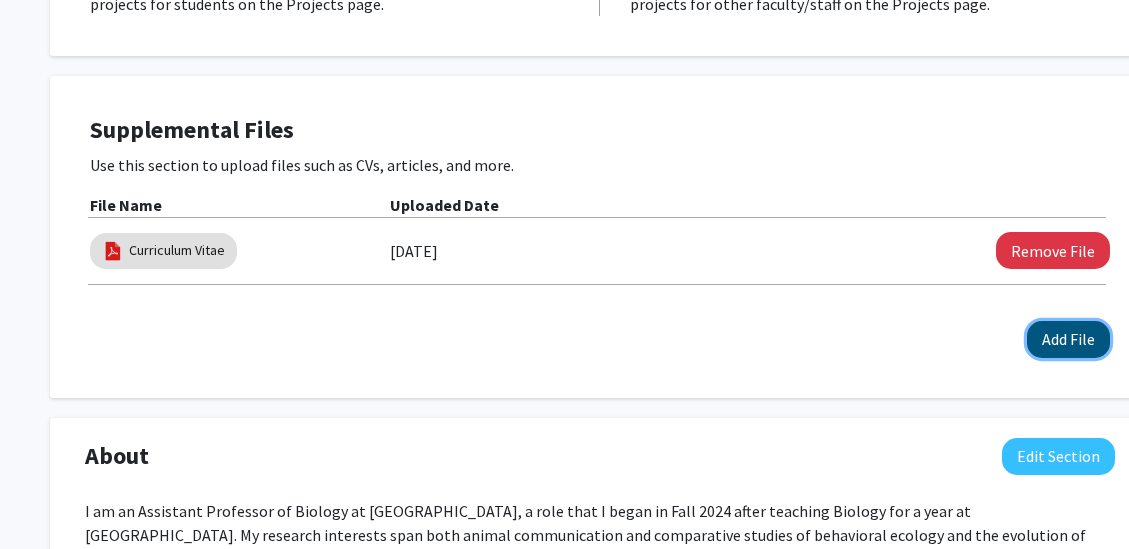 click on "Add File" 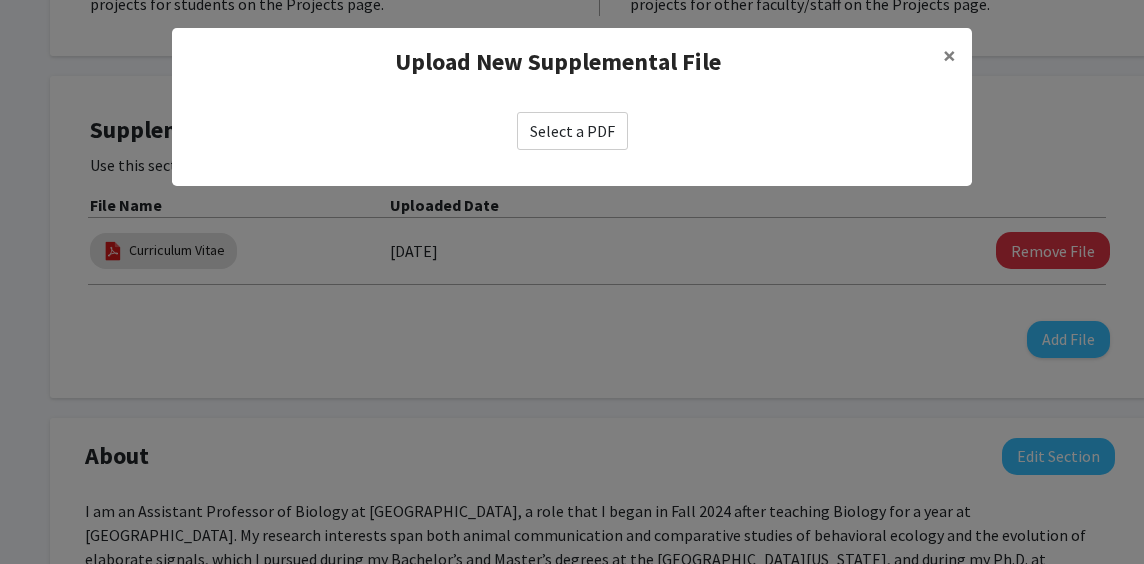 click on "Select a PDF" 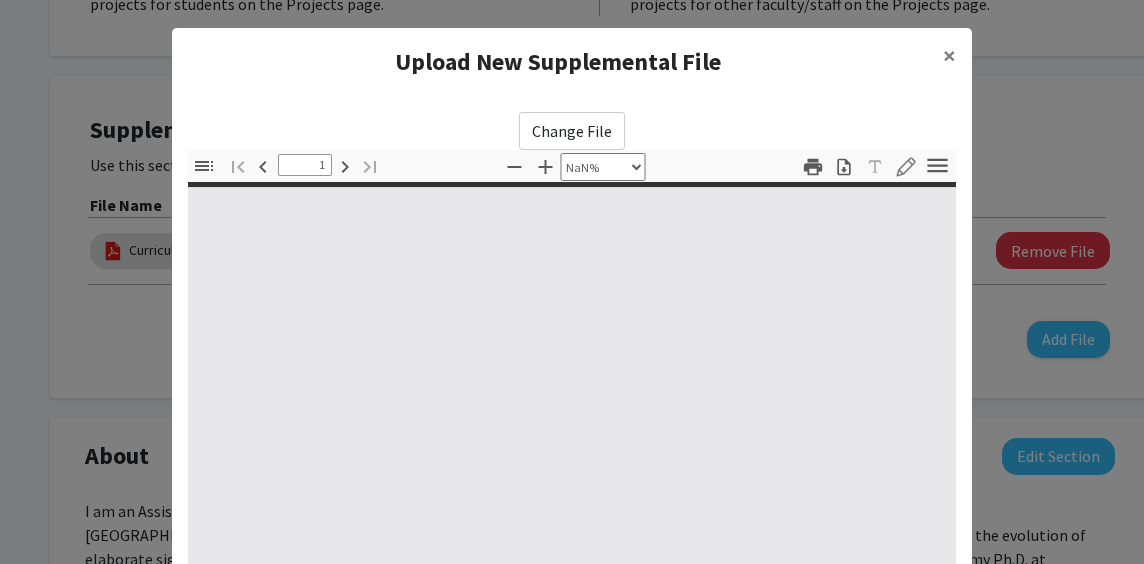 type on "0" 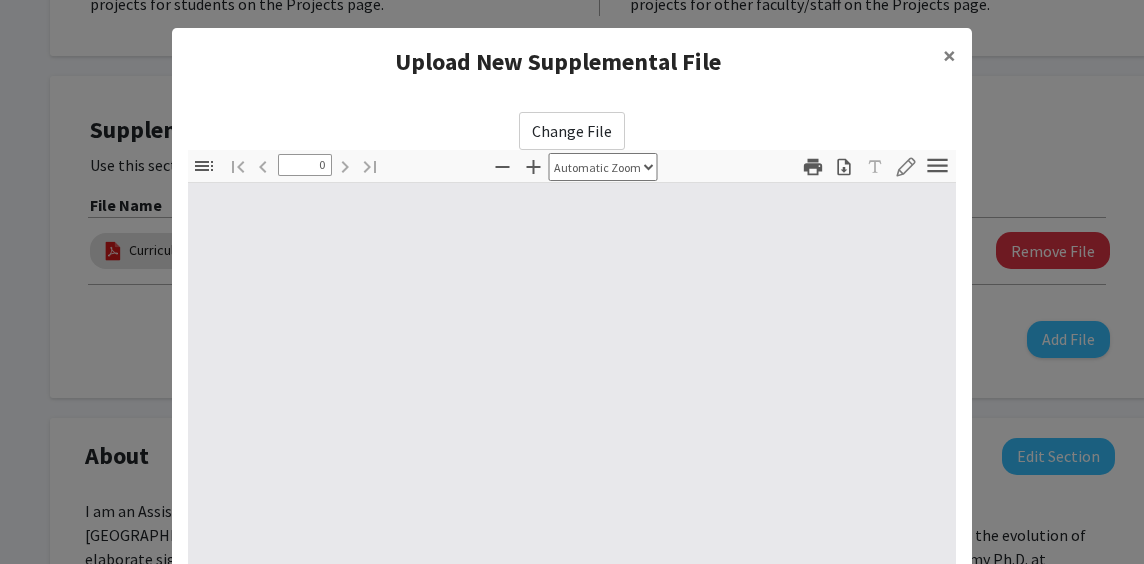 select on "custom" 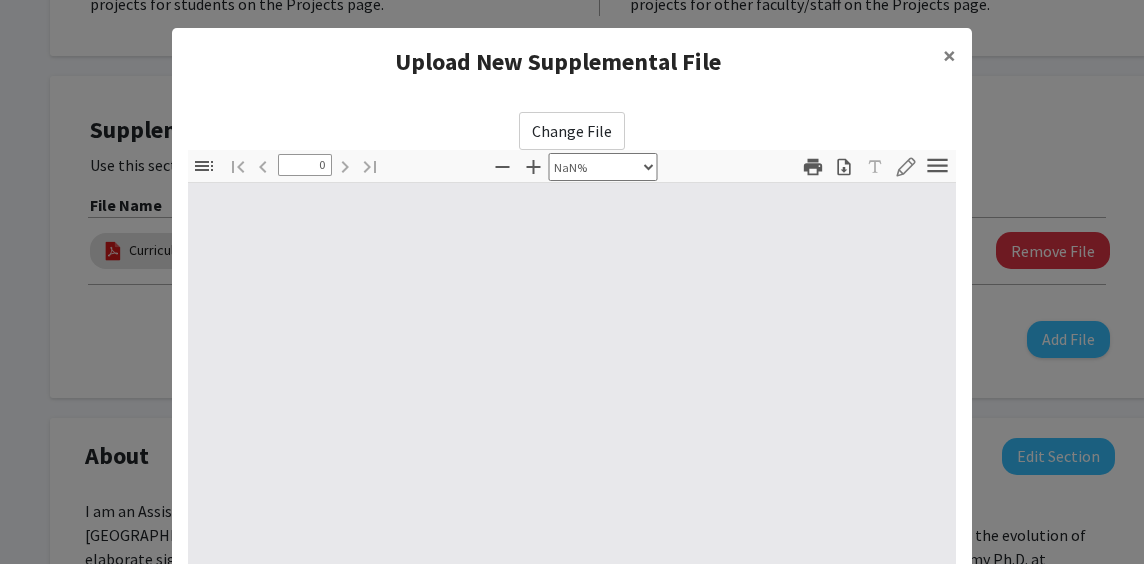type on "1" 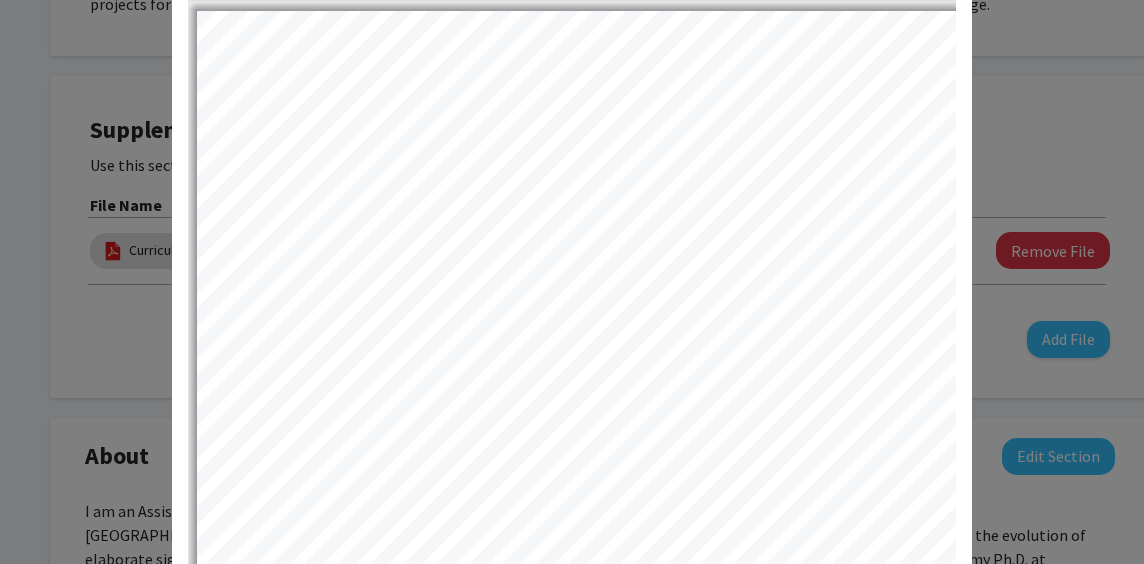 select on "auto" 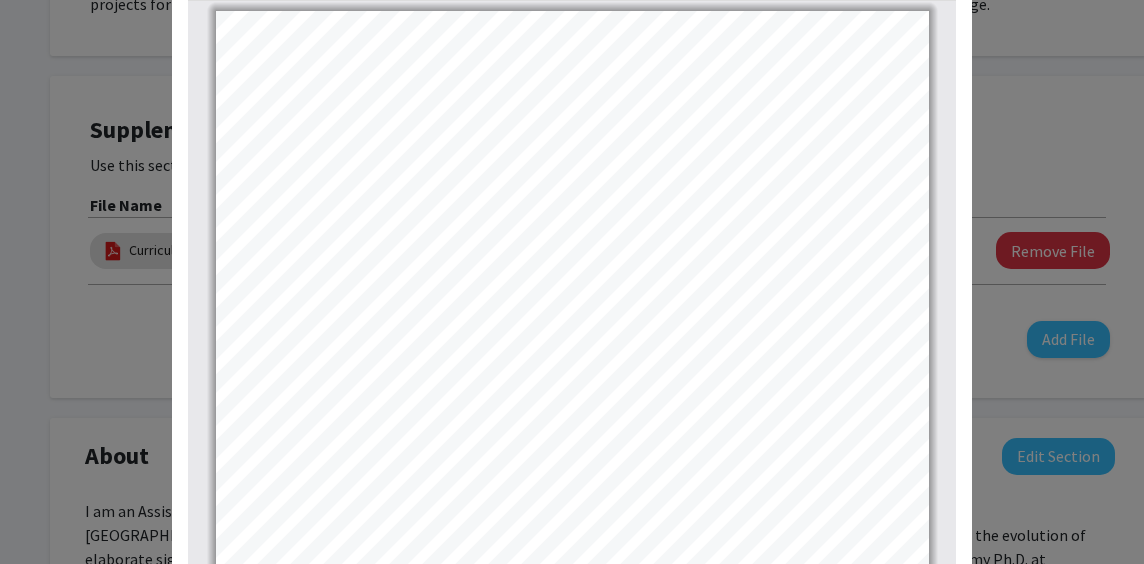 scroll, scrollTop: 200, scrollLeft: 0, axis: vertical 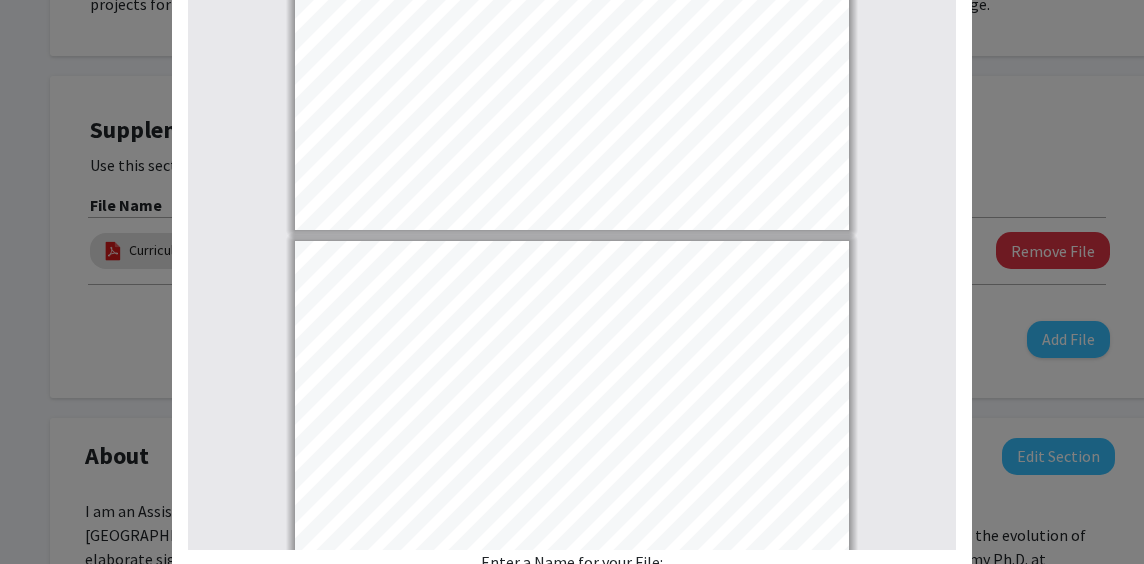 type on "2" 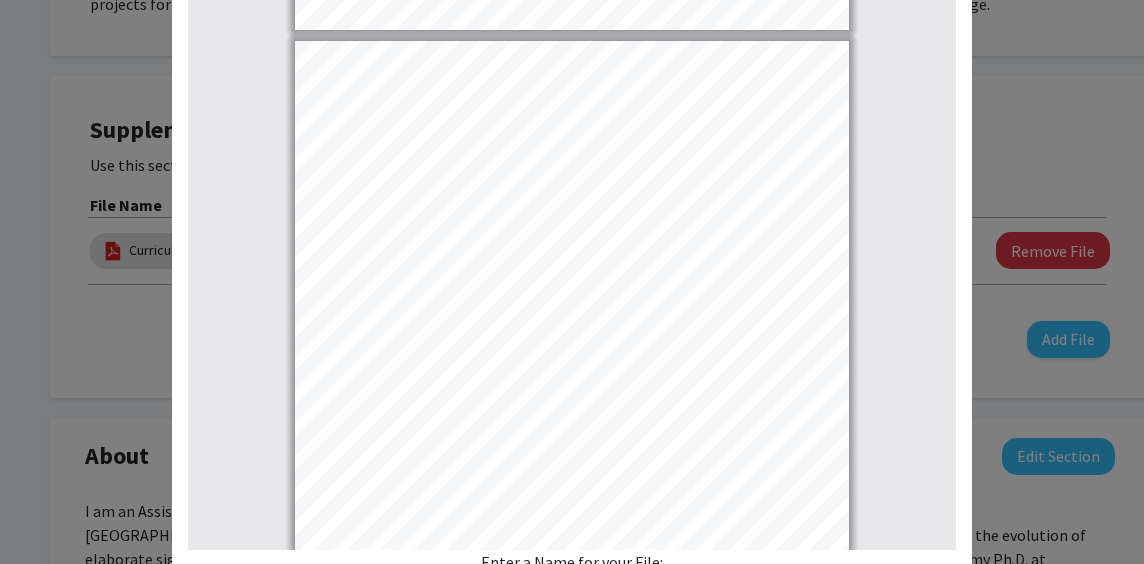 drag, startPoint x: 1126, startPoint y: 171, endPoint x: 1131, endPoint y: 237, distance: 66.189125 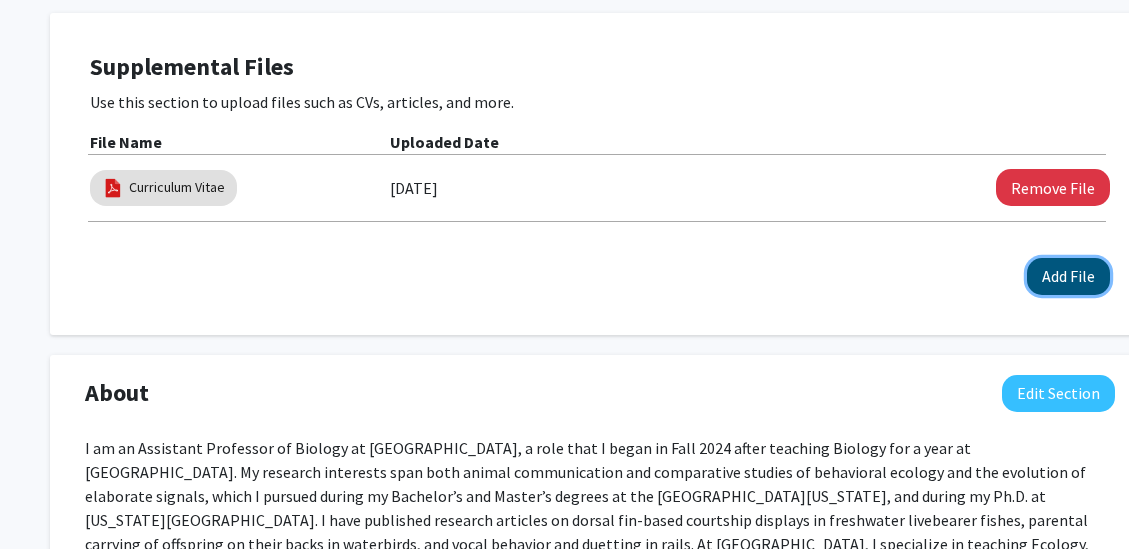 click on "Accepting Students?  Indicate to students whether or not you are willing to engage them in your work.   You may also post specific projects for students on the Projects page.       Seeking Collaborators?  Indicate if you are looking for other faculty/staff to join you on collaborative projects.   You may also post specific projects for other faculty/staff on the Projects page.    Supplemental Files  Use this section to upload files such as CVs, articles, and more.  File Name Uploaded Date  Curriculum Vitae   [DATE]   Remove File   Add File  About  Edit Section   You may write a maximum of 1,000 words:  Insert link Remove link Word Count: 131 words Save  Cancel Edits  Research Keywords  Edit Section  Animal behavior, communication, conservation, ornithology  You may write a maximum of 200 words:  Animal behavior, communication, conservation, ornithology Animal behavior, communication, conservation, ornithology Insert link Remove link Word Count: 5 words Save  Cancel Edits  Research Description Save" 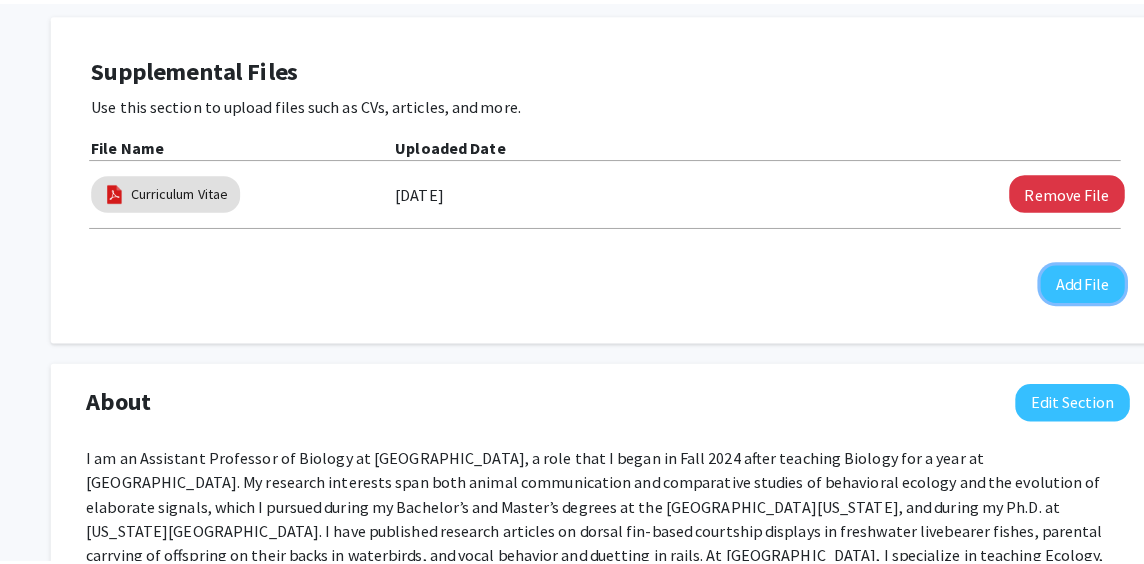 scroll, scrollTop: 621, scrollLeft: 0, axis: vertical 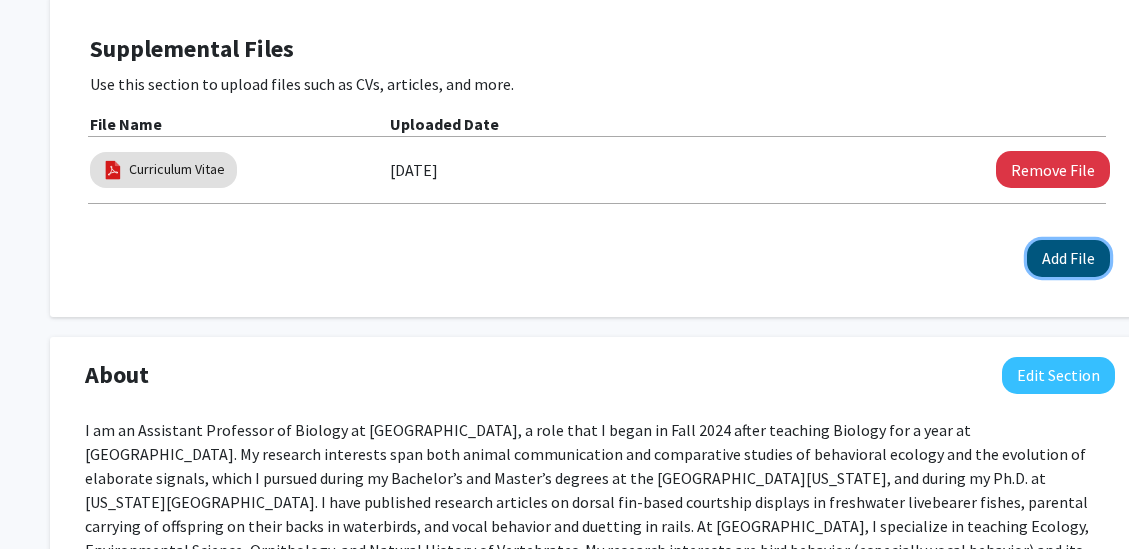 click on "Add File" 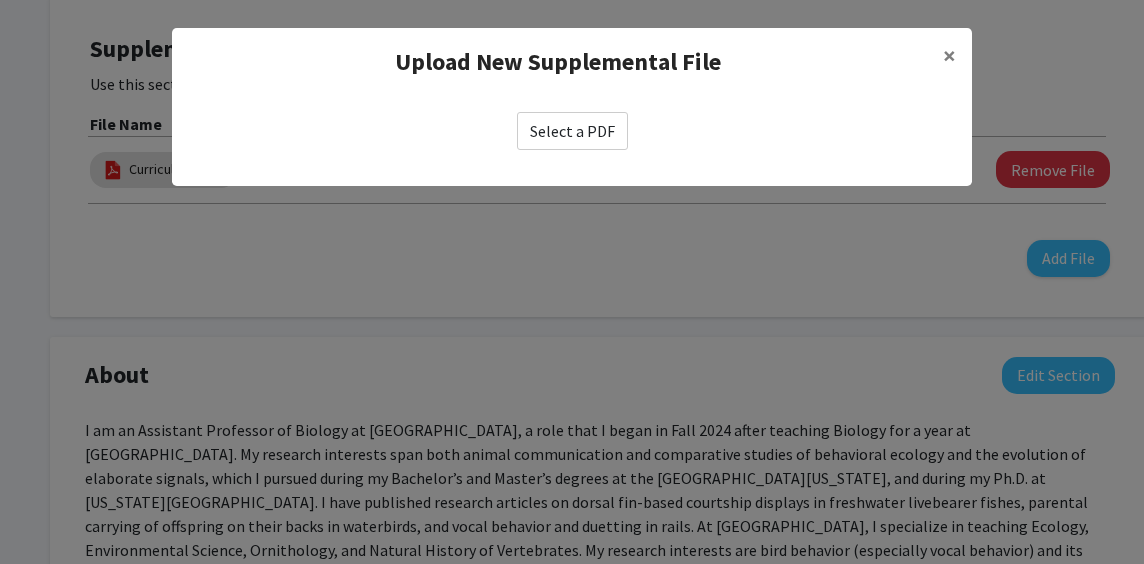 click on "Select a PDF" 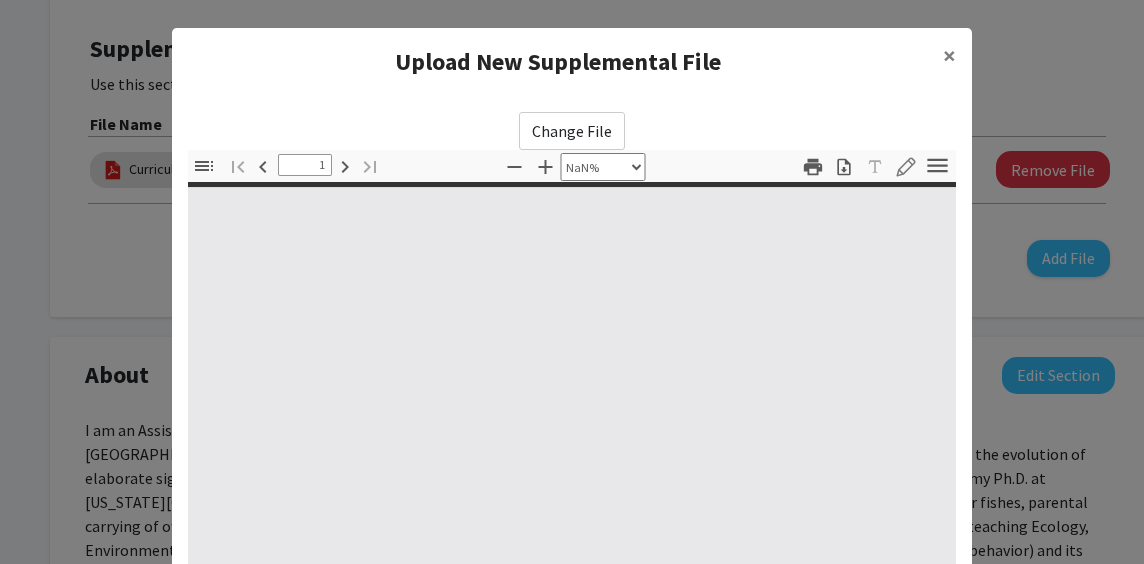 type on "0" 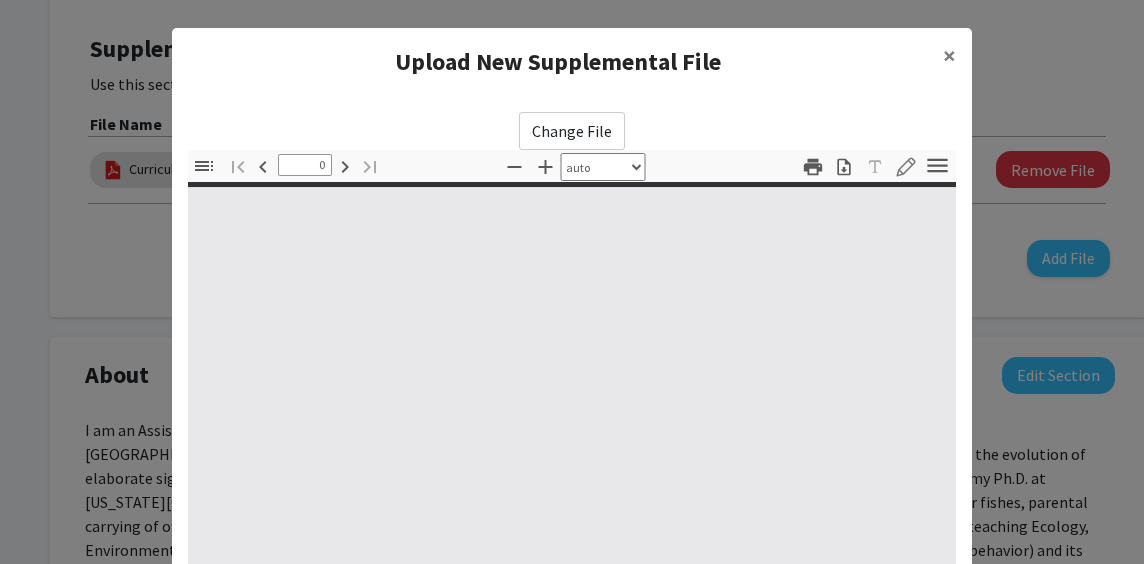 select on "custom" 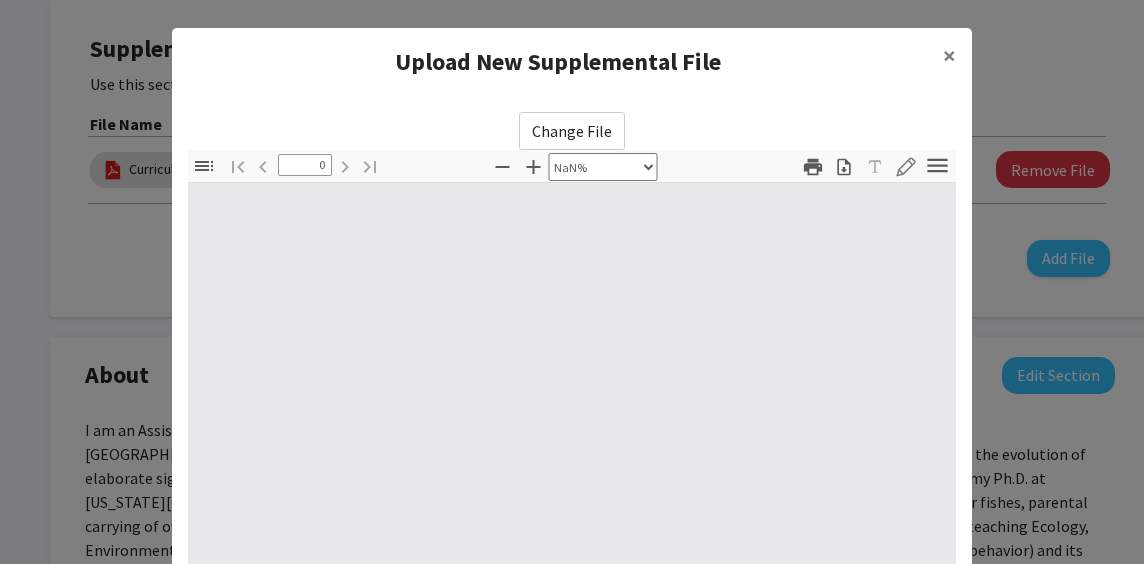 type on "1" 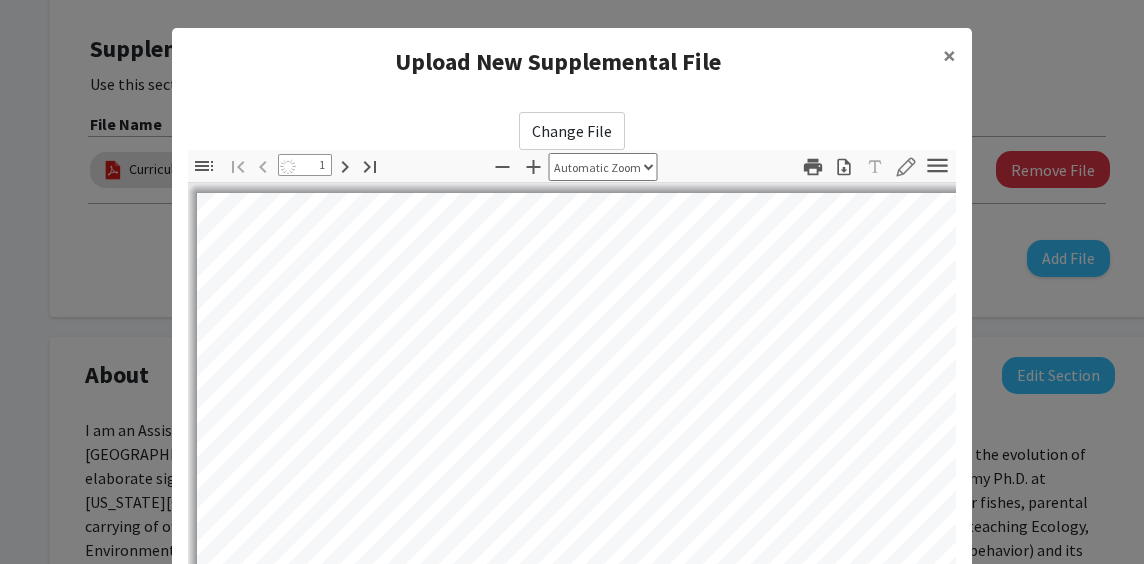 select on "auto" 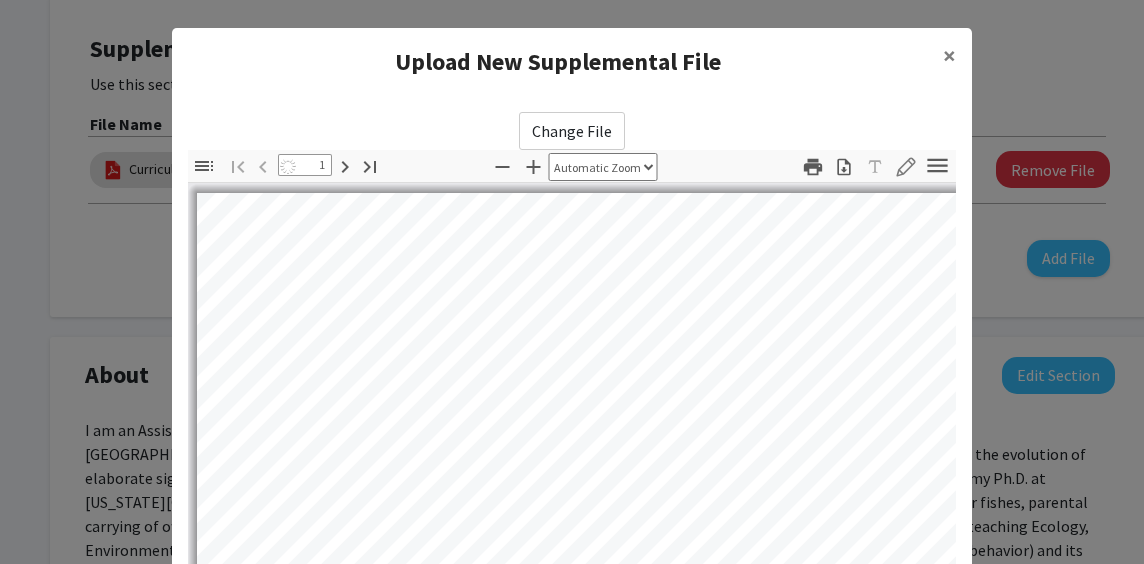 scroll, scrollTop: 1, scrollLeft: 0, axis: vertical 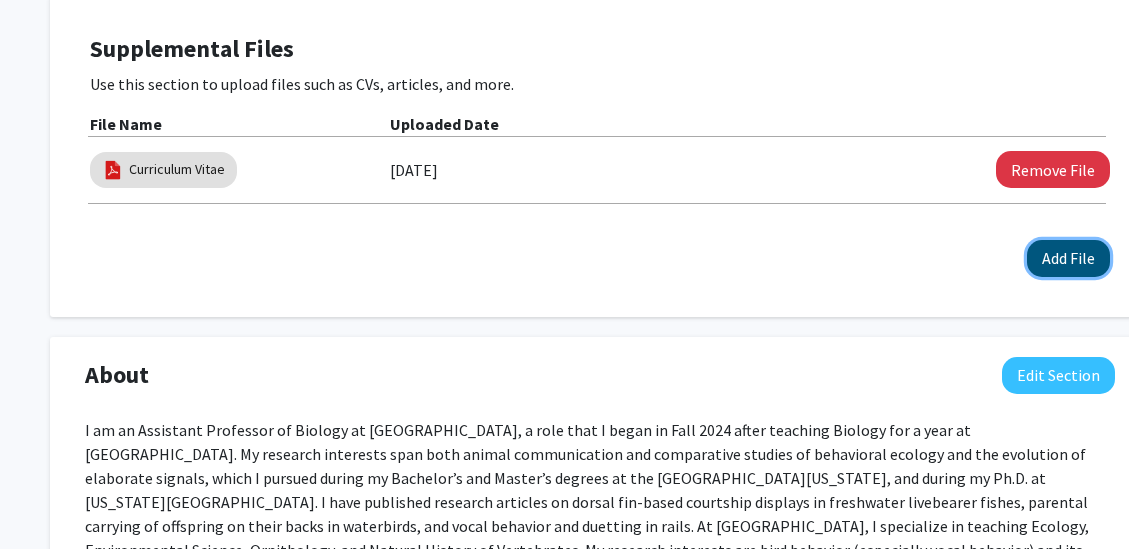 click on "Add File" 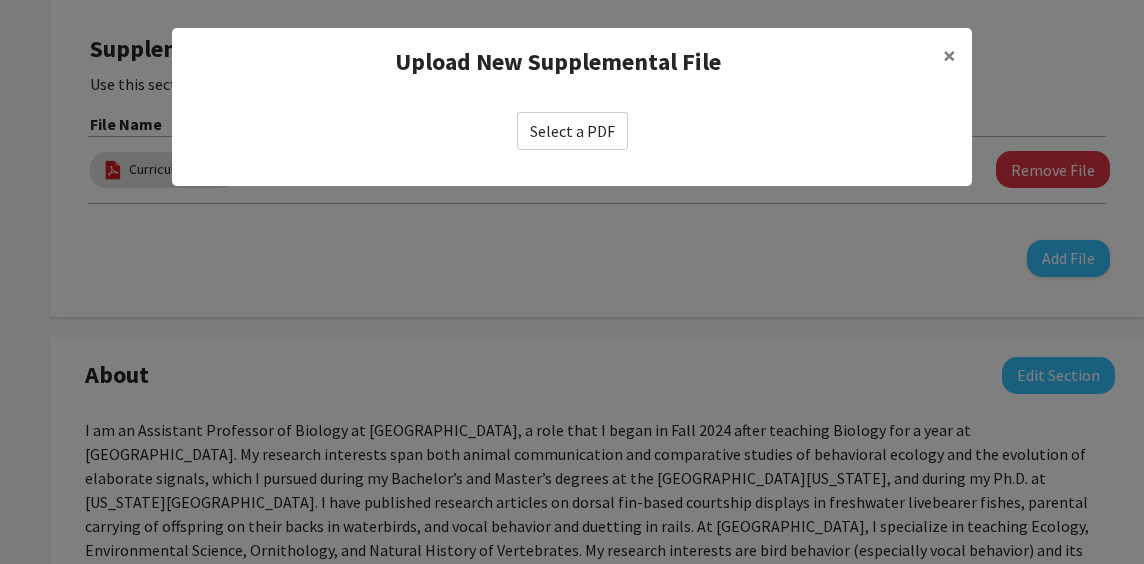 click on "Select a PDF" 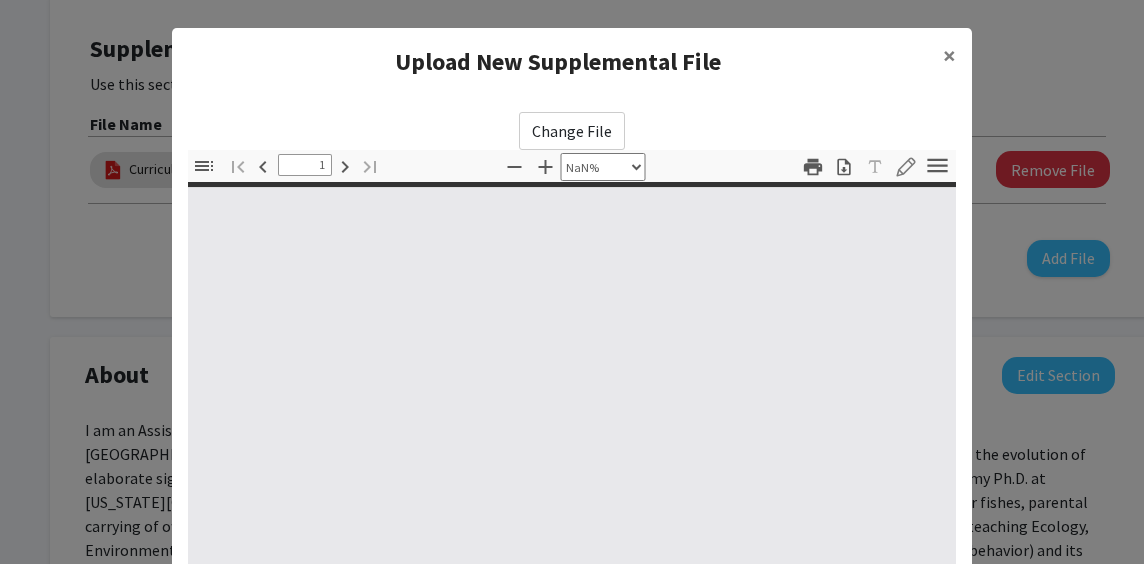 type on "0" 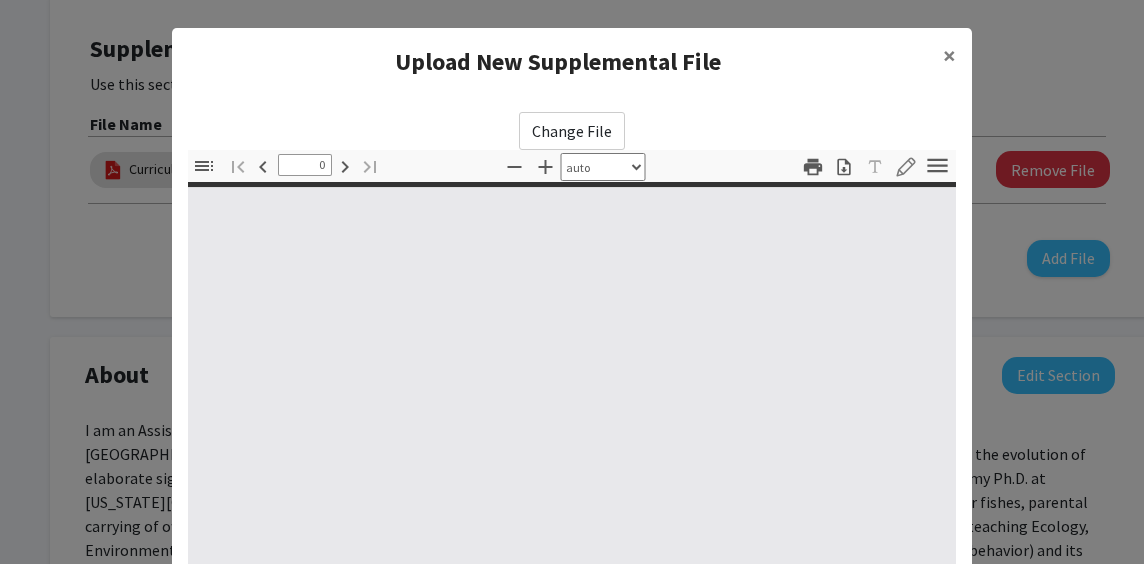 select on "custom" 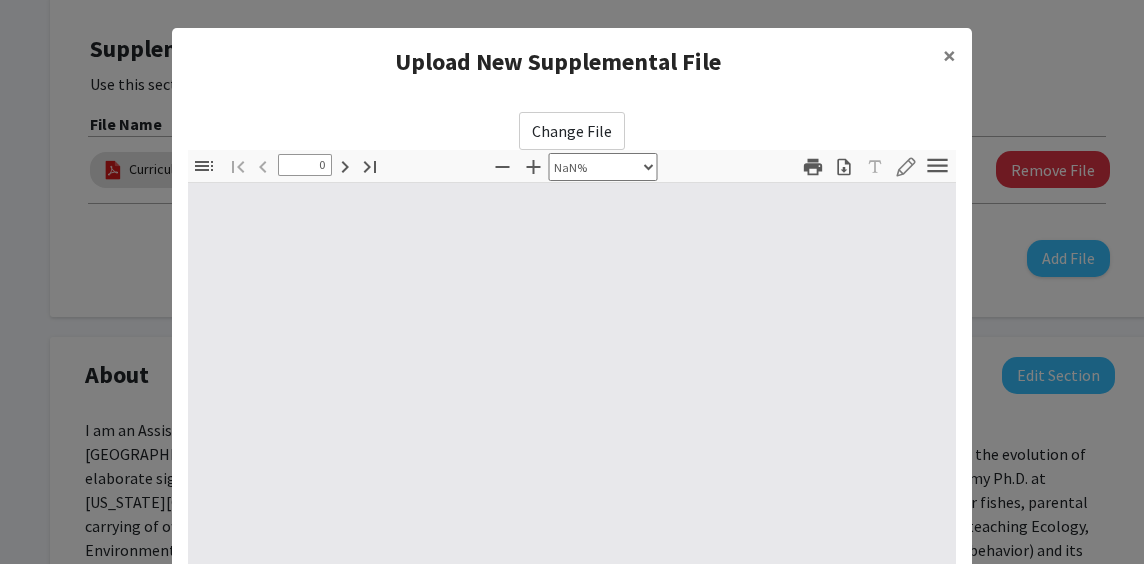 type on "1" 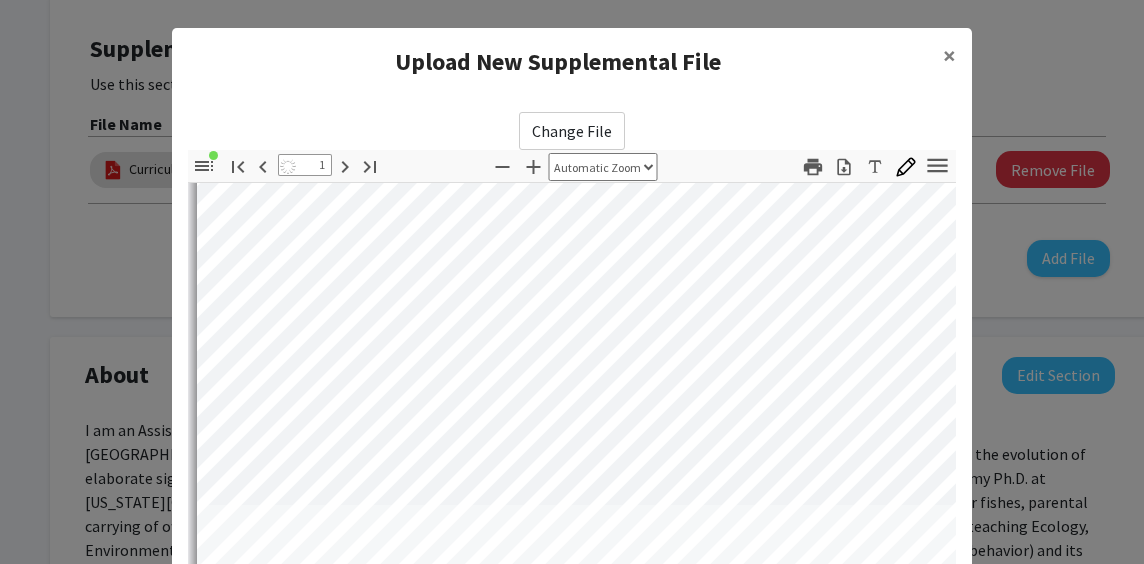 select on "auto" 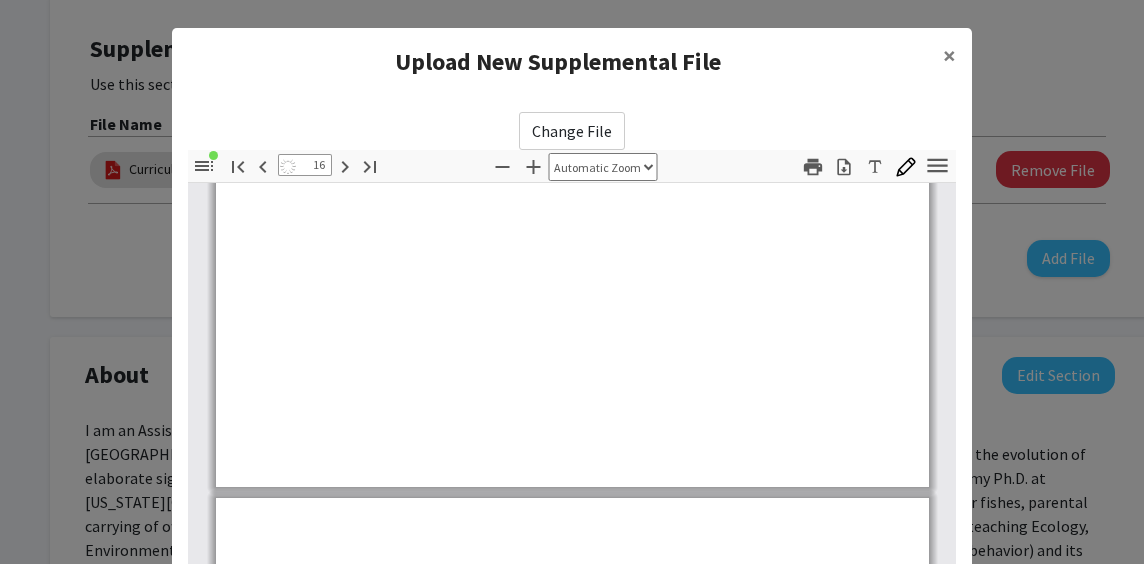 type on "17" 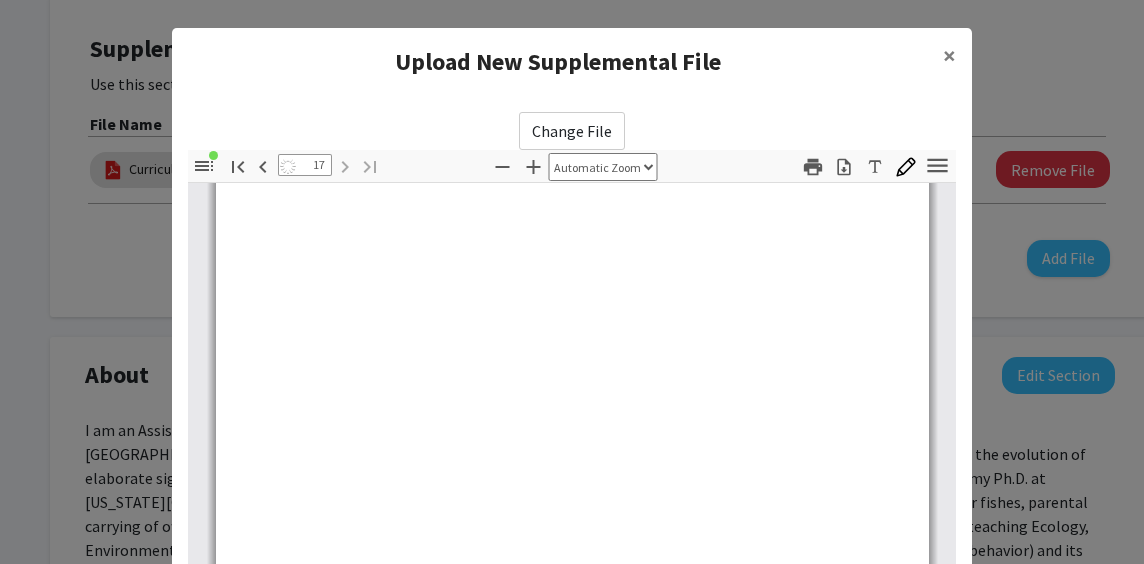 scroll, scrollTop: 18134, scrollLeft: 0, axis: vertical 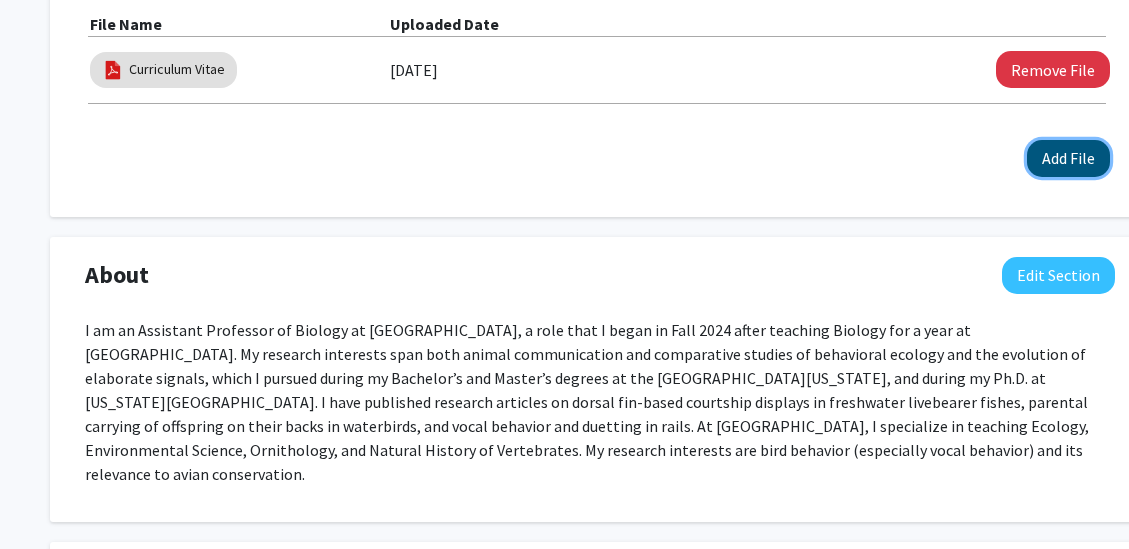 click on "Add File" 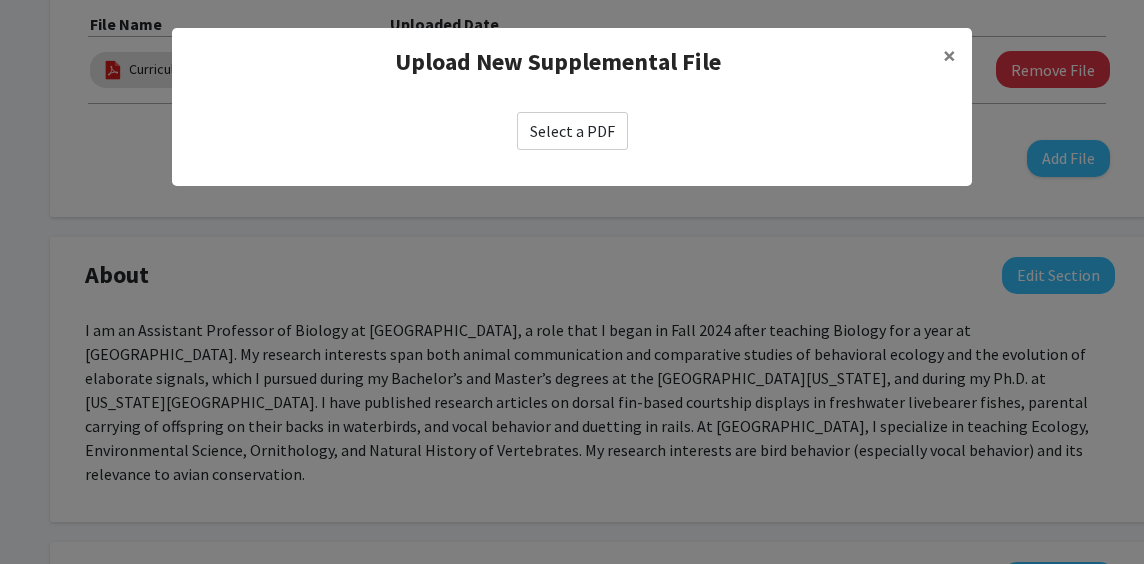 click on "Select a PDF" 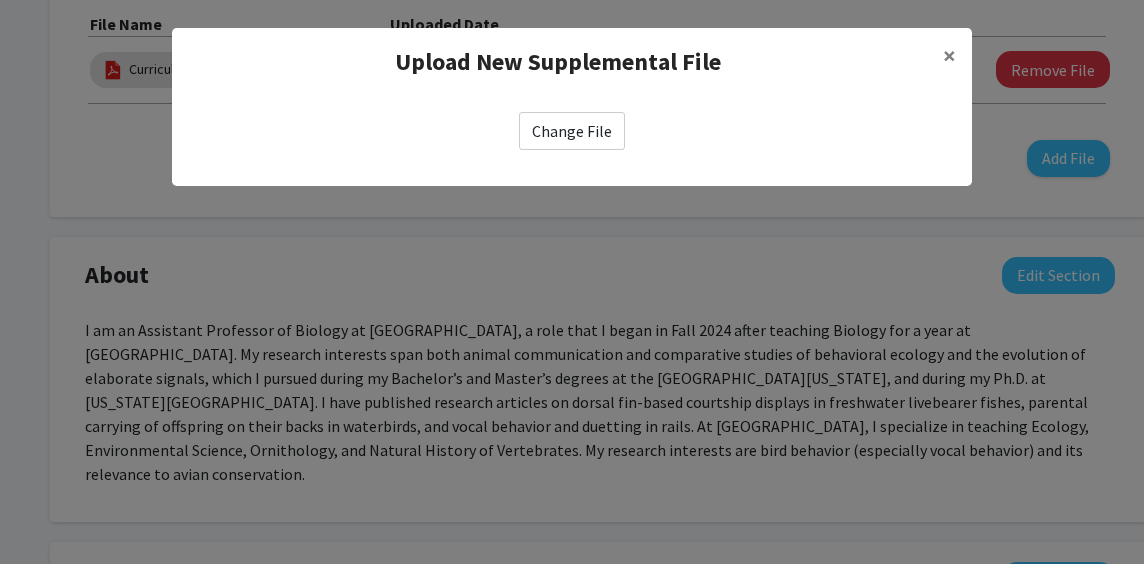 select on "custom" 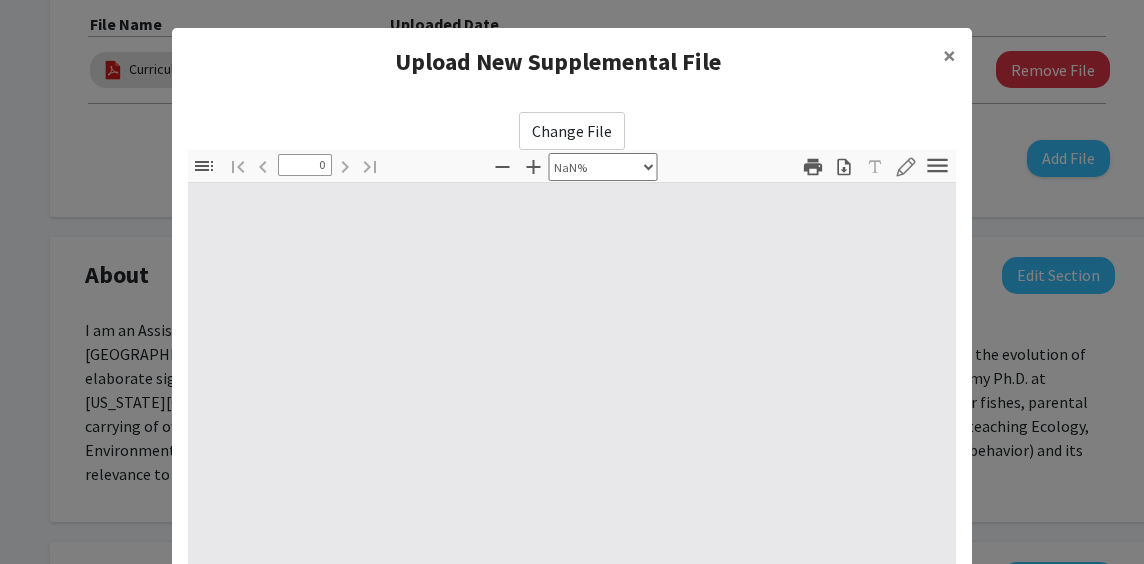 type on "1" 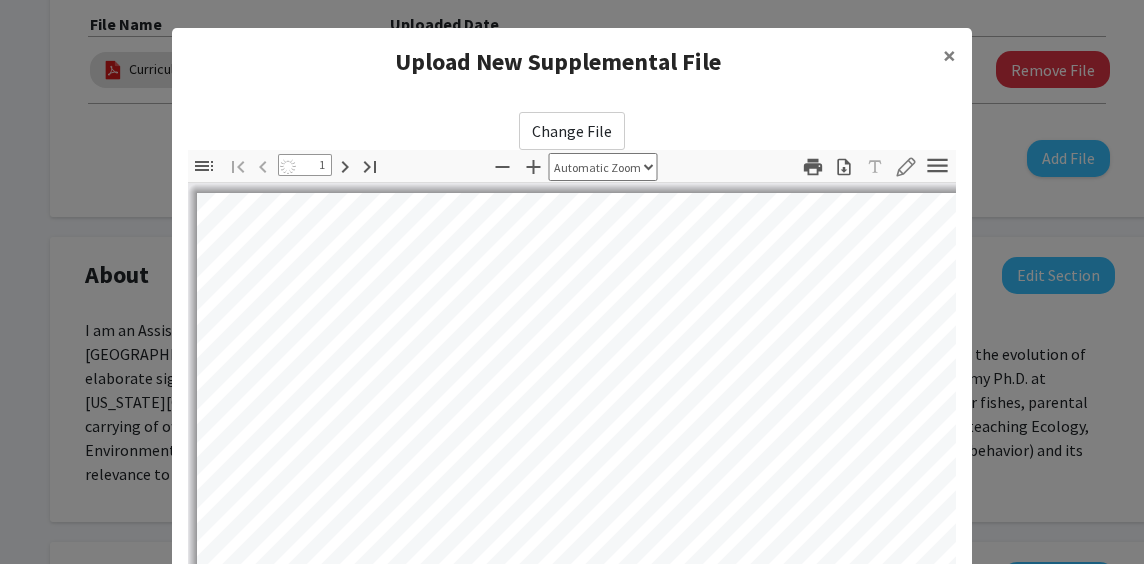 select on "auto" 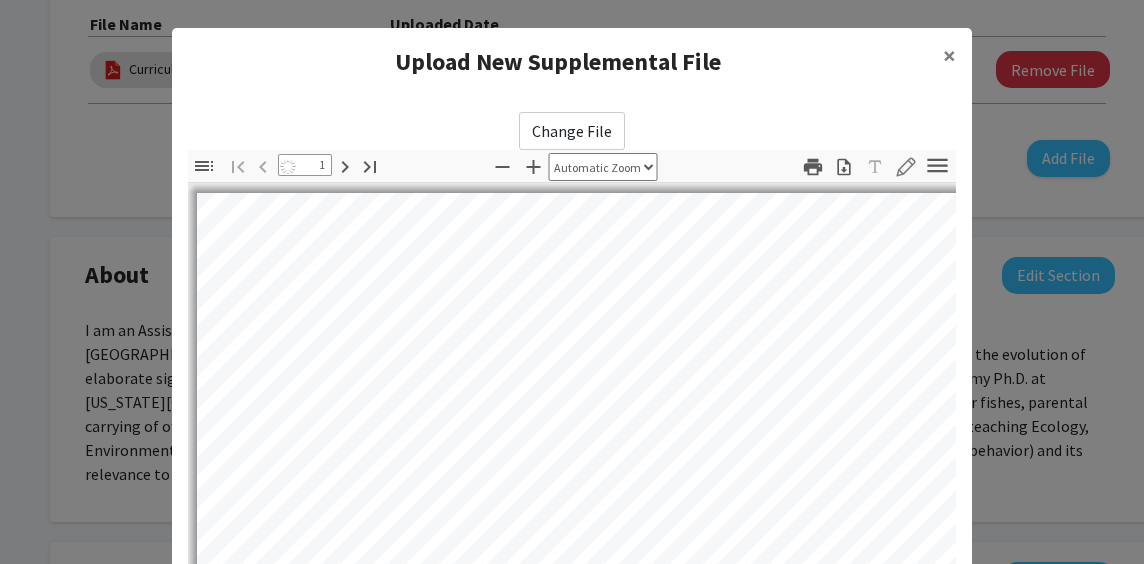 scroll, scrollTop: 1, scrollLeft: 0, axis: vertical 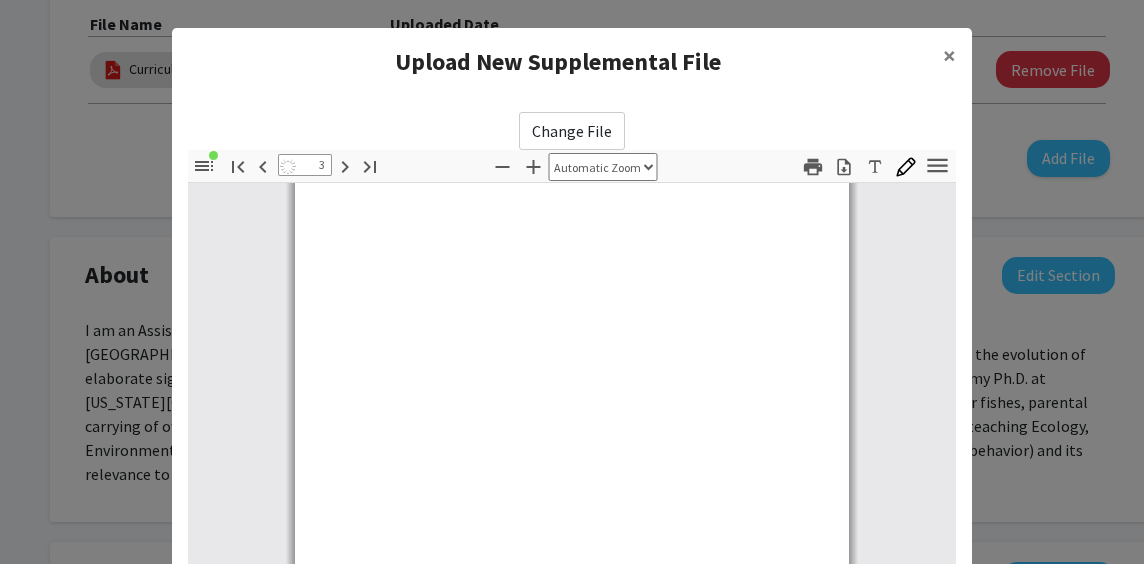 type on "4" 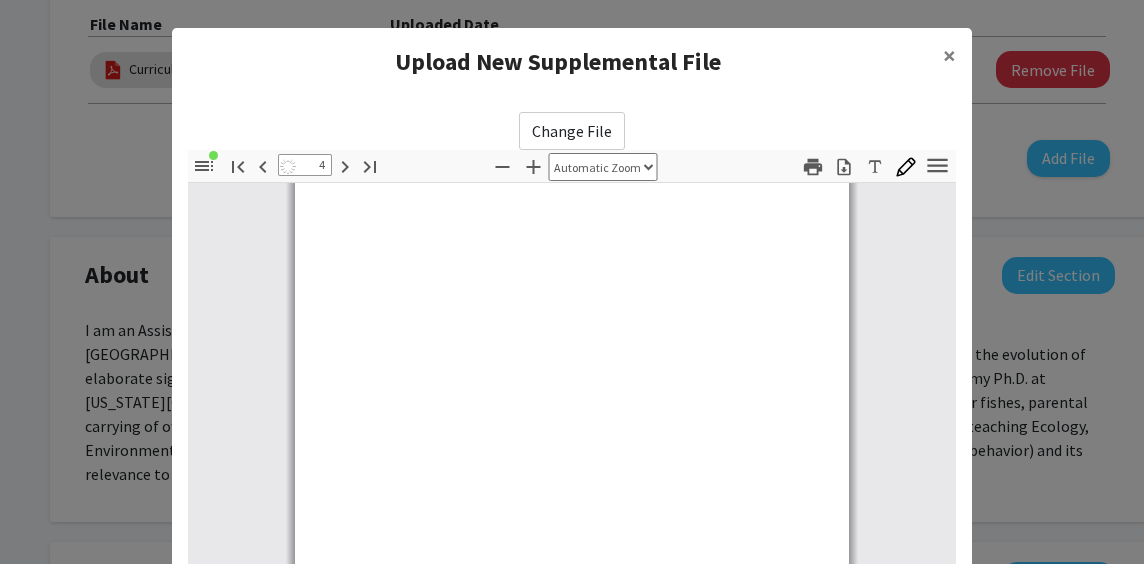 scroll, scrollTop: 3201, scrollLeft: 0, axis: vertical 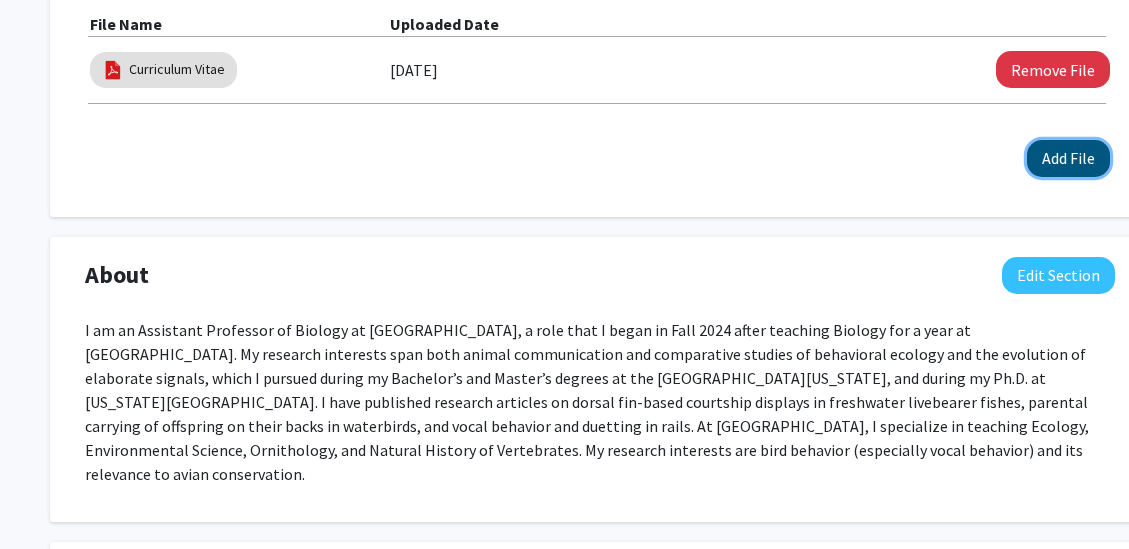 click on "Add File" 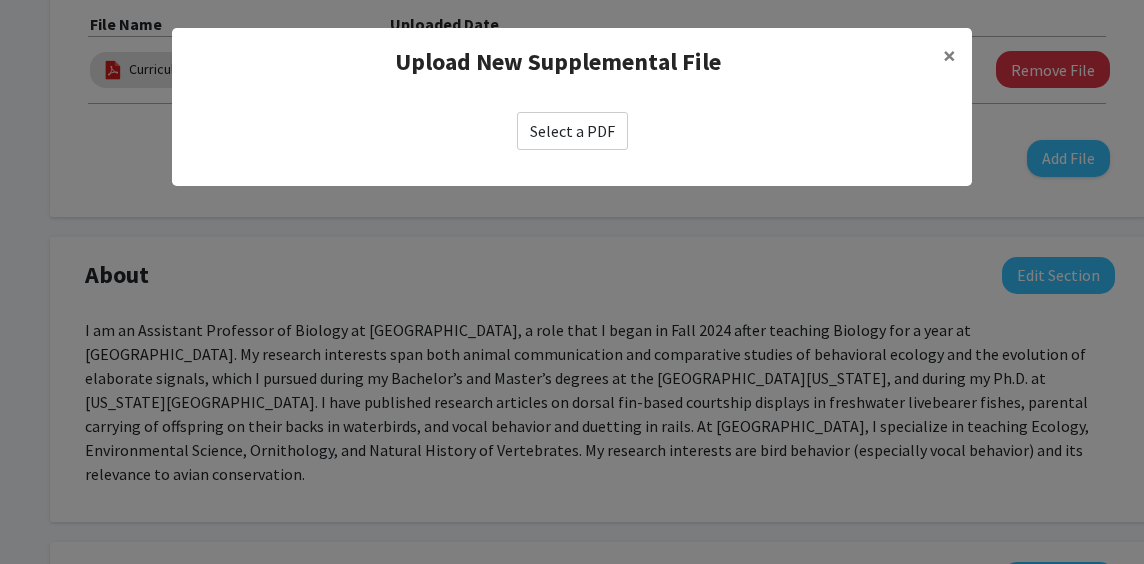 click on "Select a PDF" 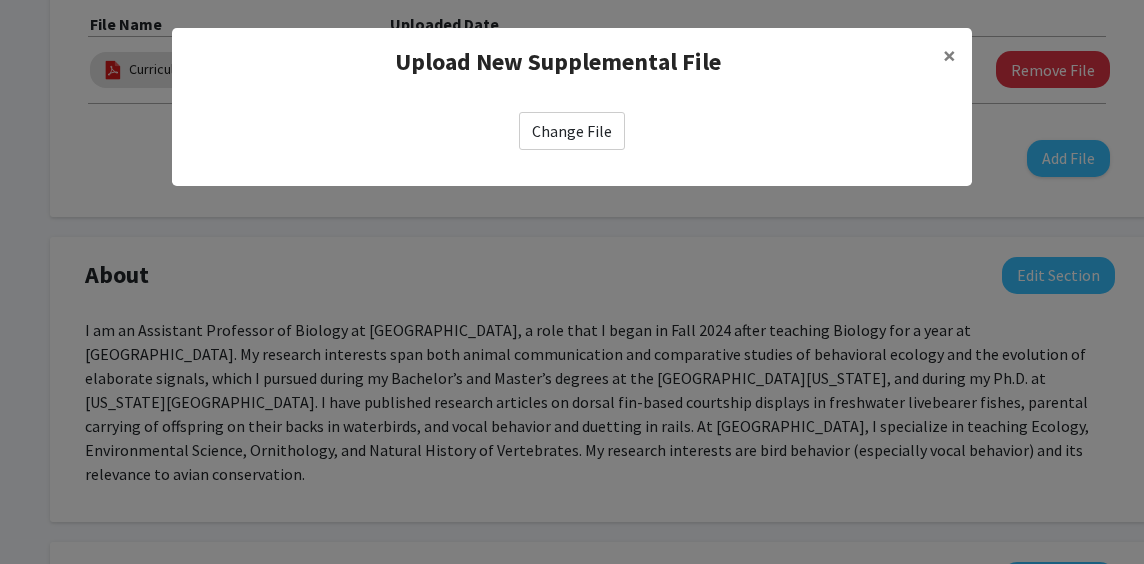 select on "custom" 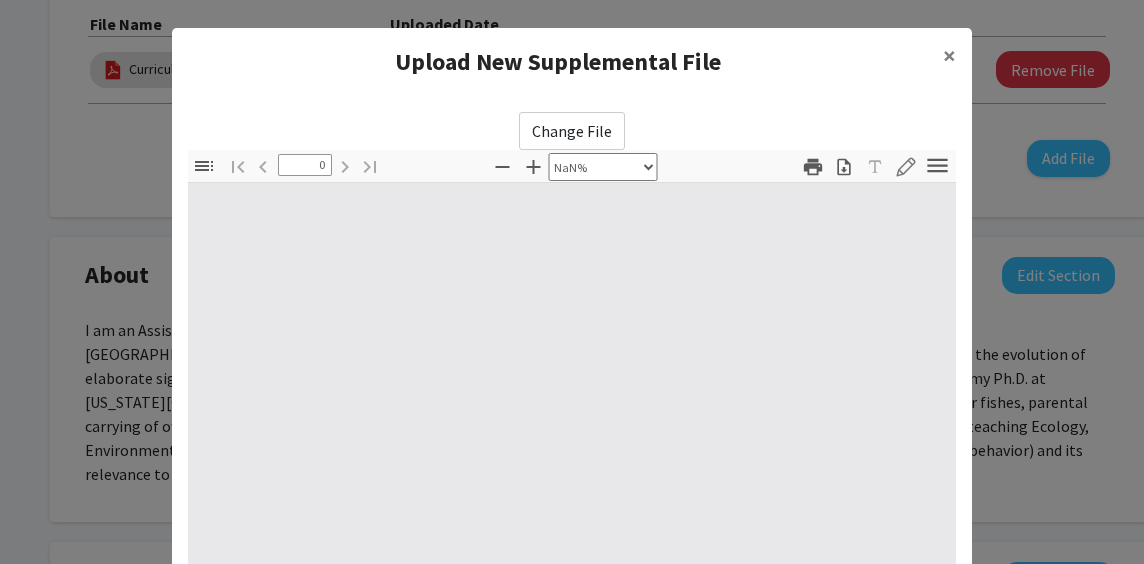 type on "1" 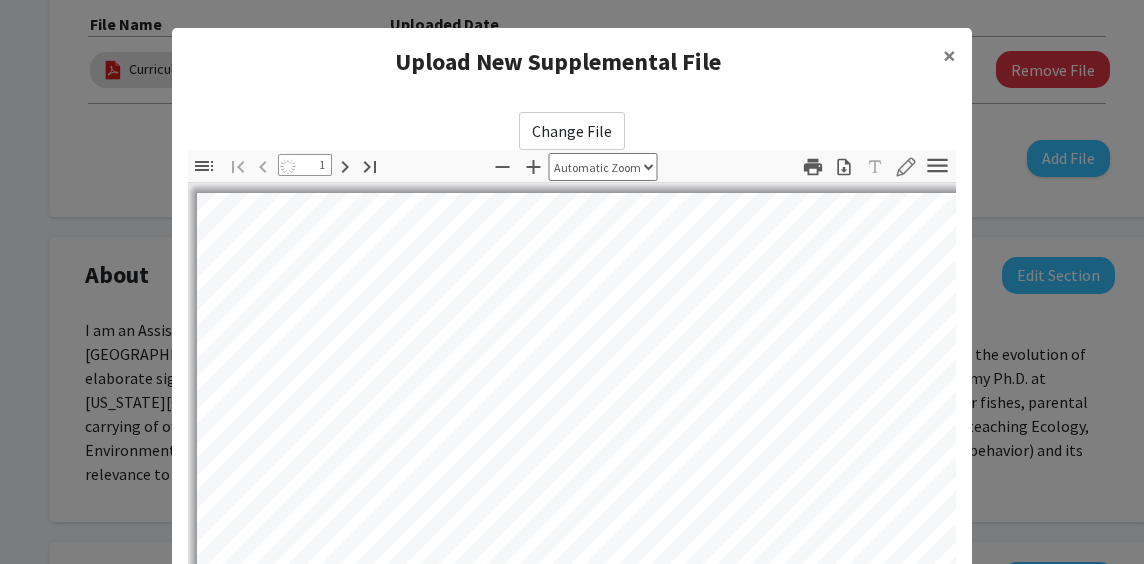 select on "auto" 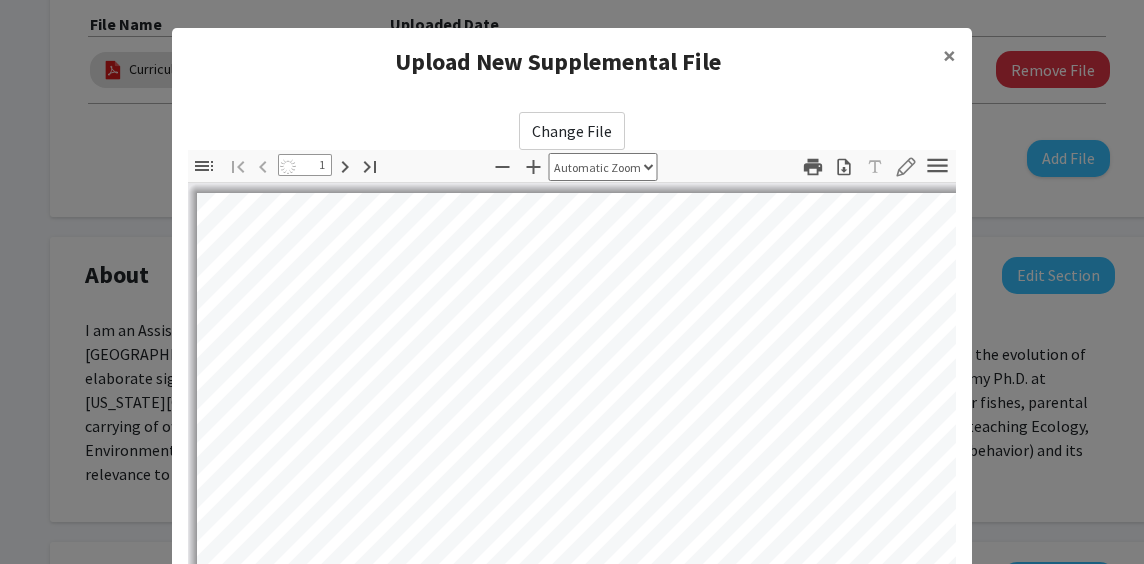 scroll, scrollTop: 1, scrollLeft: 0, axis: vertical 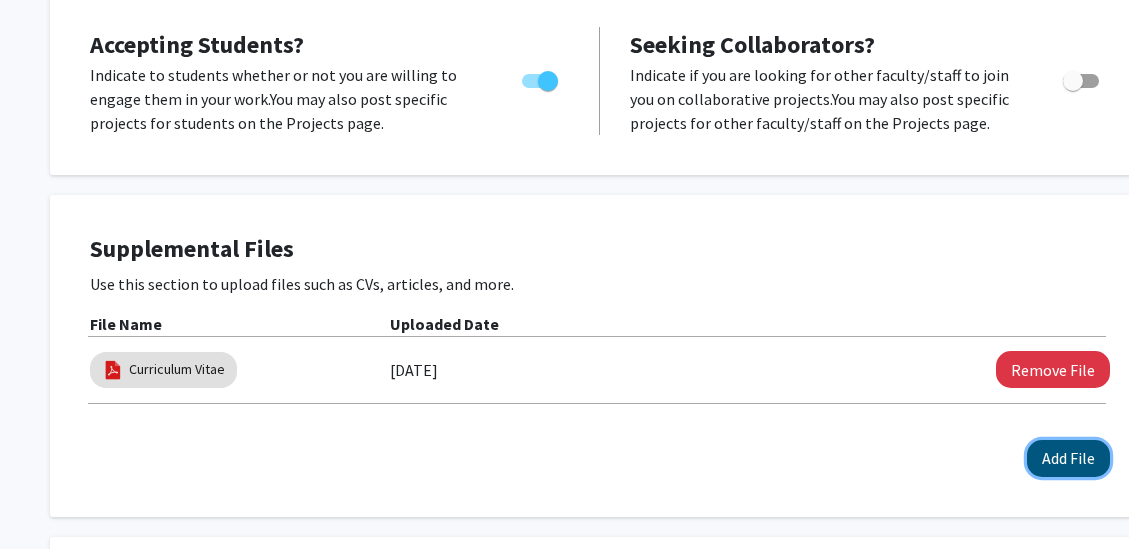 click on "Add File" 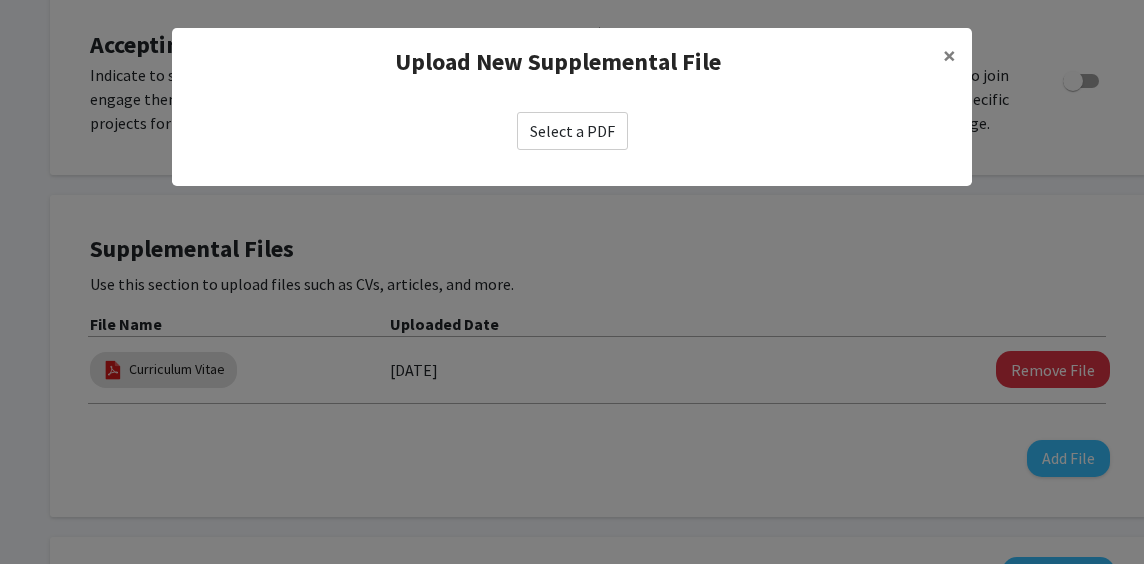 click on "Select a PDF" 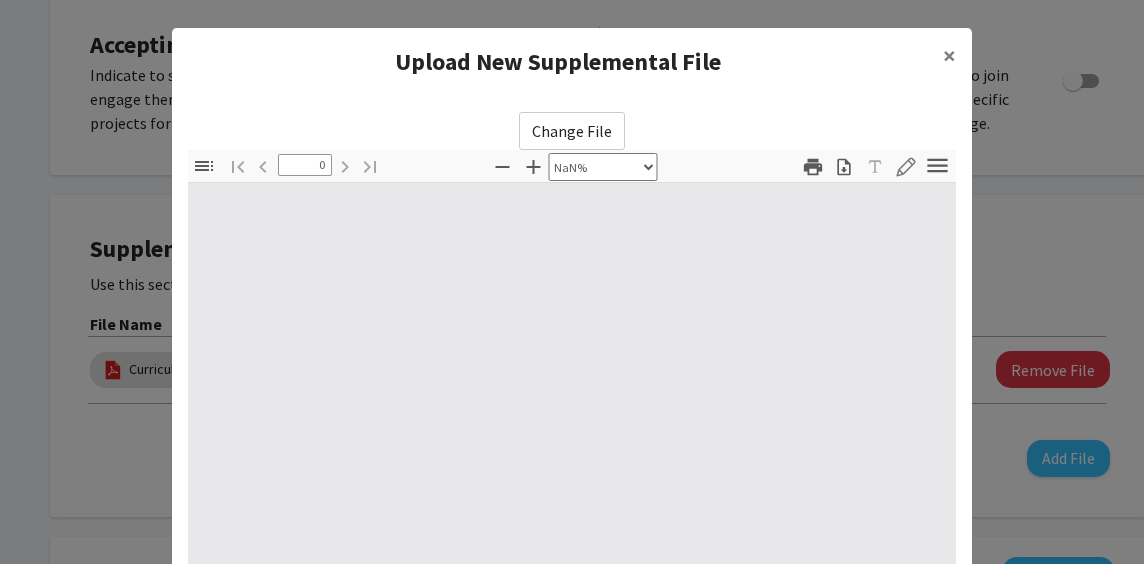 type on "1" 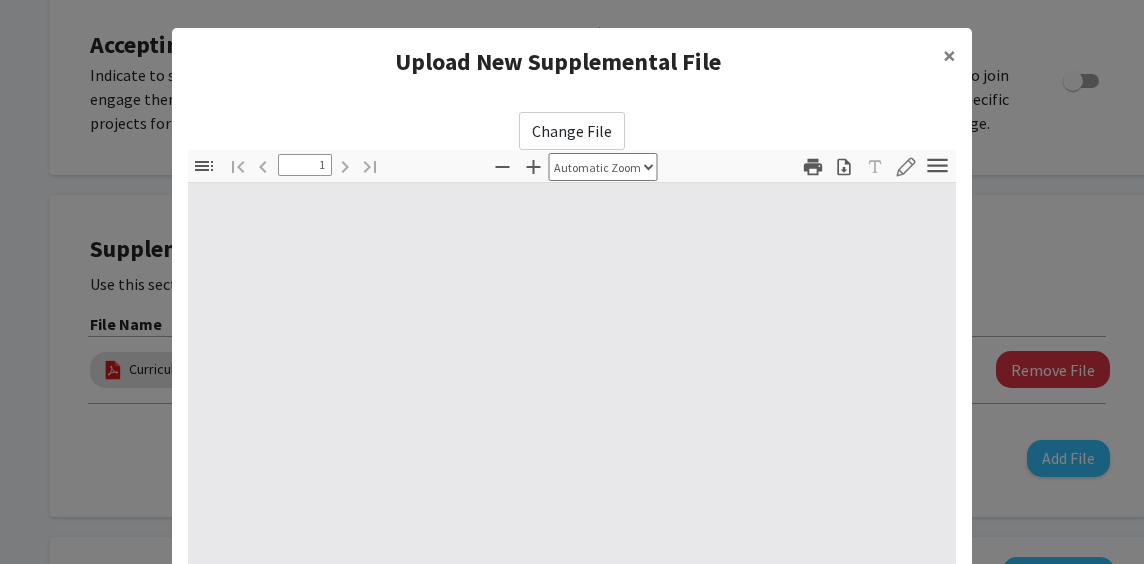 type on "1" 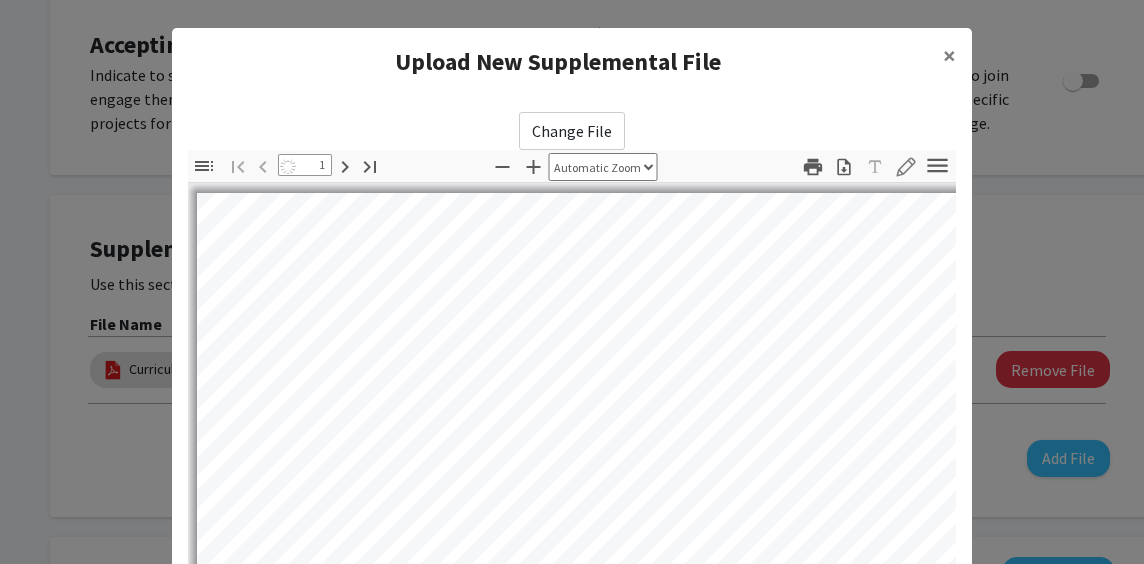 select on "auto" 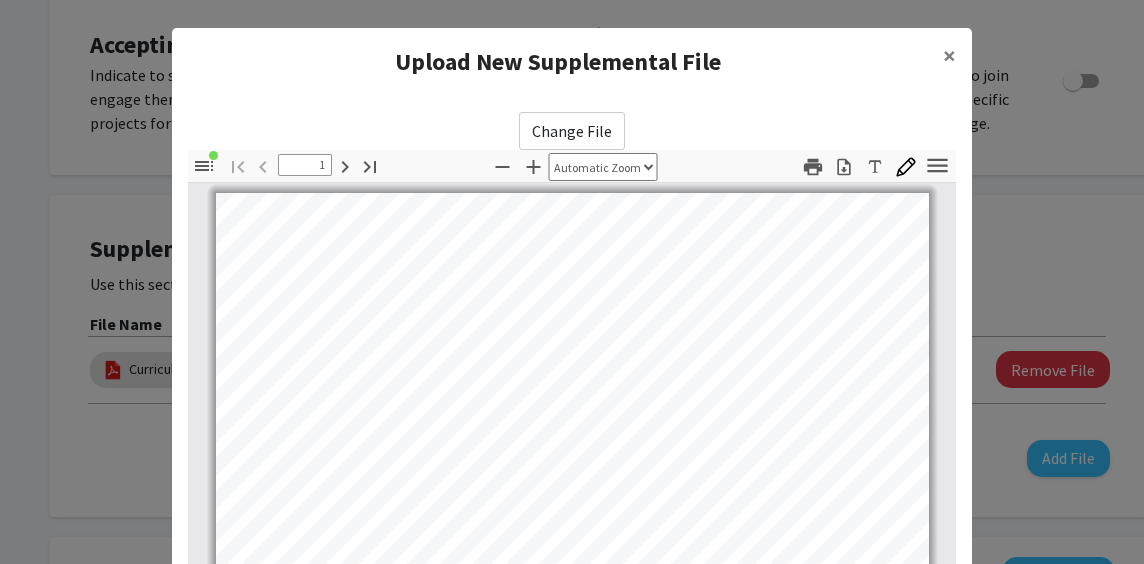 scroll, scrollTop: 1, scrollLeft: 0, axis: vertical 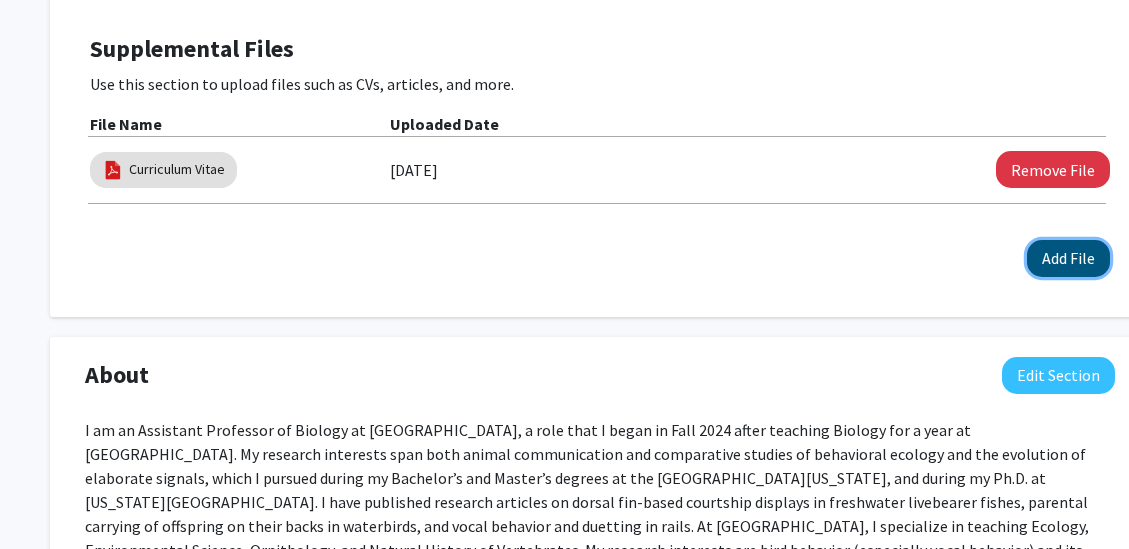 click on "Add File" 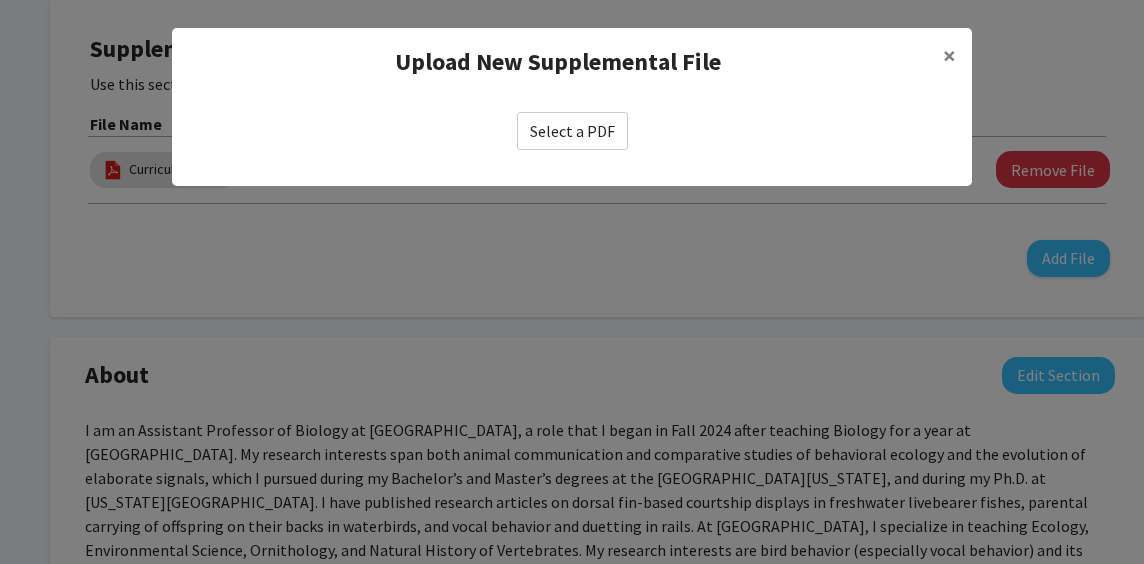 click on "Select a PDF" 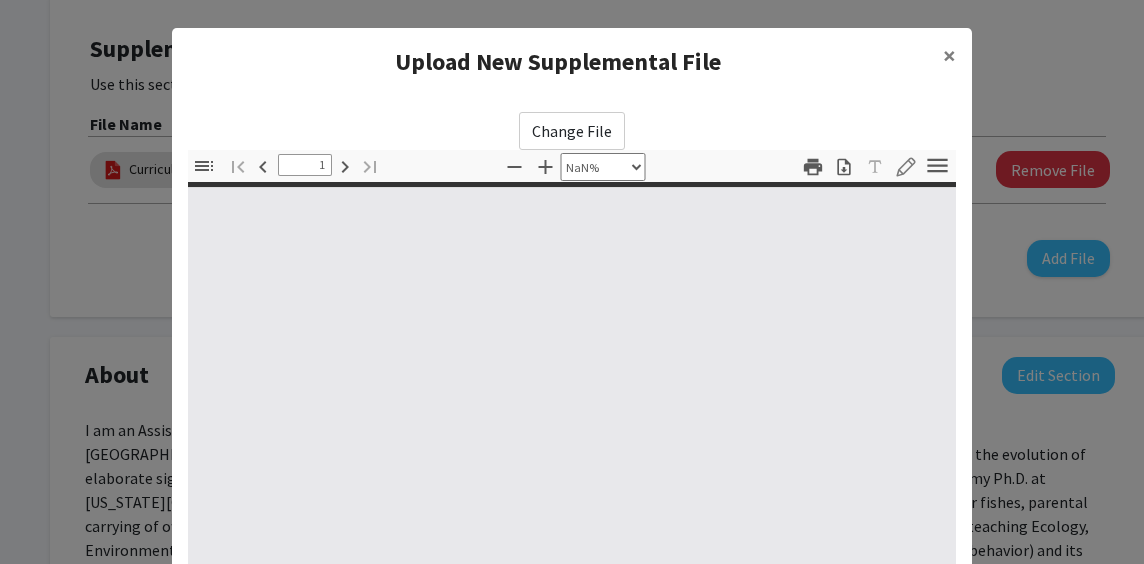 type on "0" 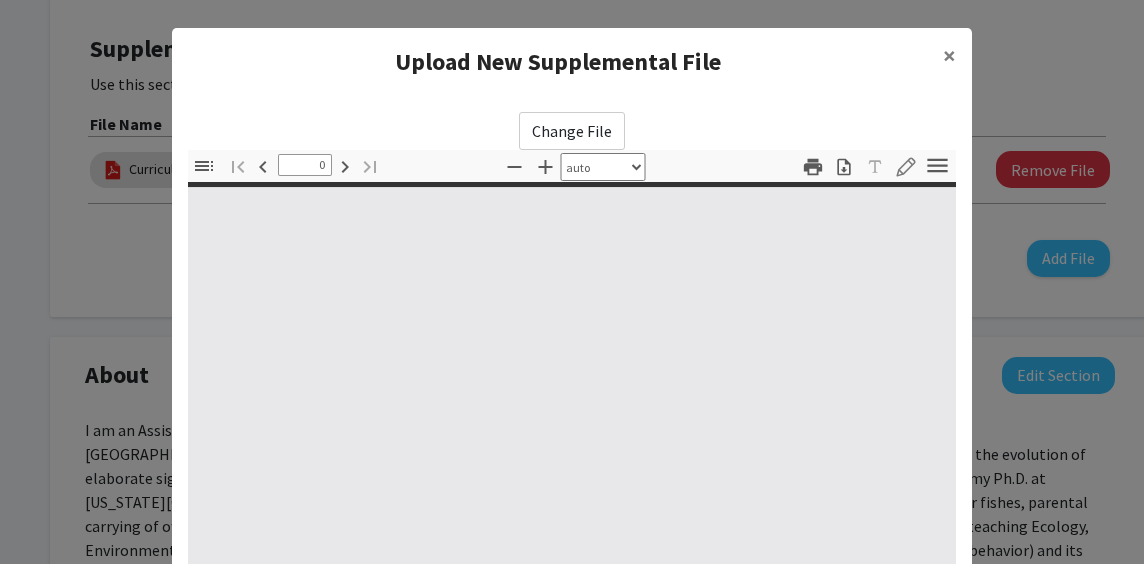 select on "custom" 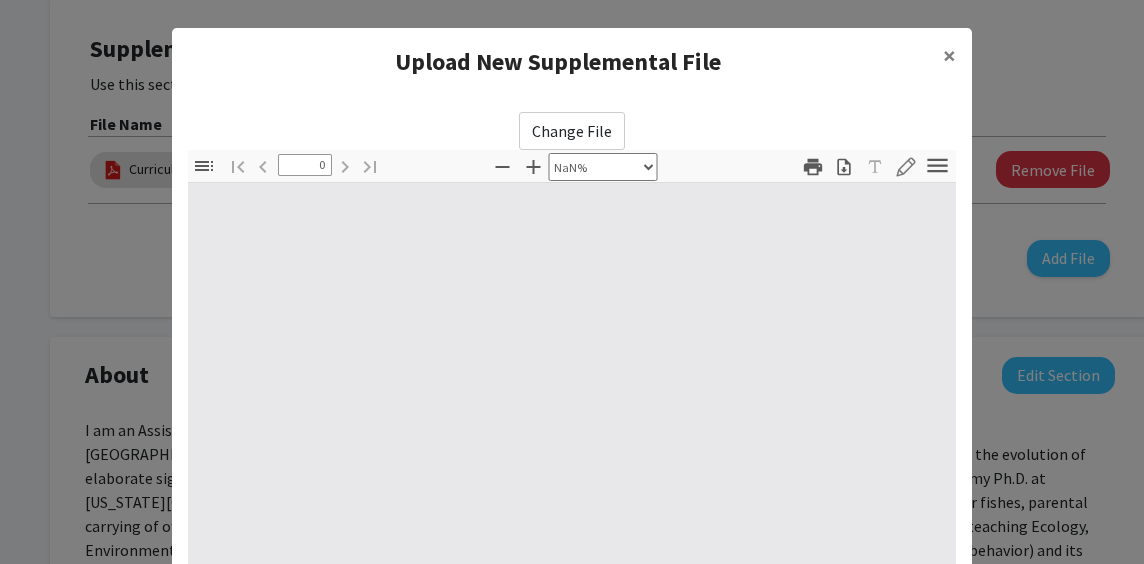 type on "1" 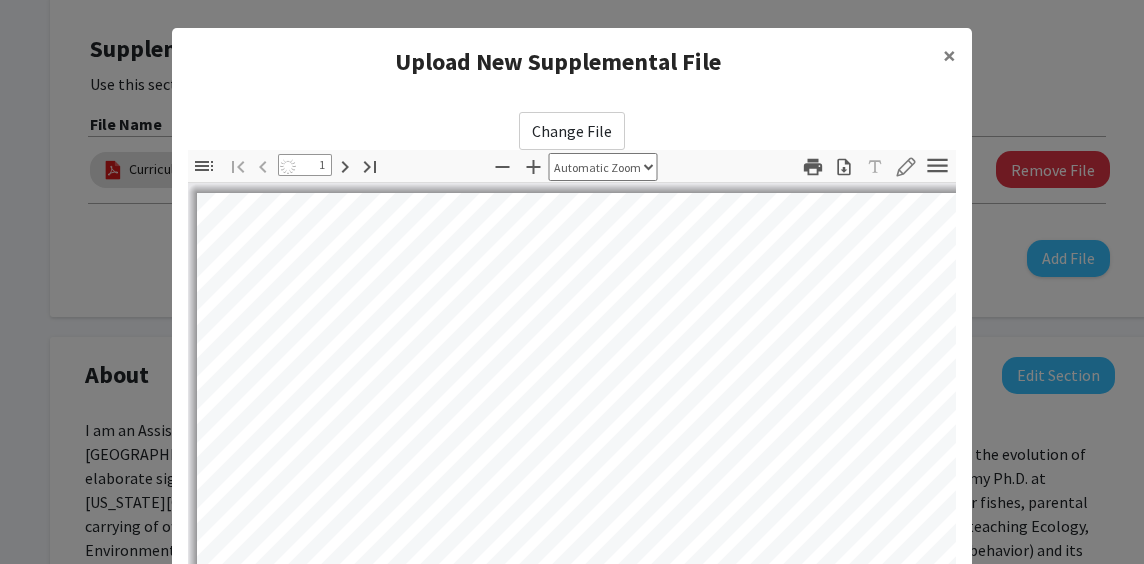 select on "auto" 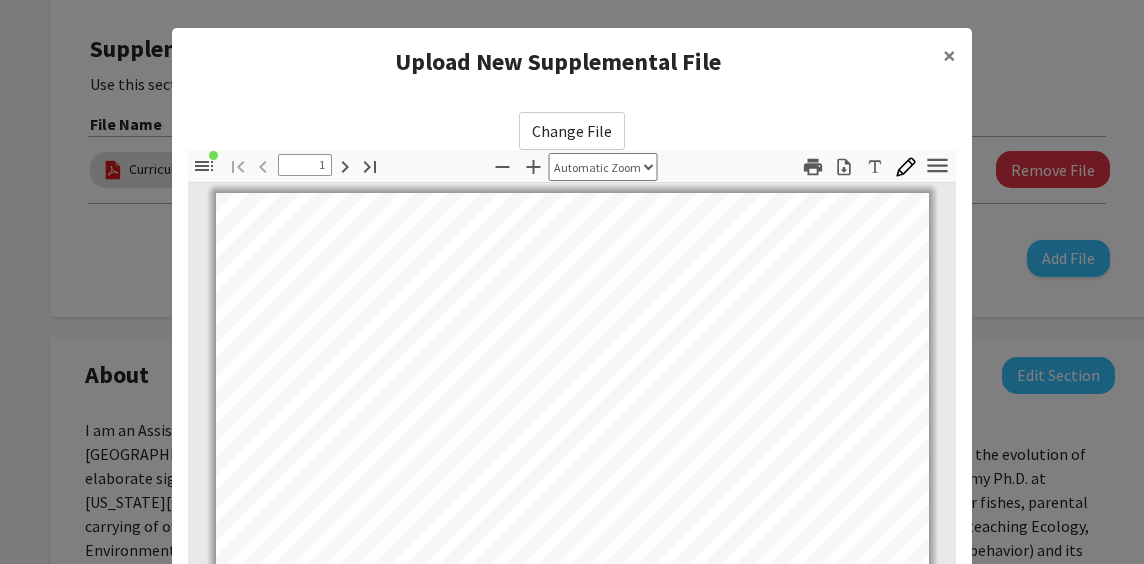 scroll, scrollTop: 1, scrollLeft: 0, axis: vertical 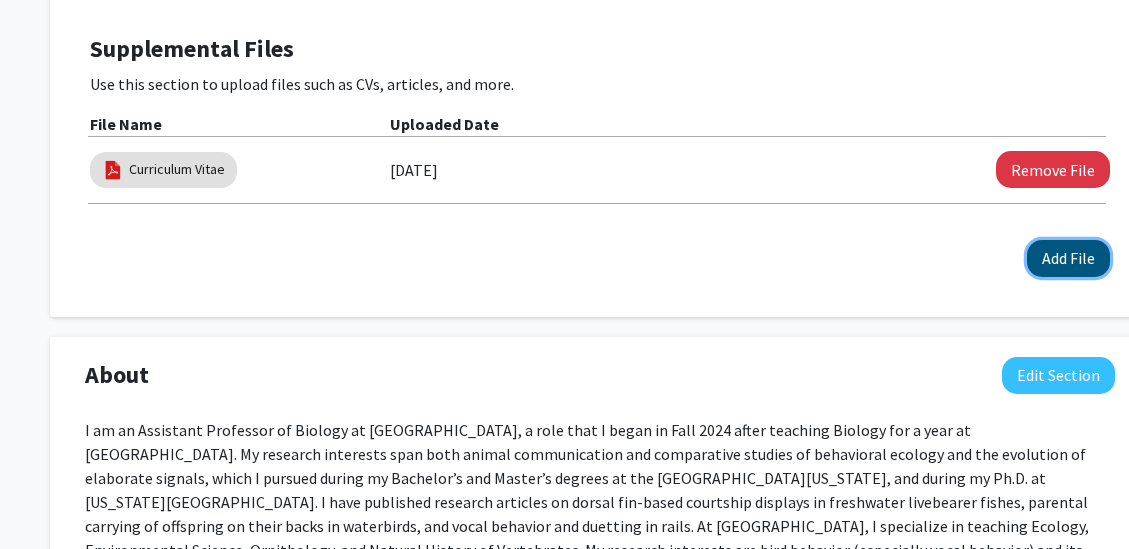 click on "Add File" 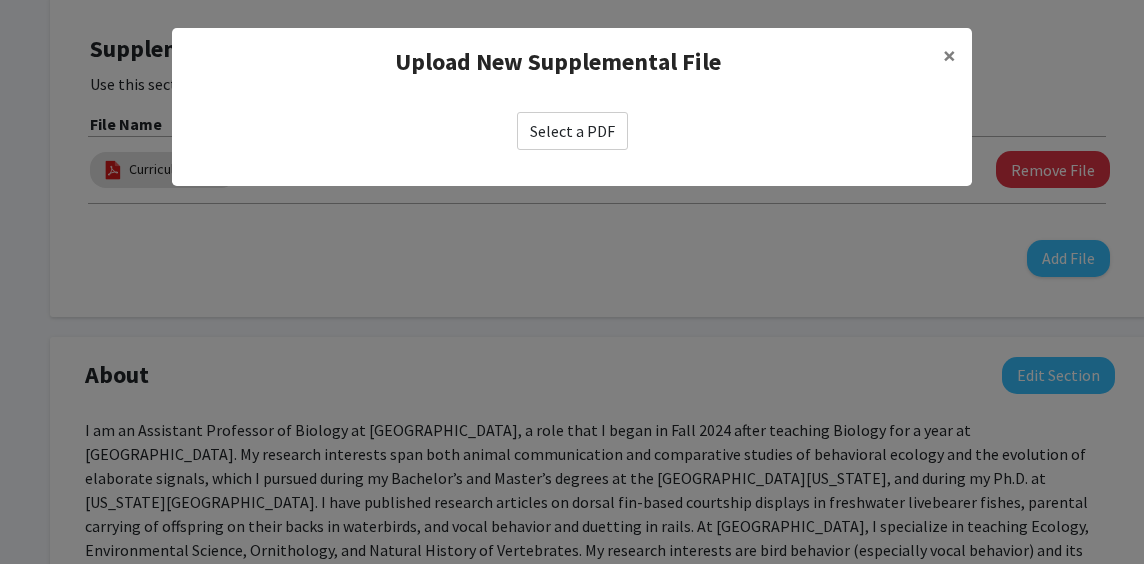 click on "Select a PDF" 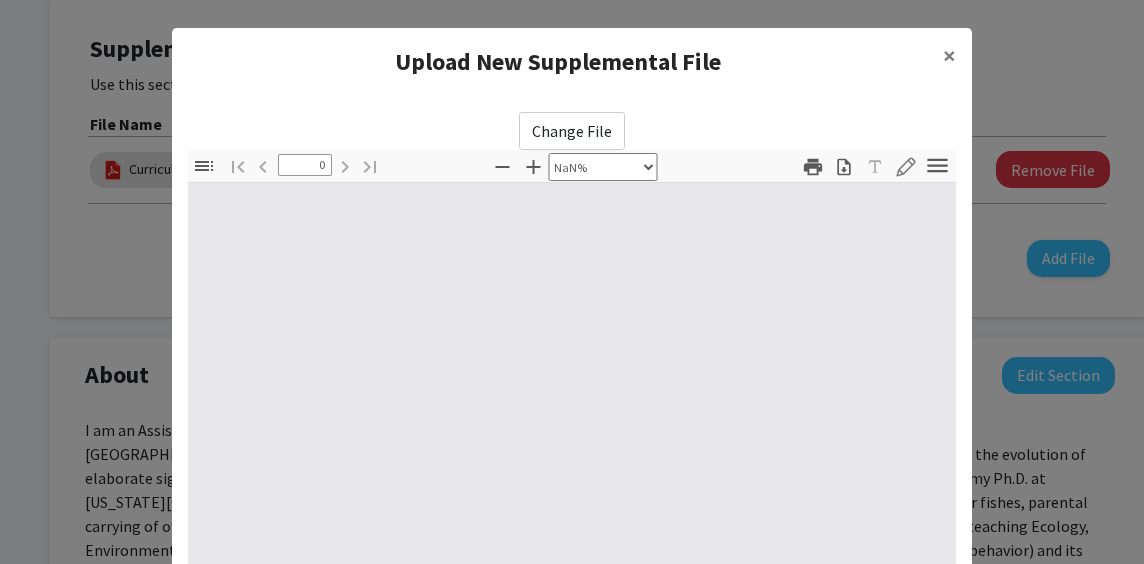 type on "1" 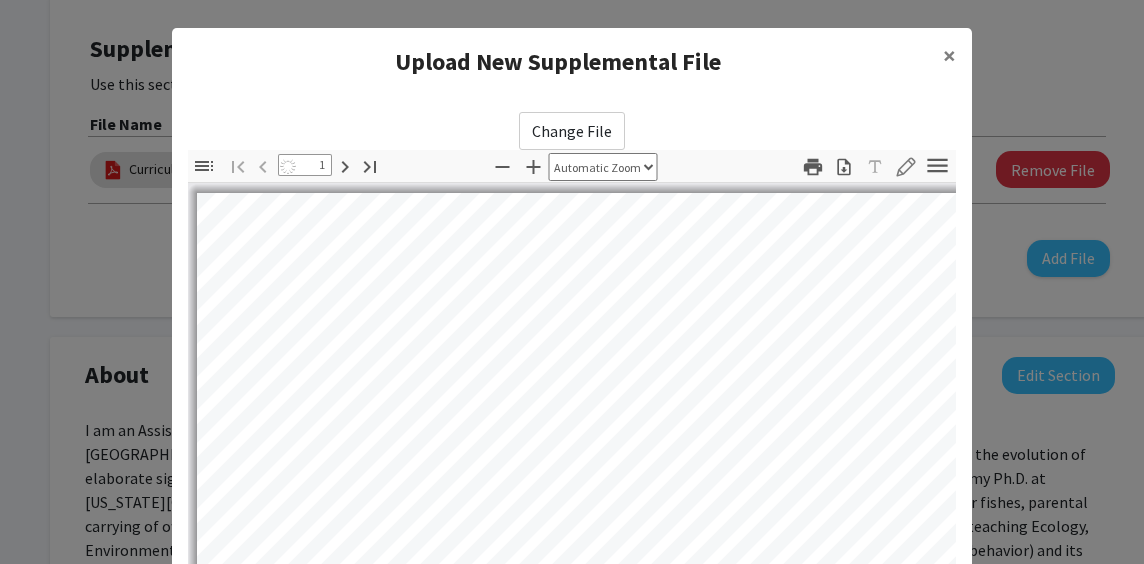 select on "auto" 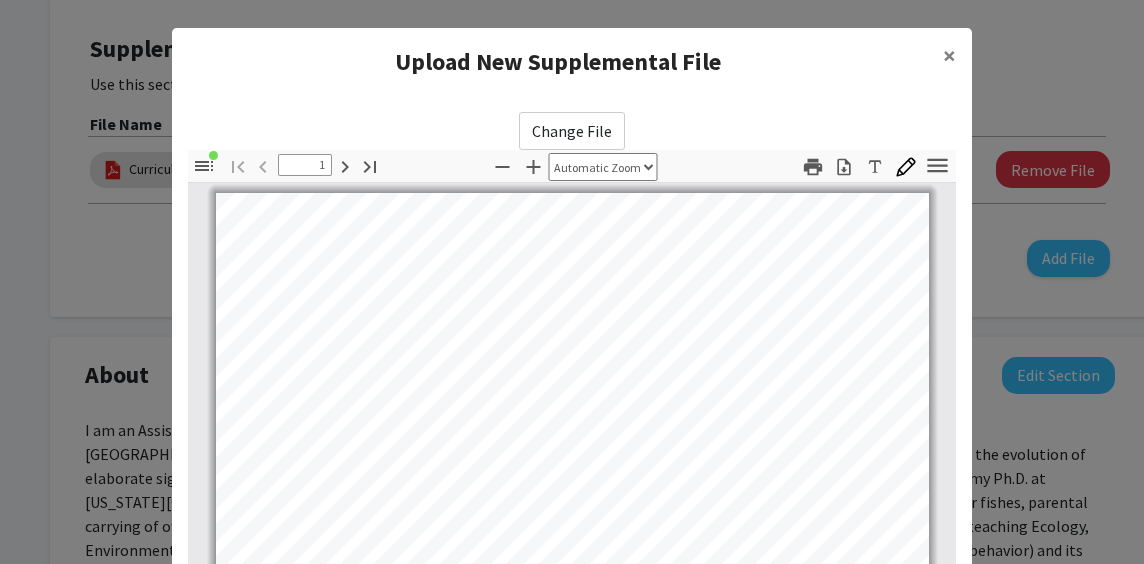 scroll, scrollTop: 1, scrollLeft: 0, axis: vertical 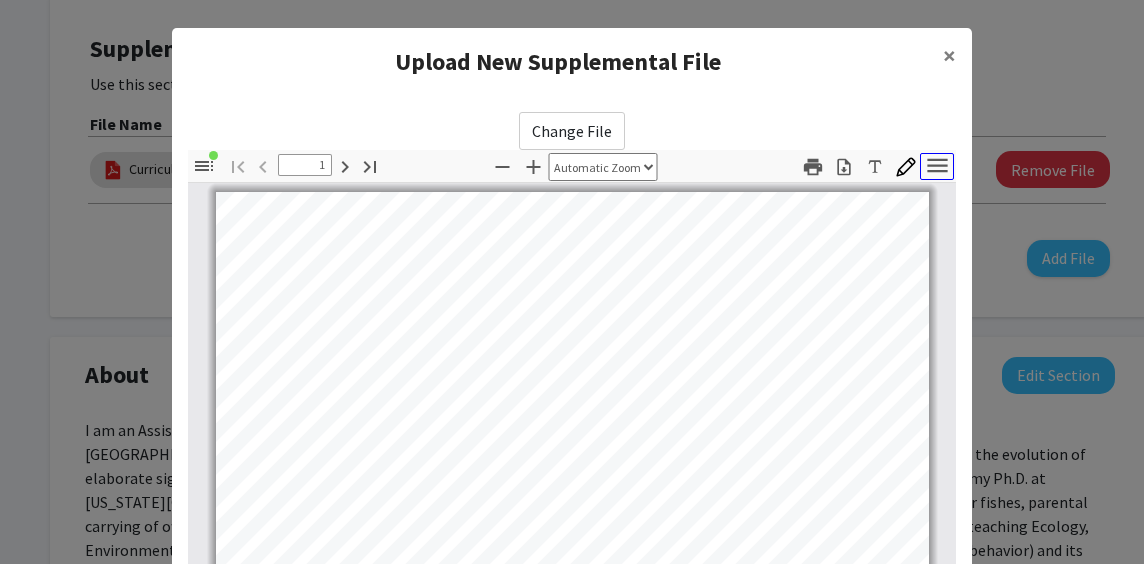 click 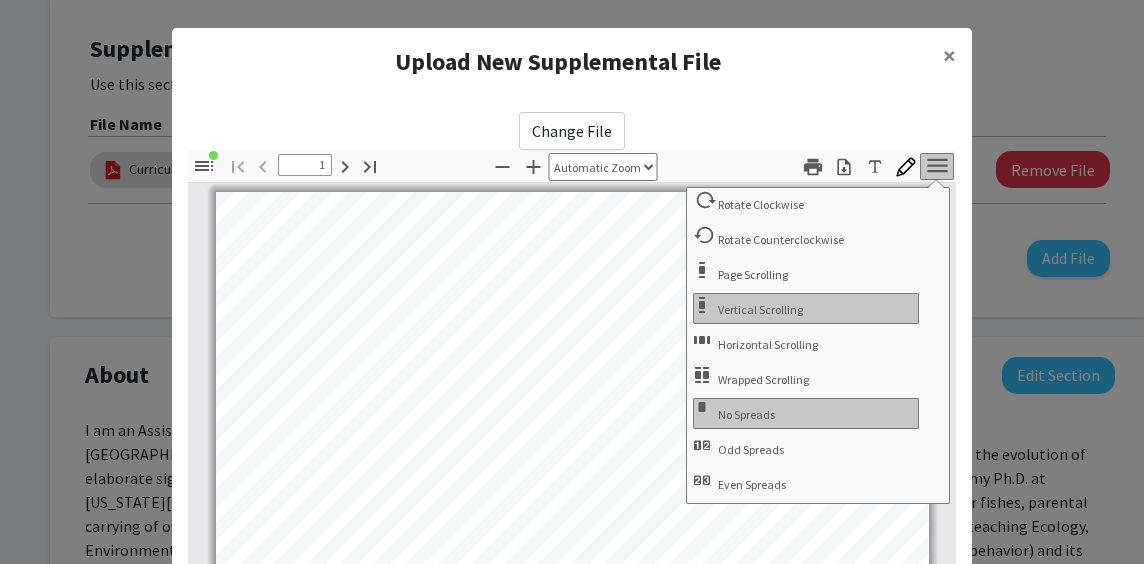 click on "Change File  Thumbnails Document Outline Attachments Layers Current Outline Item Abstract Introduction Materials and methods Literature review Ecological variables and focal taxa Ancestral state reconstruction Phylogenetic statistical analysis Results Literature review Ferrying vs diving at a glance Ecological comparisons Ferrying in Anseriformes Phylogenetic analysis Discussion Acknowledgements Disclosure statement Funding Ethics statement References Toggle Sidebar Find Go to First Page Previous 1 (1 of 18) Next Go to Last Page Zoom Out Zoom In Automatic Zoom Actual Size Page Fit Page Width 50% 100% 125% 150% 200% 300% 400% NaN% Hand Tool Text Selection Tool Presentation Mode Open Print Download Text Draw Tools Color #000000 Size Color #000000 Thickness Opacity Presentation Mode Open Print Download Go to First Page Previous Next Go to Last Page Rotate Clockwise Rotate Counterclockwise Text Selection Tool Hand Tool Page Scrolling Vertical Scrolling Horizontal Scrolling Wrapped Scrolling No Spreads Previous -" 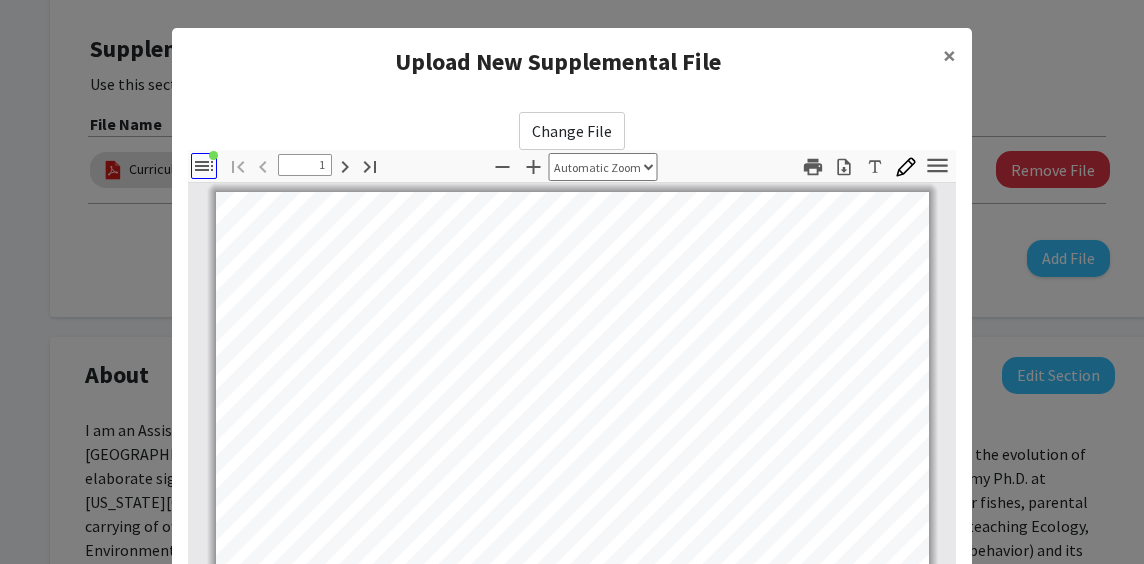 click 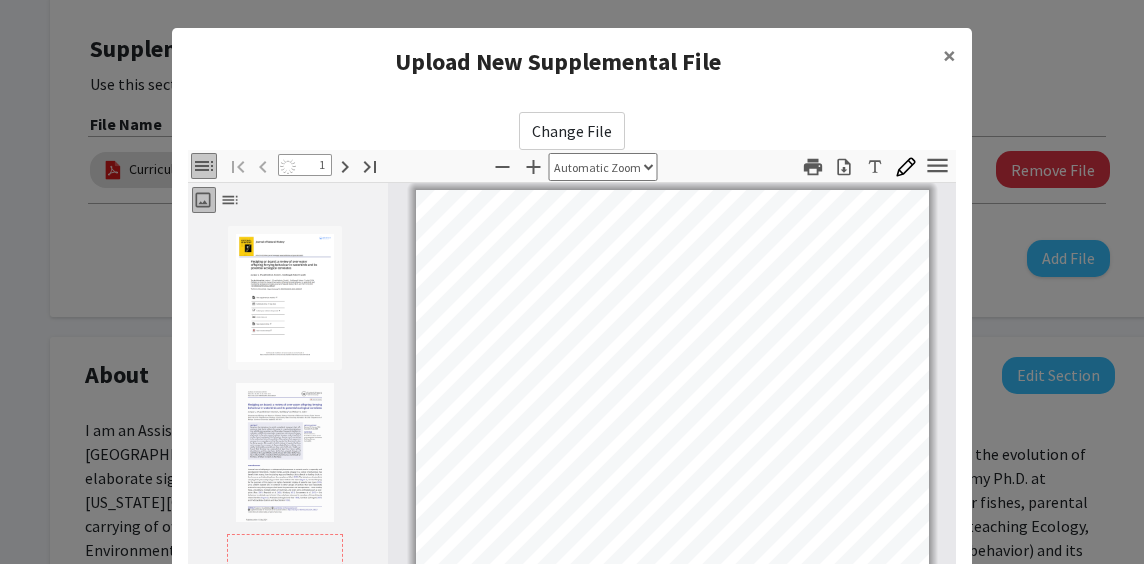 click 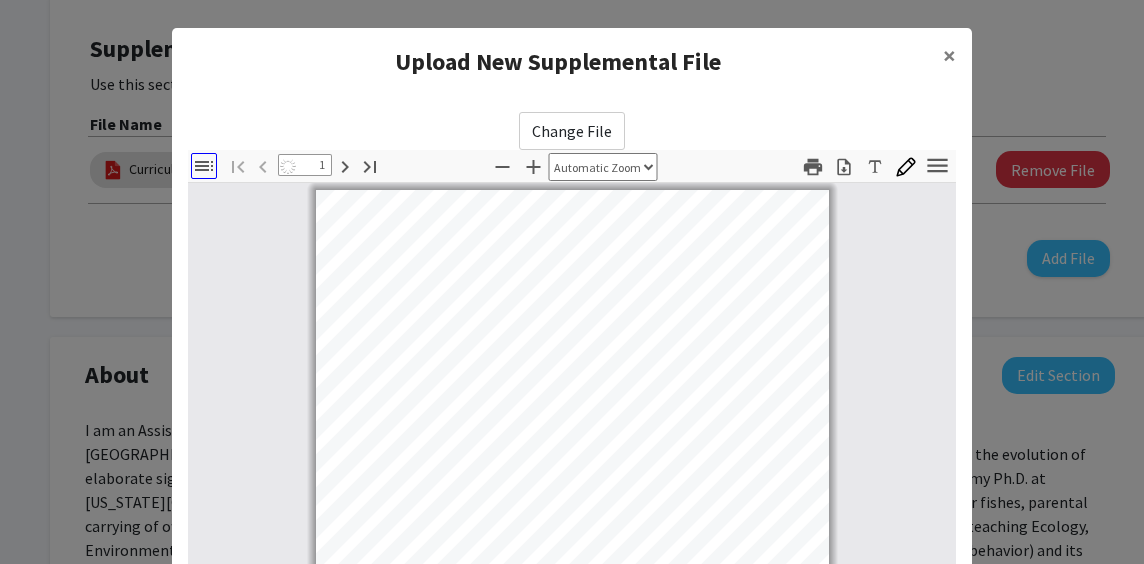 scroll, scrollTop: 1, scrollLeft: 0, axis: vertical 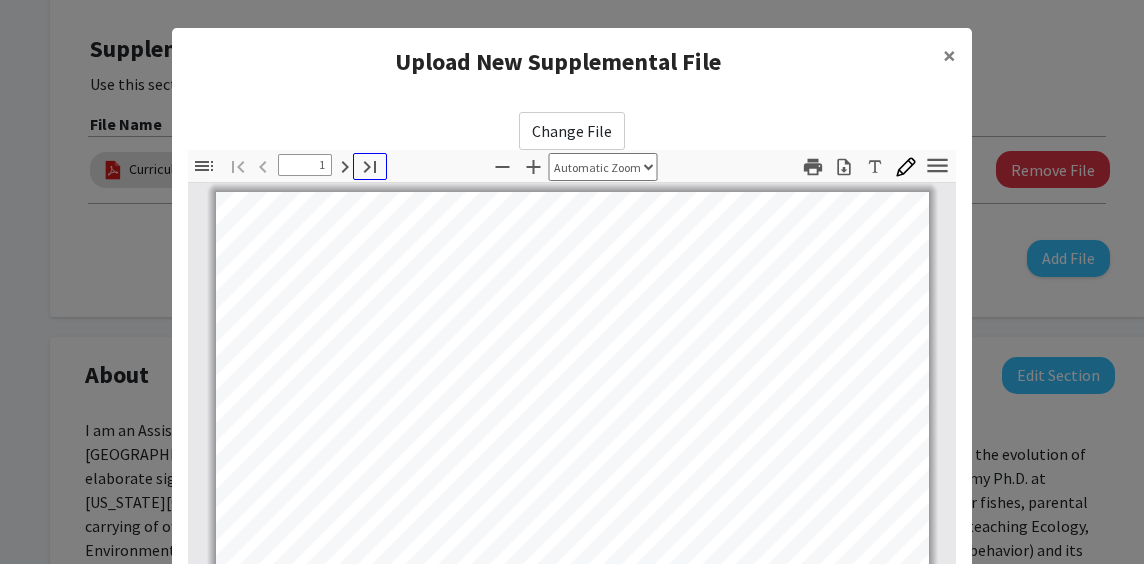 click 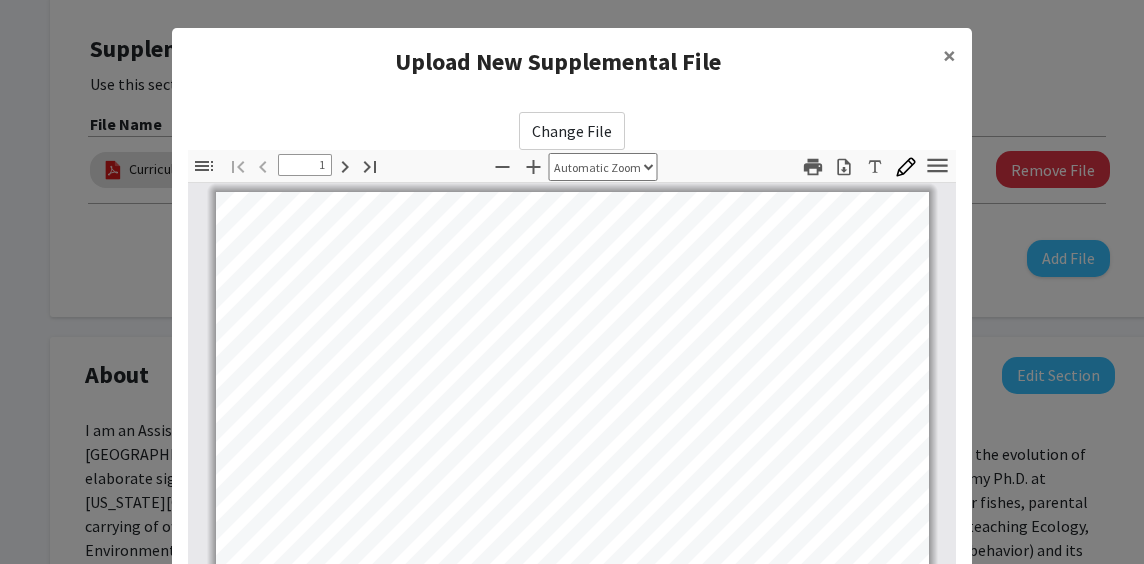 type on "17" 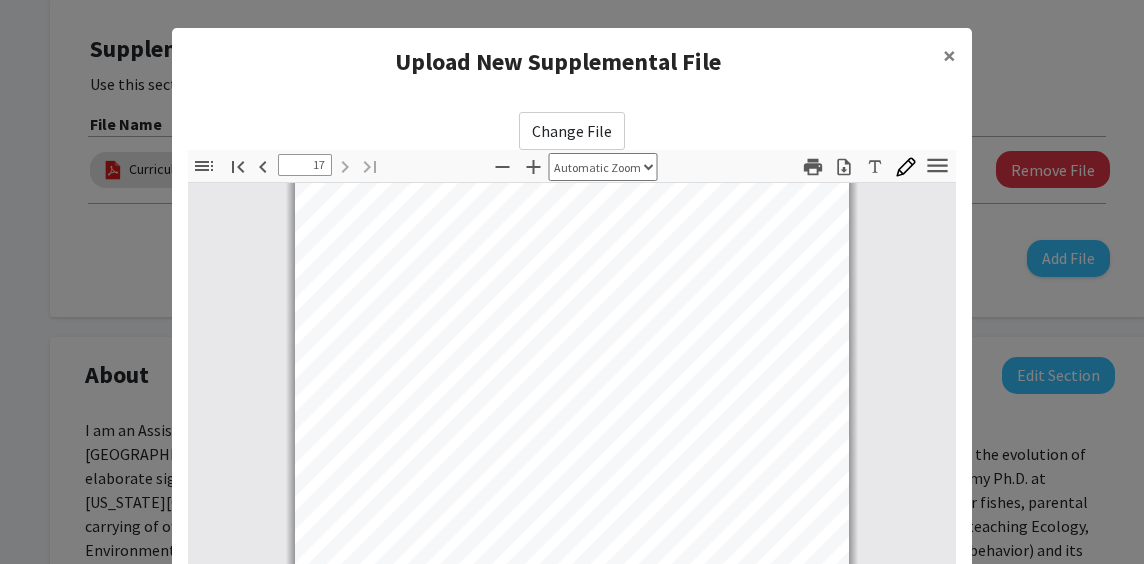 scroll, scrollTop: 14008, scrollLeft: 0, axis: vertical 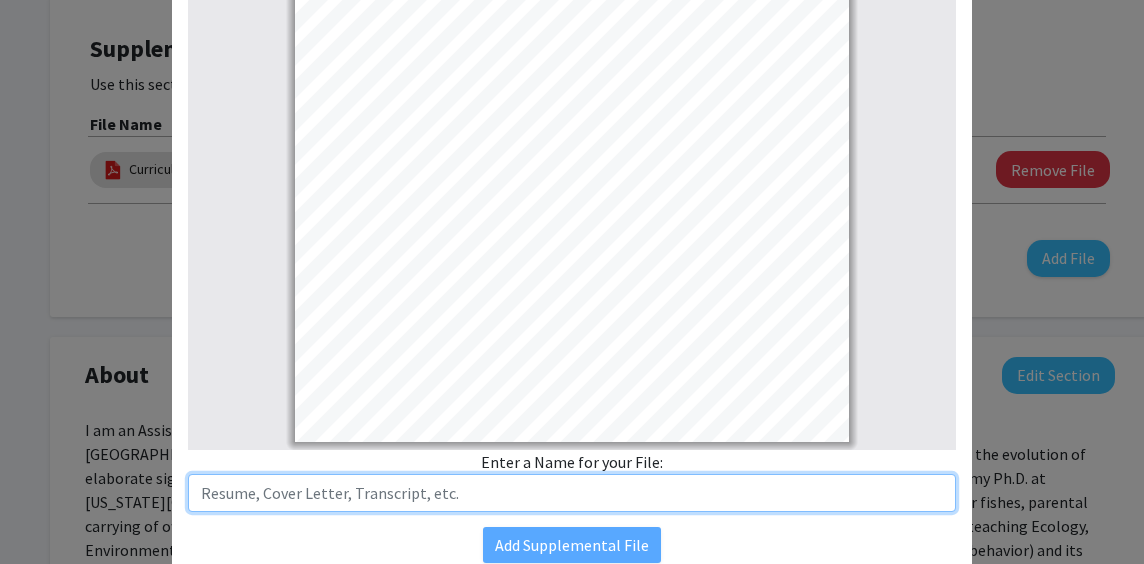 click at bounding box center [572, 493] 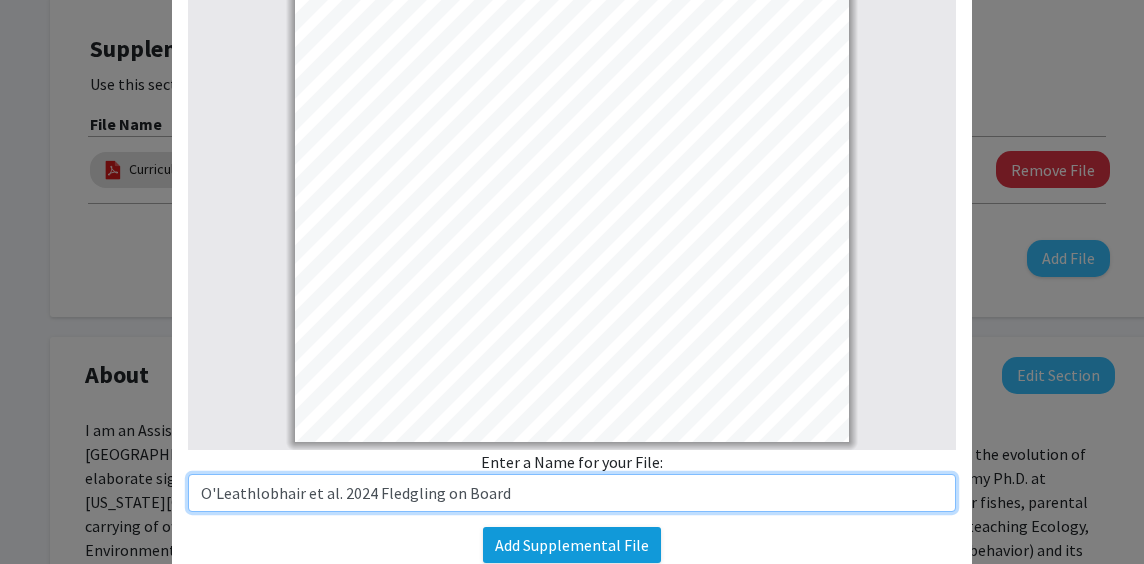 type on "O'Leathlobhair et al. 2024 Fledgling on Board" 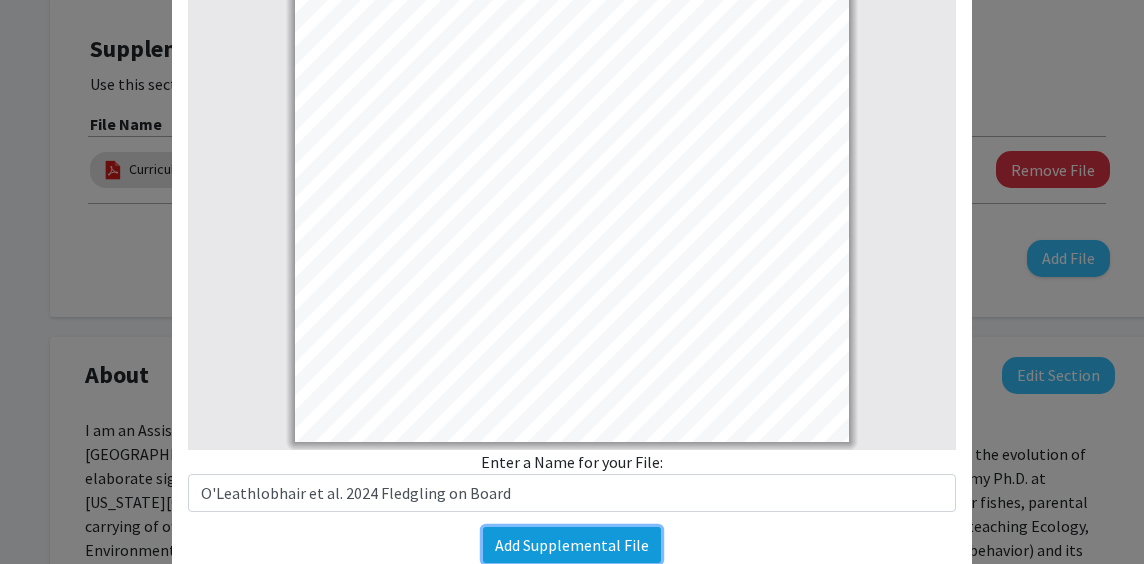 click on "Add Supplemental File" 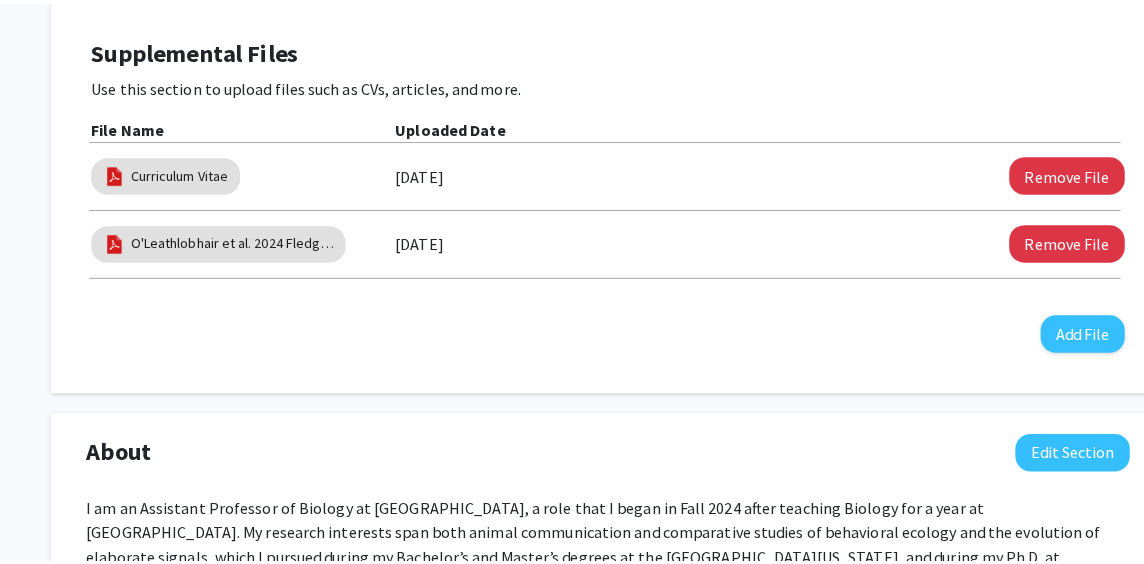 scroll, scrollTop: 521, scrollLeft: 0, axis: vertical 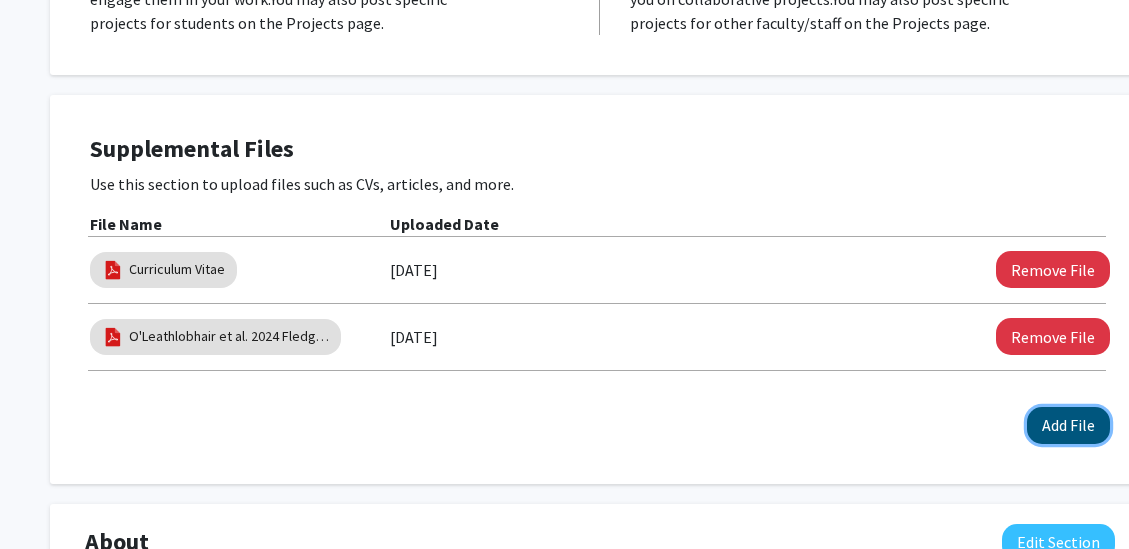click on "Add File" 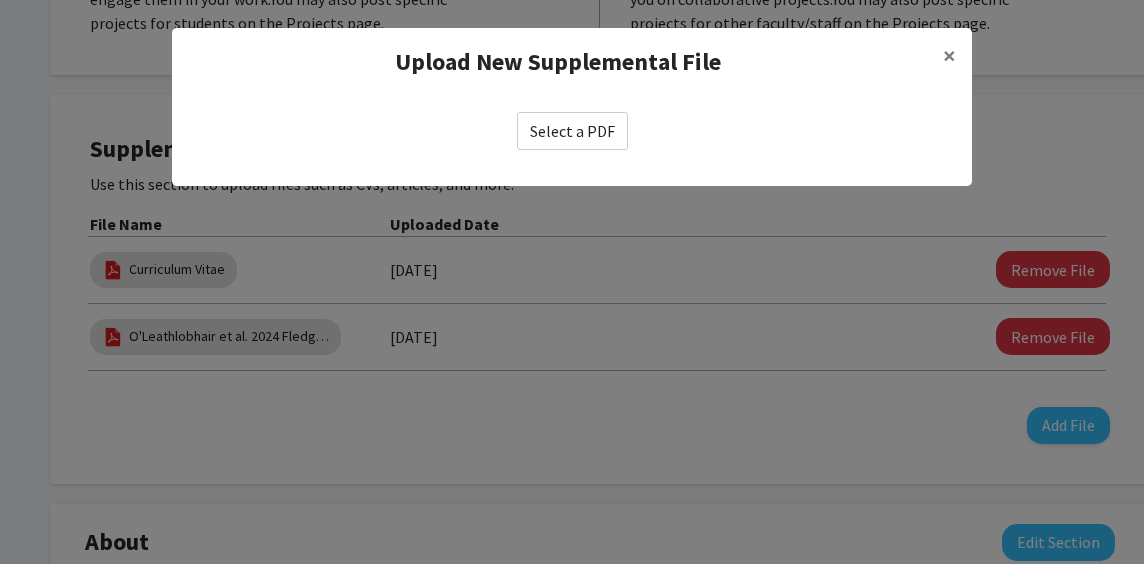 click on "Select a PDF" 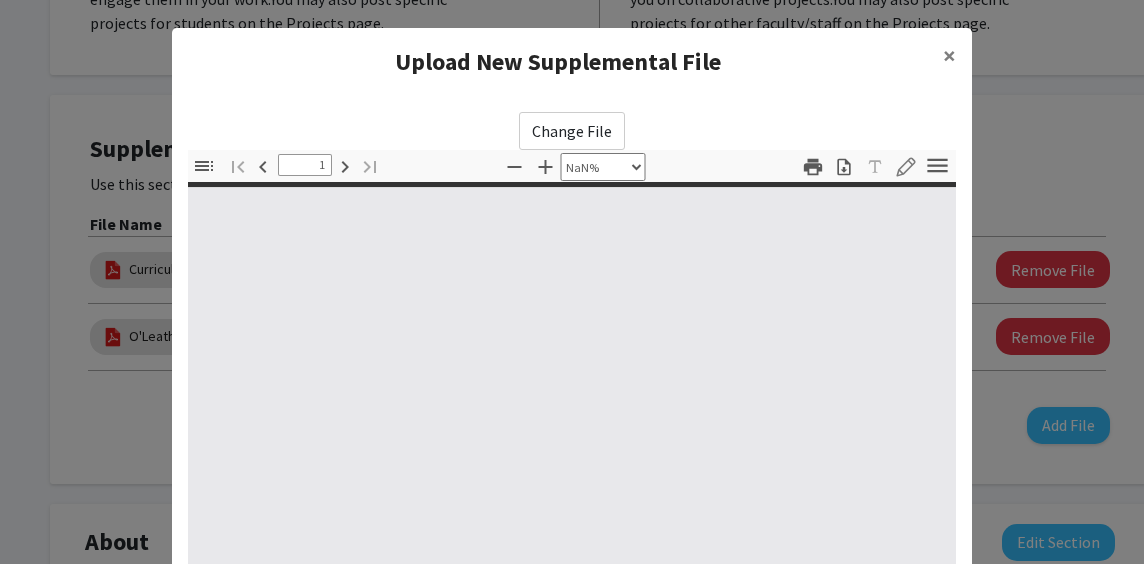 type on "0" 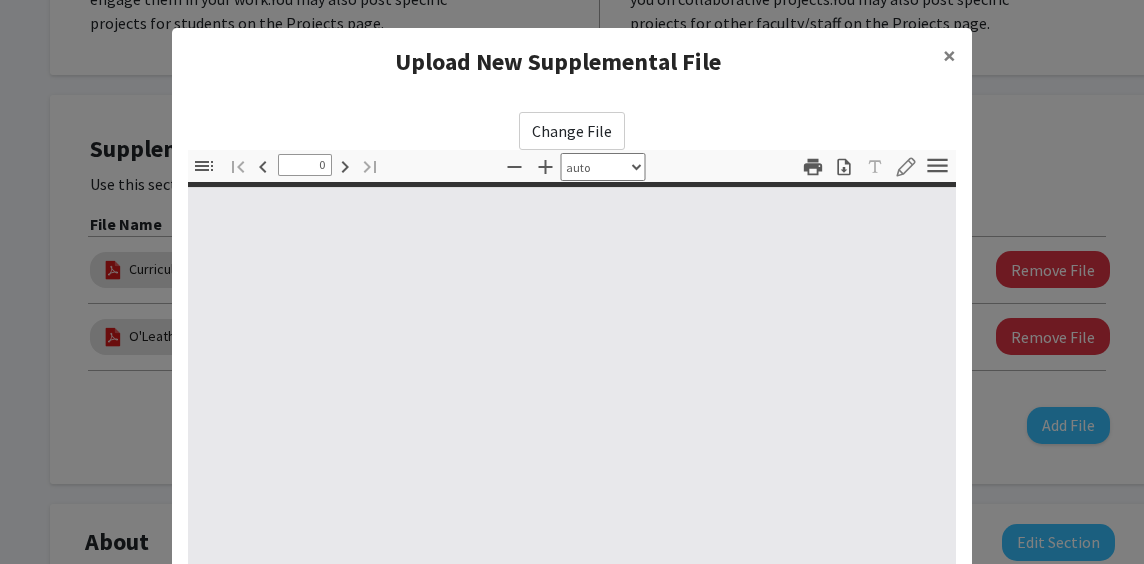 select on "custom" 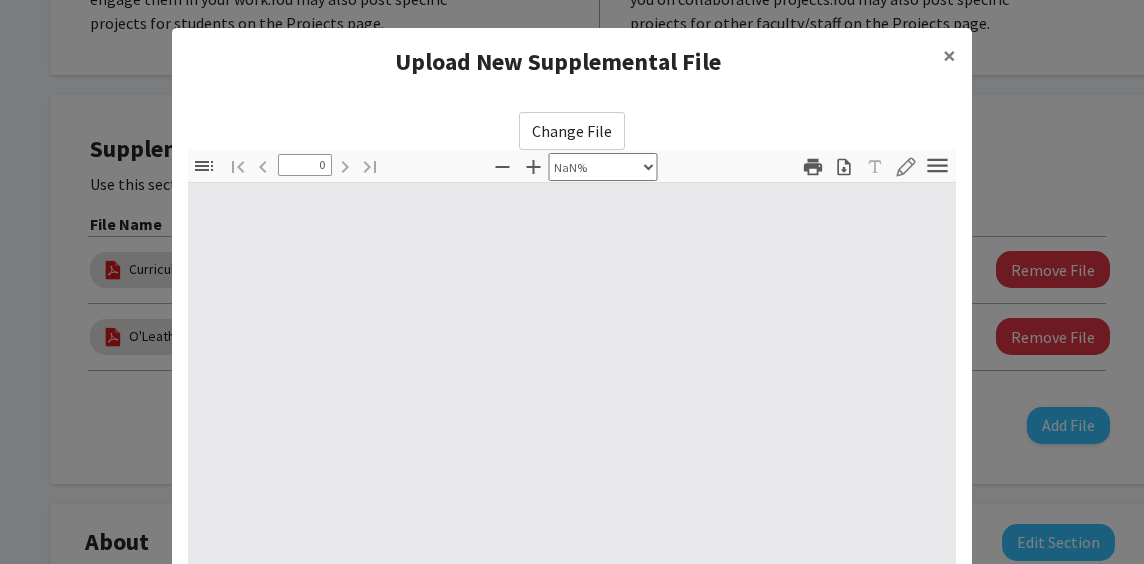 type on "1" 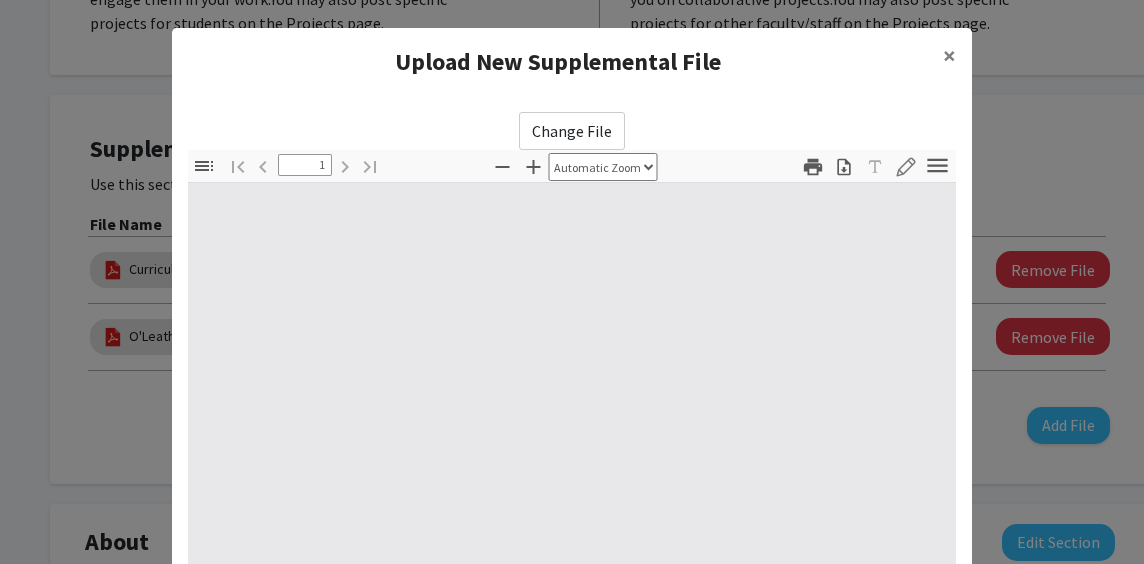 select on "auto" 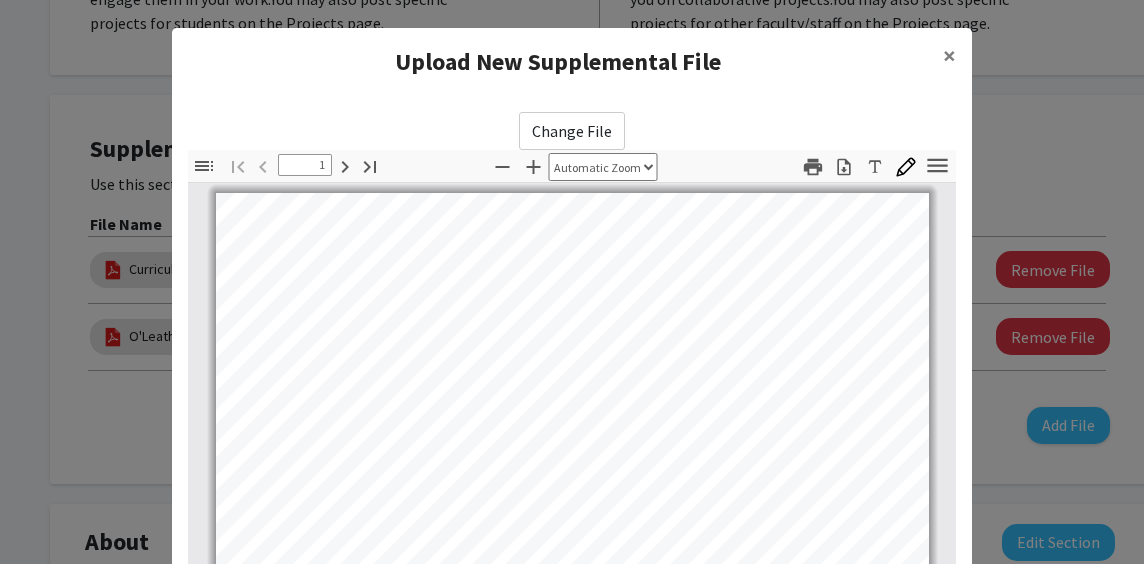 scroll, scrollTop: 1, scrollLeft: 0, axis: vertical 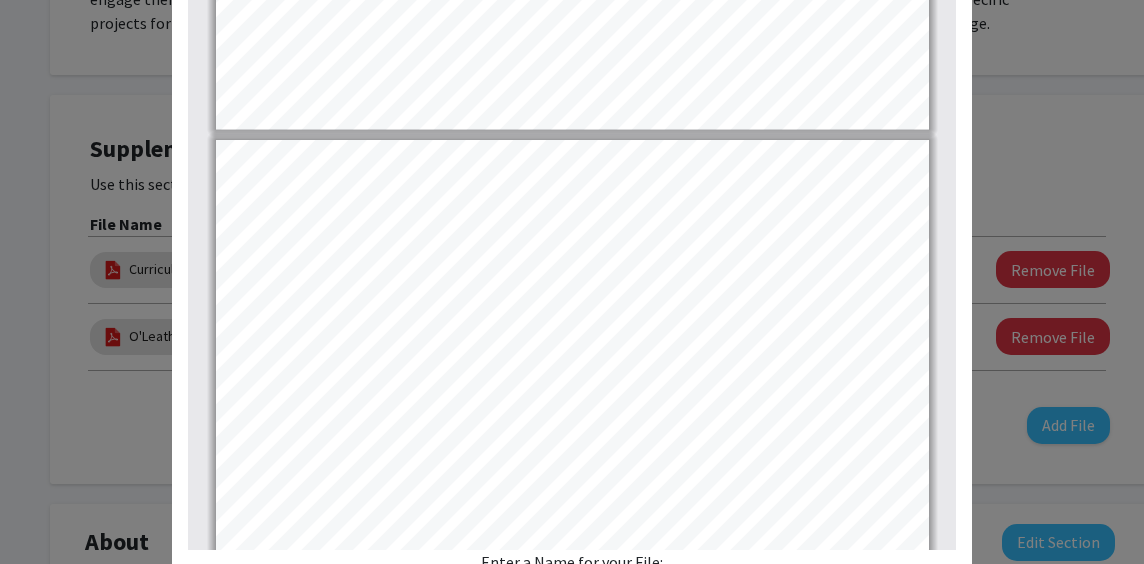 type on "1" 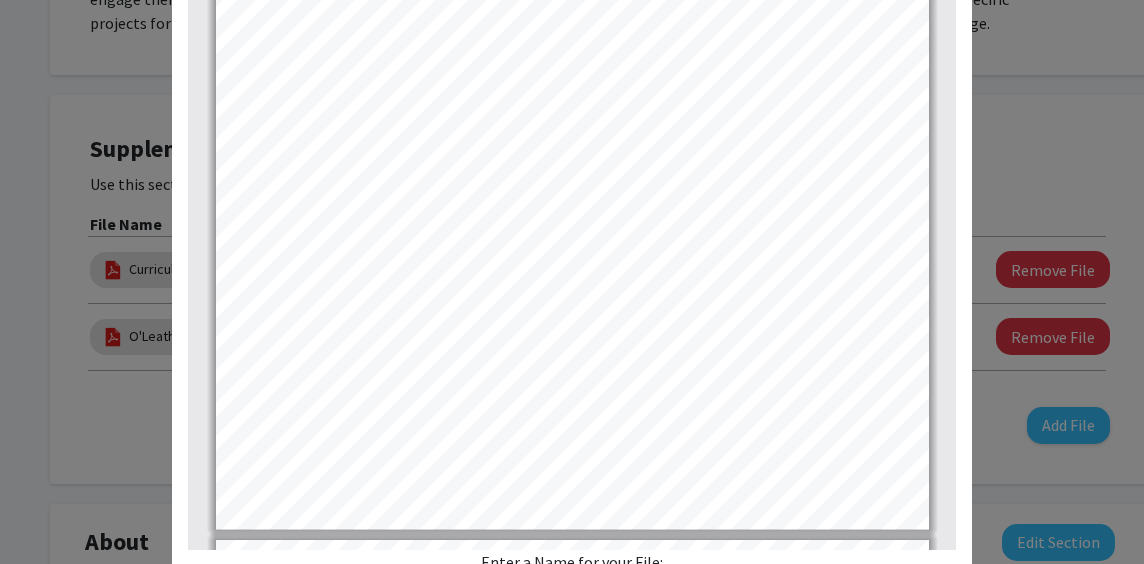 scroll, scrollTop: 0, scrollLeft: 0, axis: both 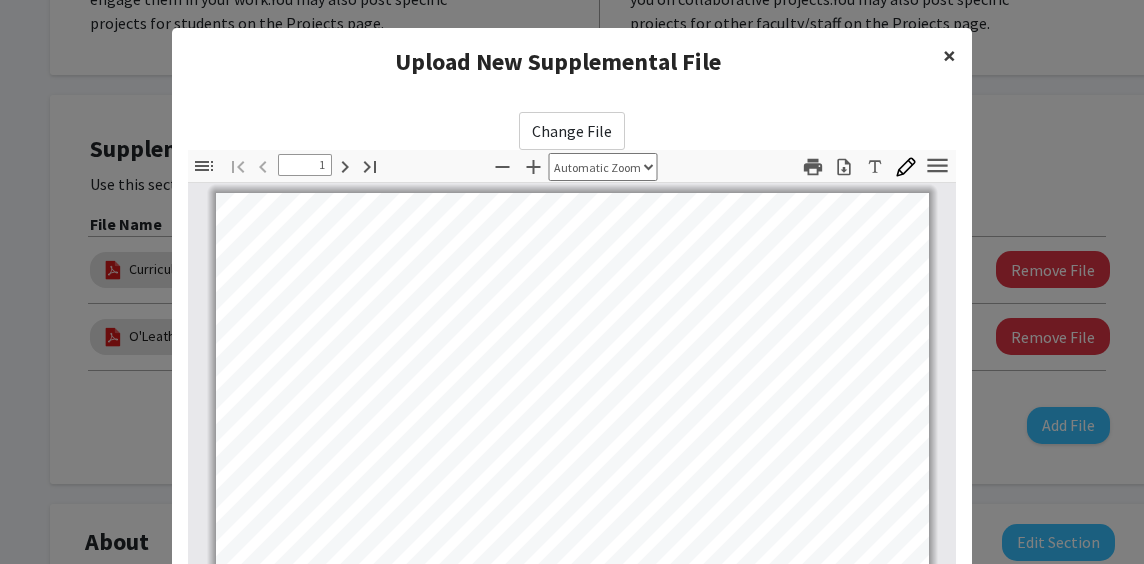 click on "×" 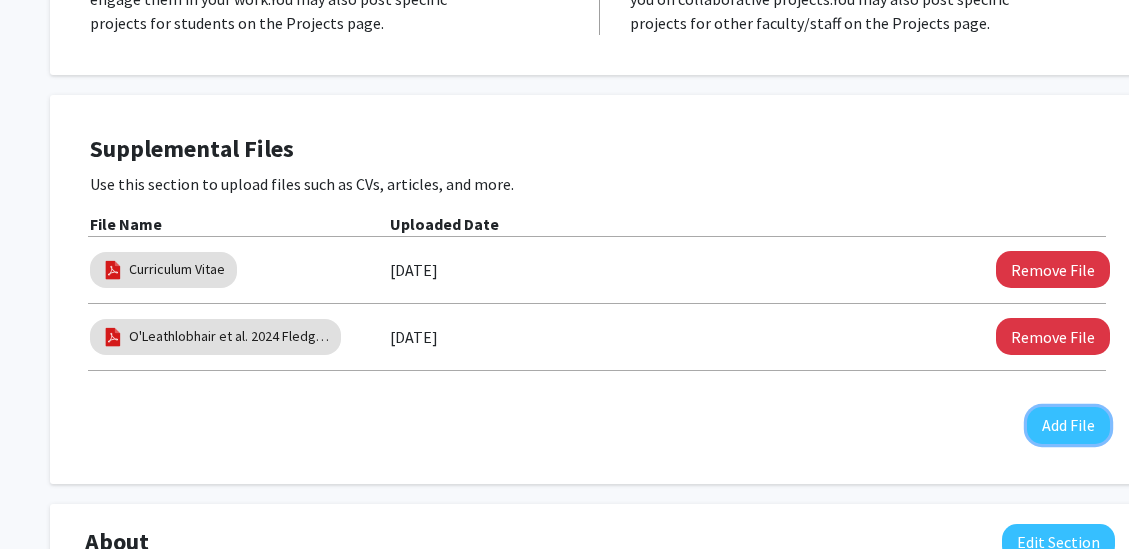 click on "Add File" 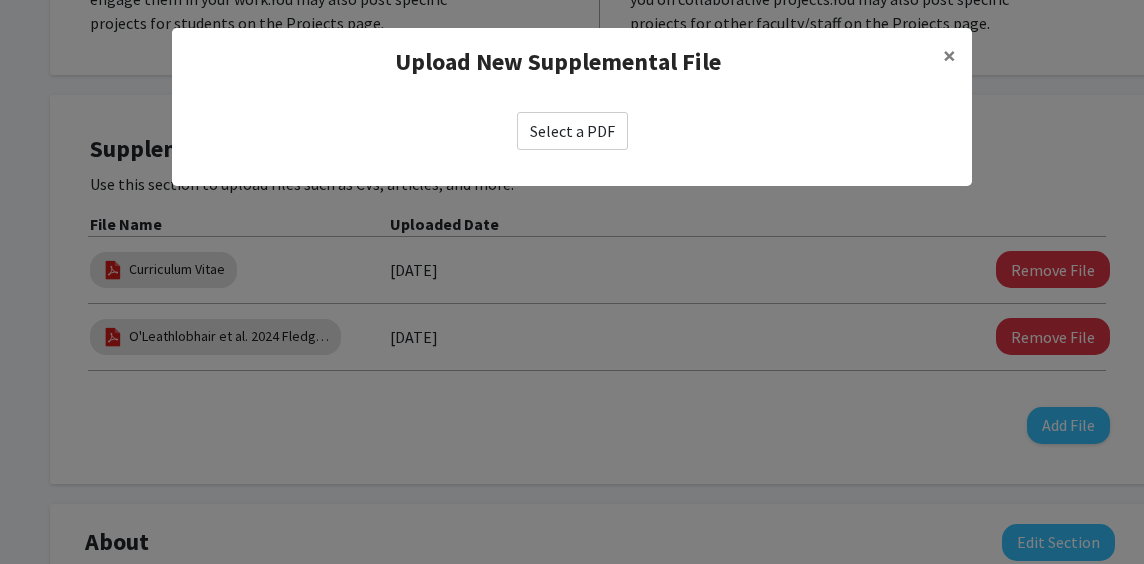 click on "Select a PDF" 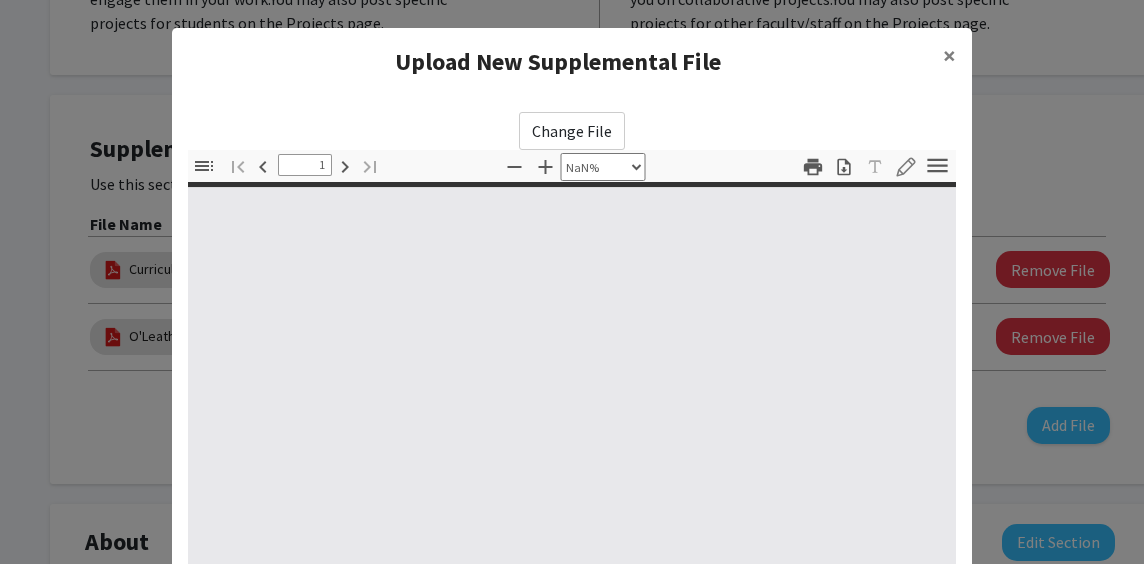 type on "0" 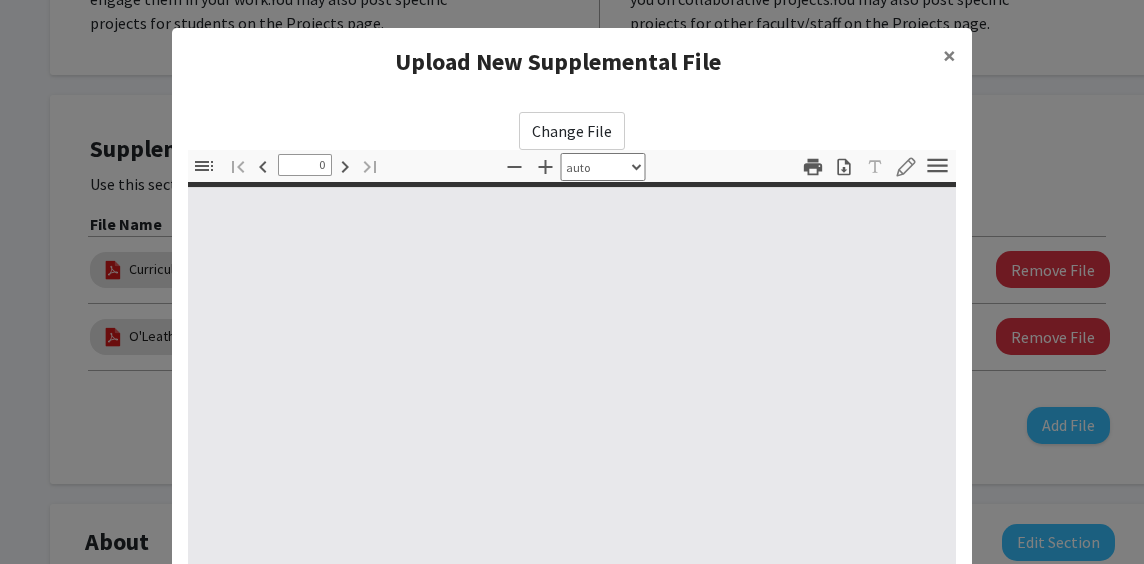 select on "custom" 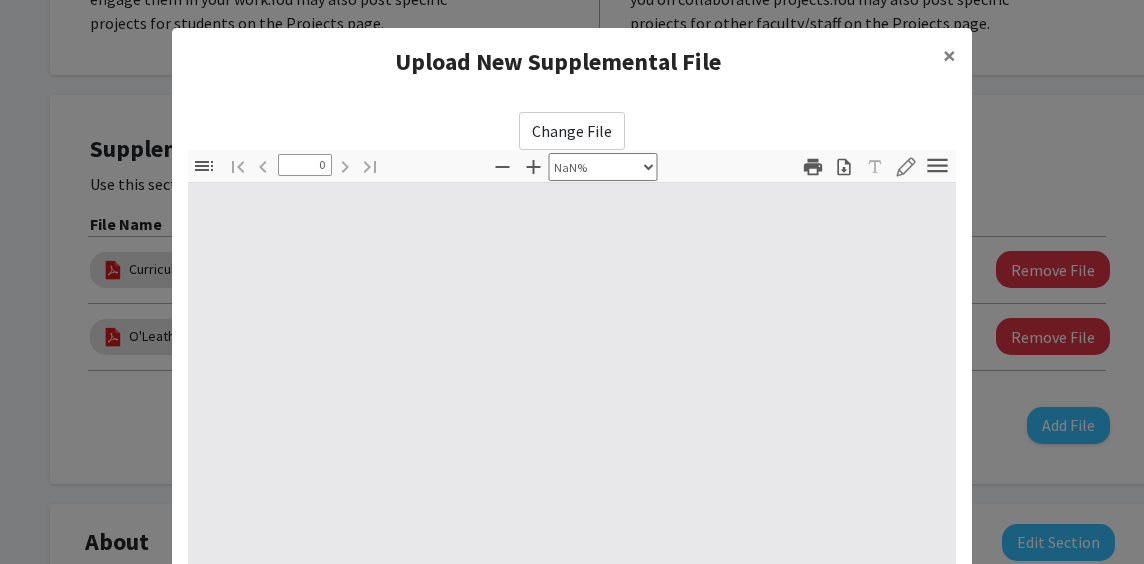 type on "1" 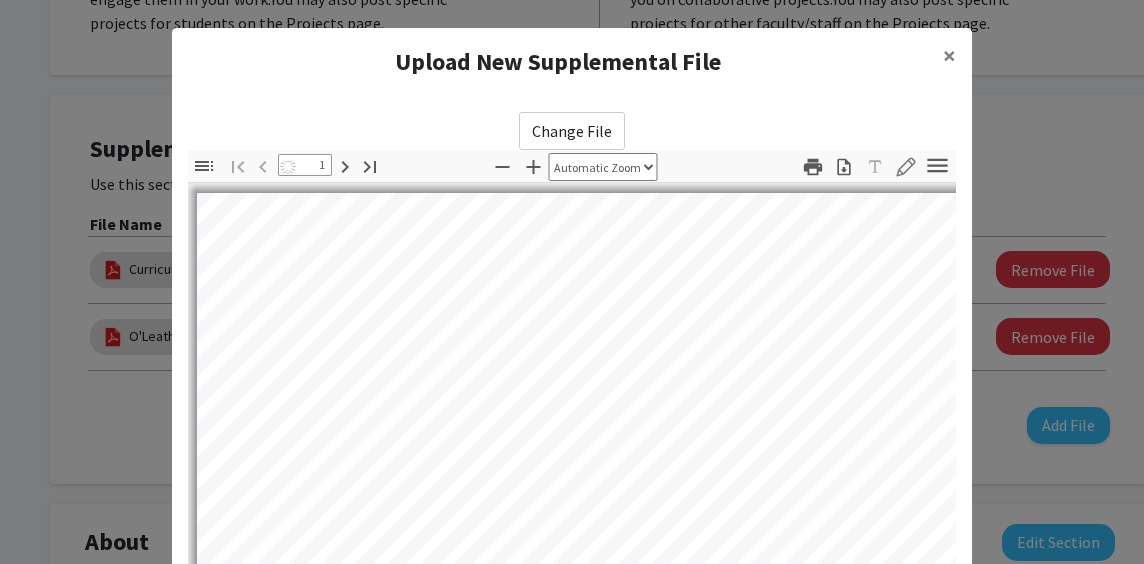 select on "auto" 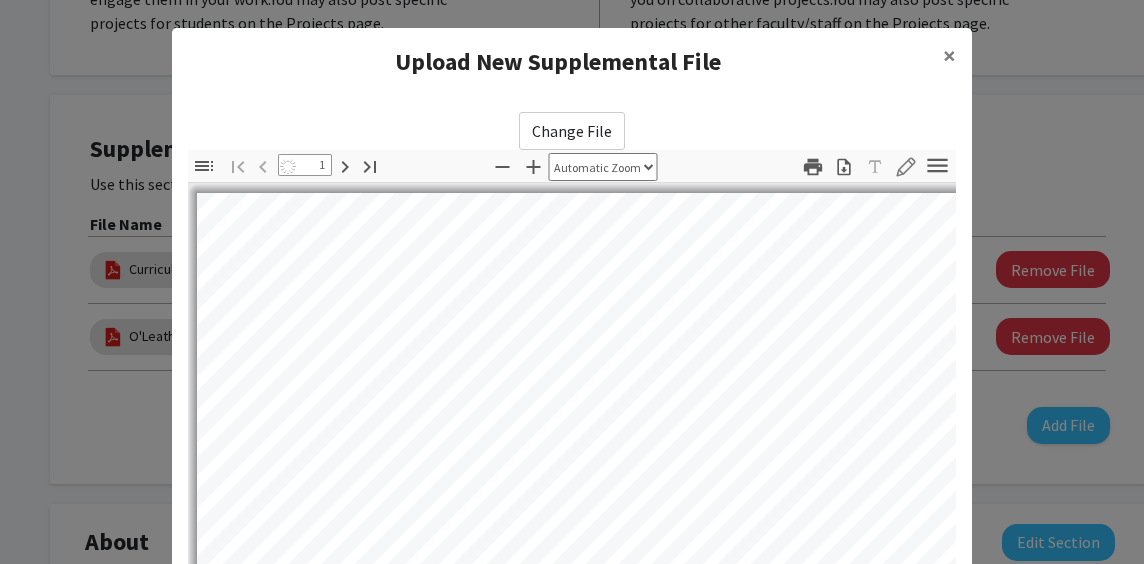 scroll, scrollTop: 1, scrollLeft: 0, axis: vertical 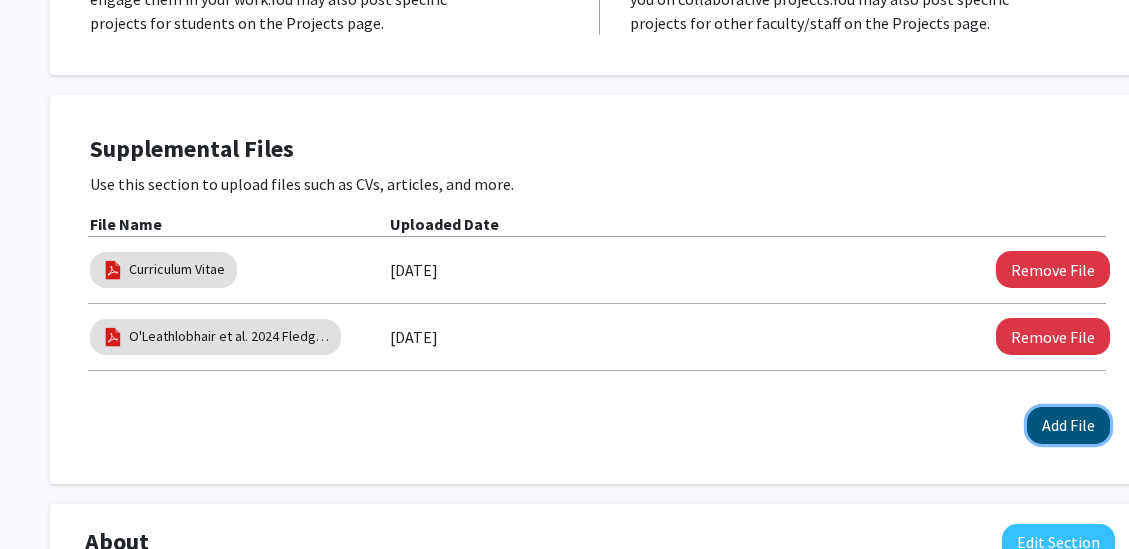 click on "Add File" 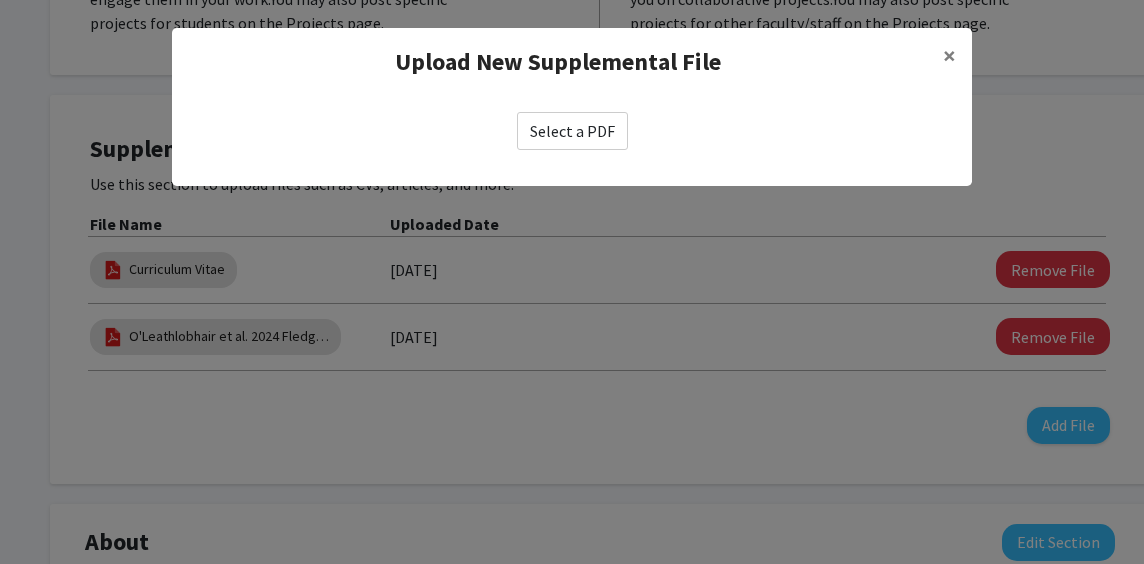 click on "Select a PDF" 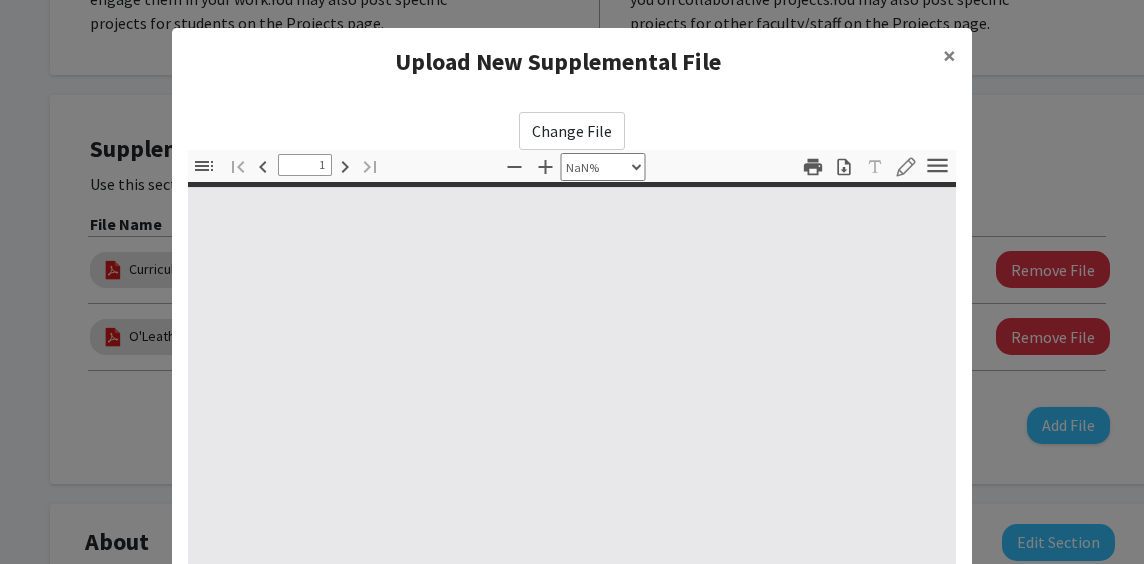 type on "0" 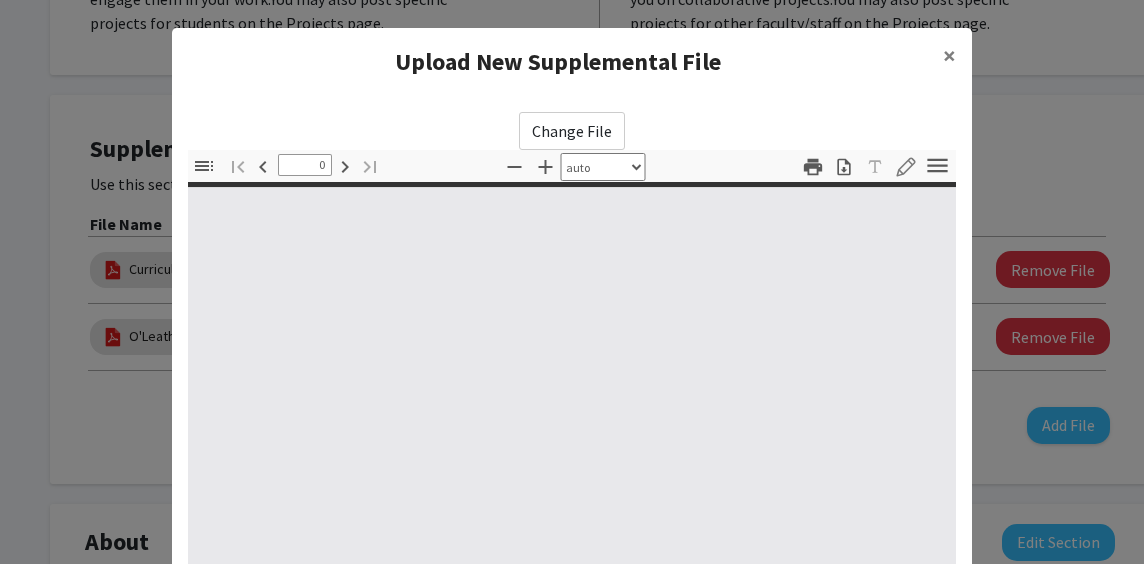 select on "custom" 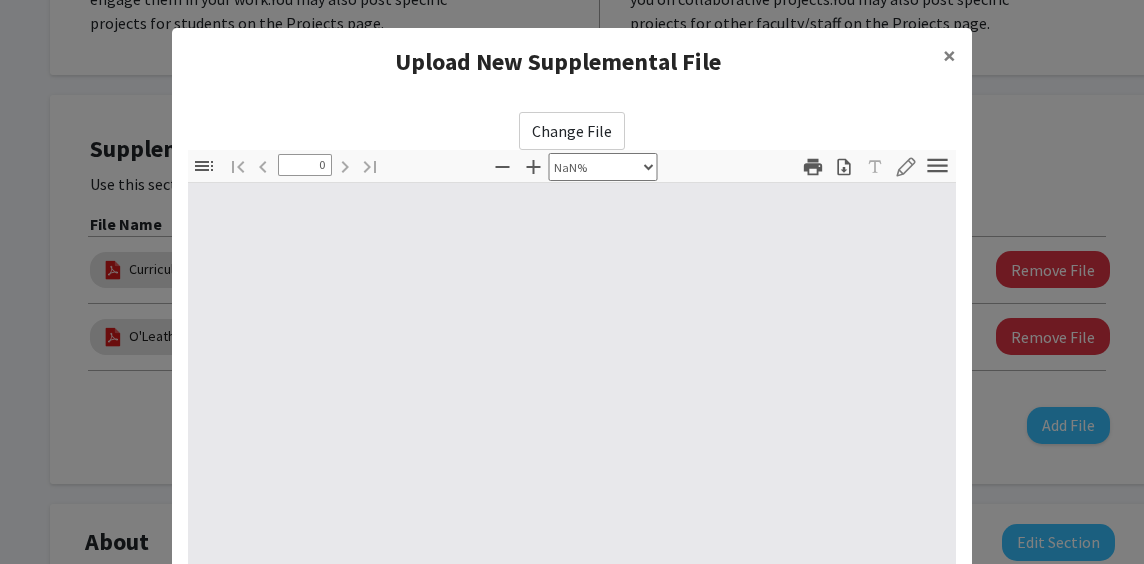 type on "1" 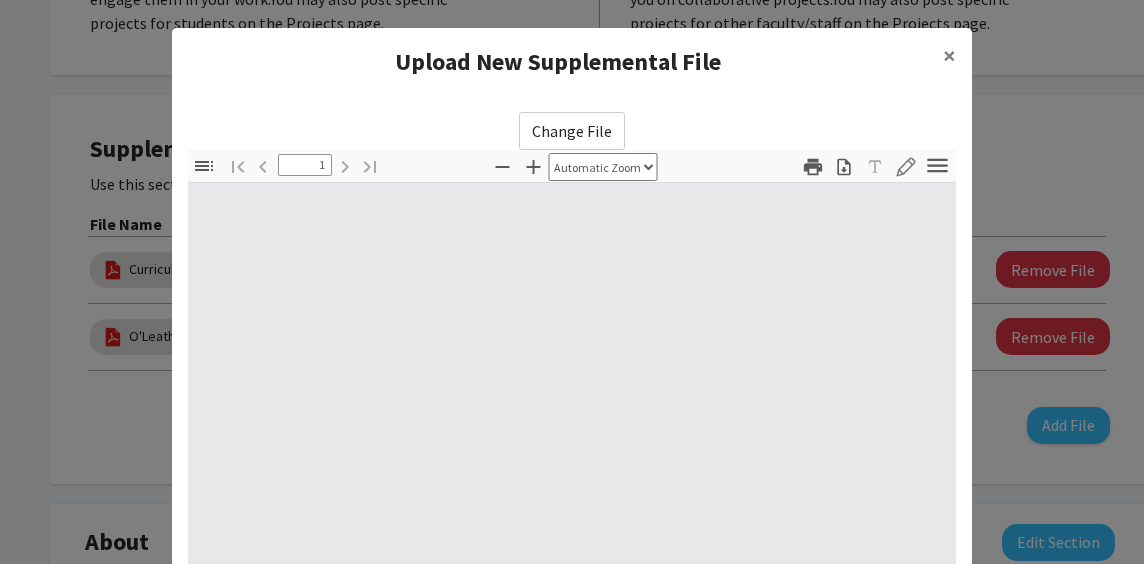 select on "auto" 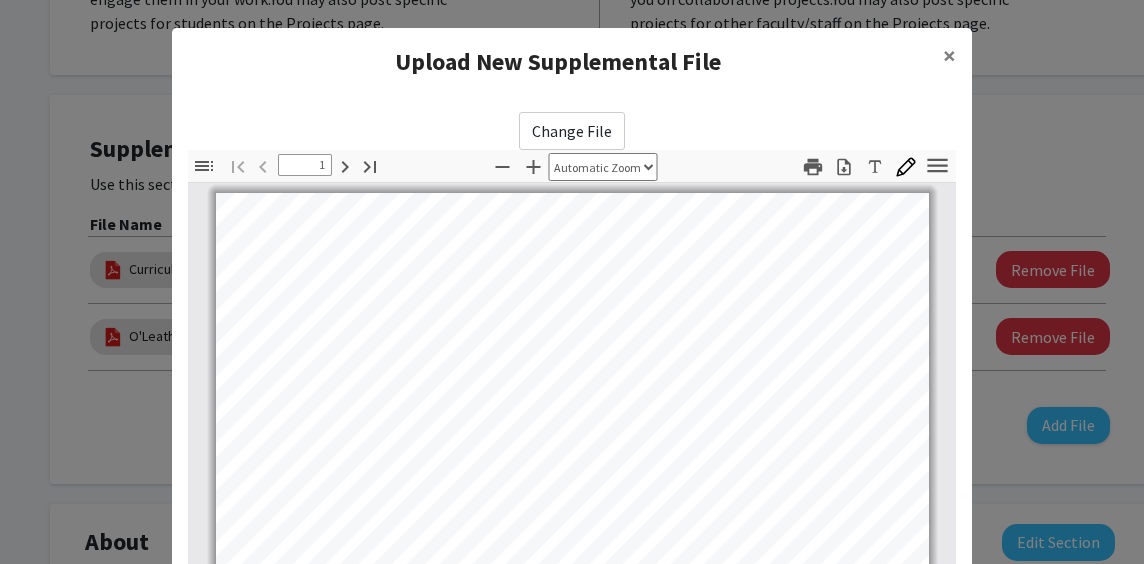 scroll, scrollTop: 1, scrollLeft: 0, axis: vertical 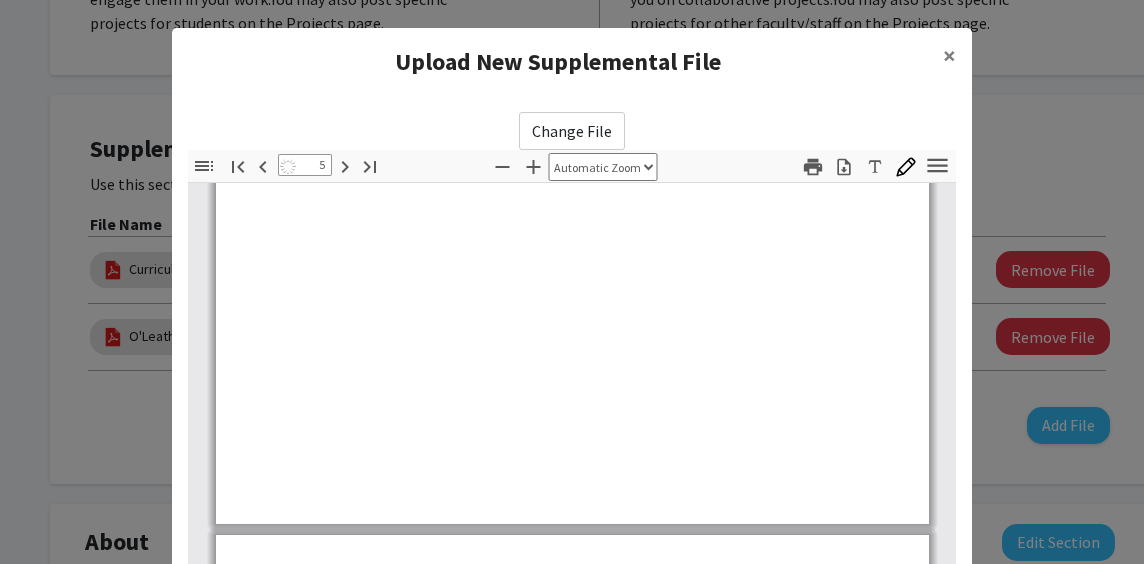 type on "6" 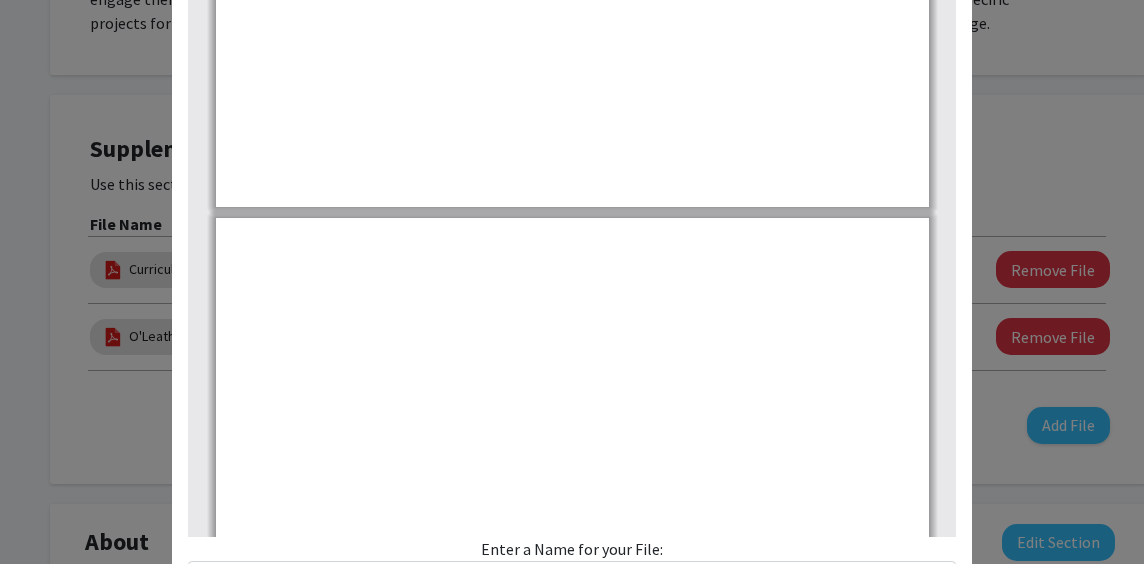 scroll, scrollTop: 238, scrollLeft: 0, axis: vertical 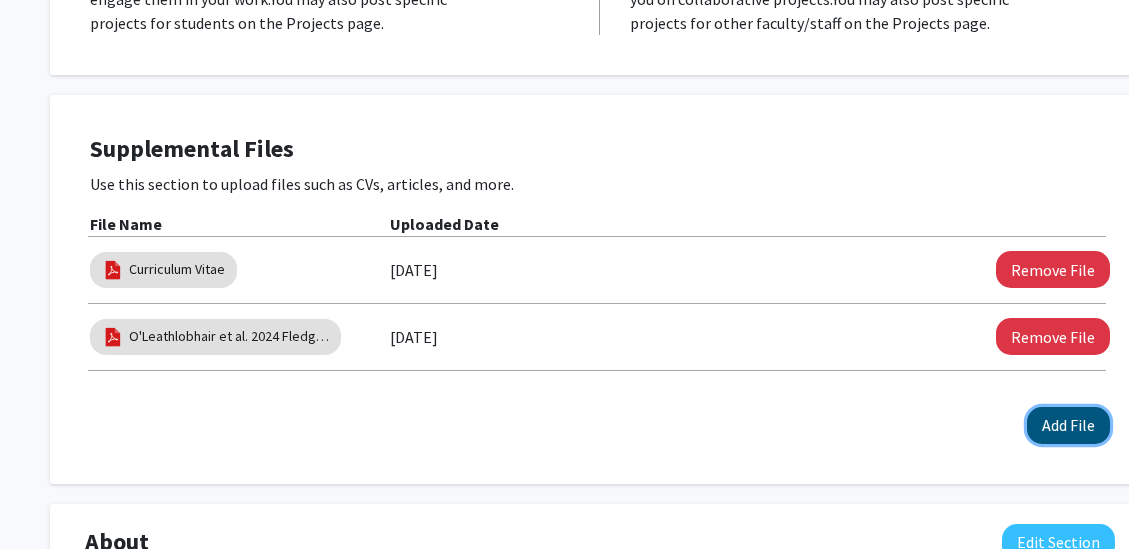 click on "Add File" 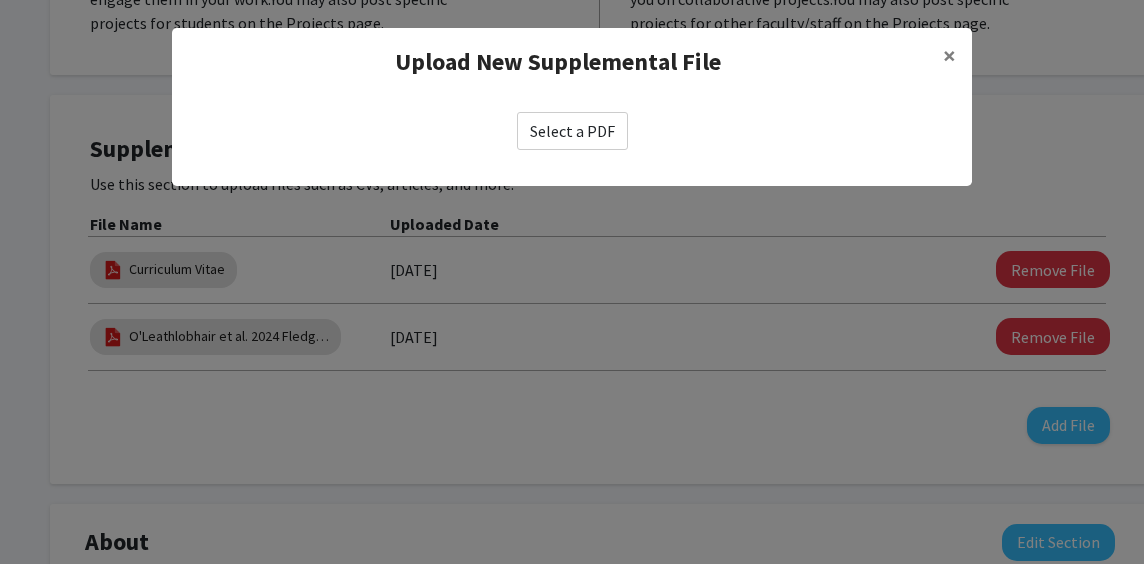 click on "Select a PDF" 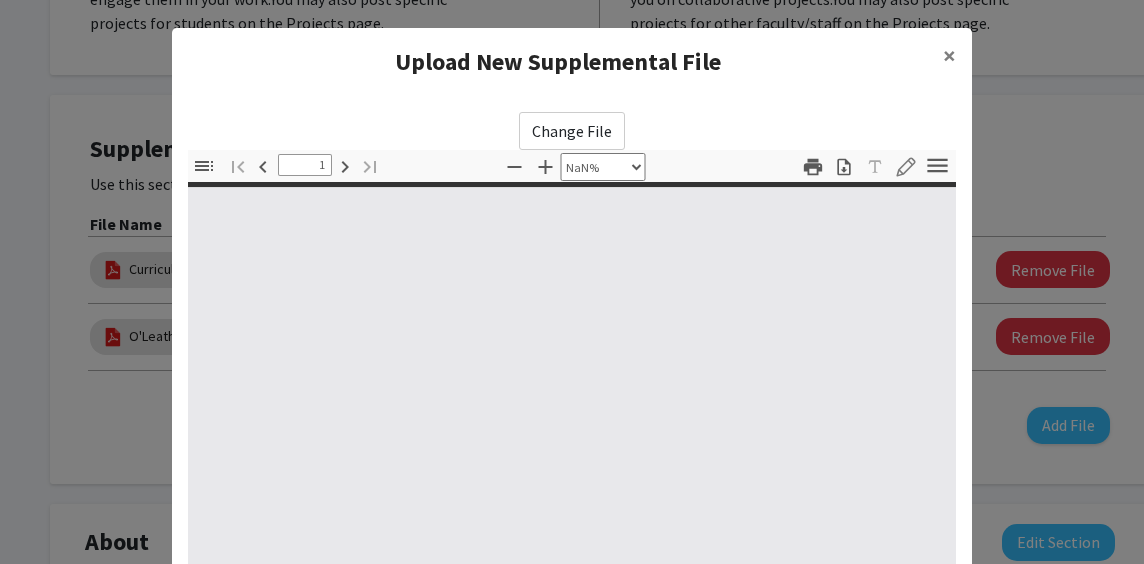 type on "0" 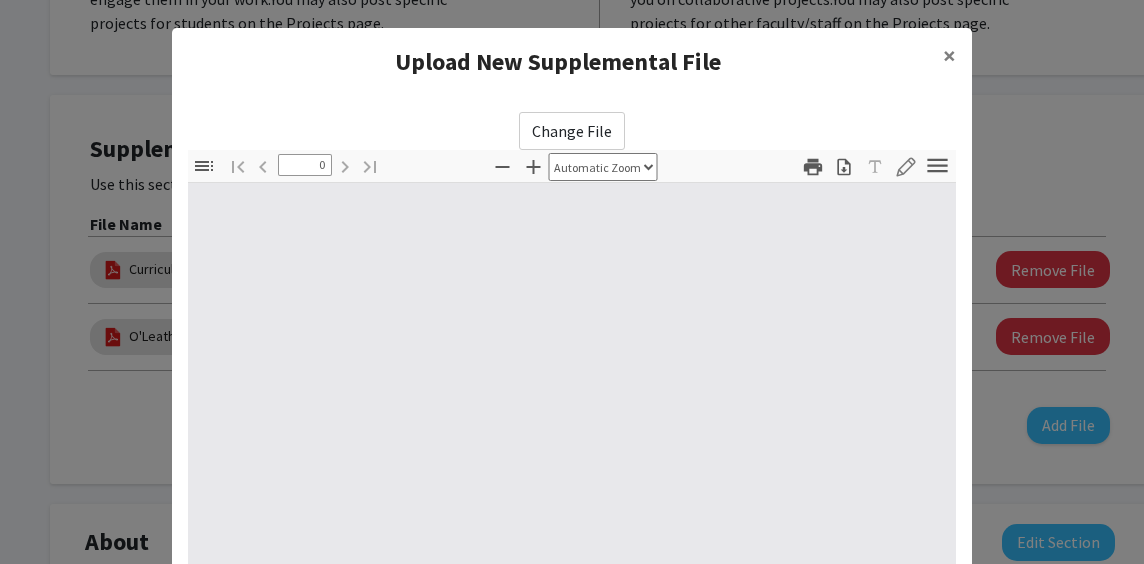 select on "custom" 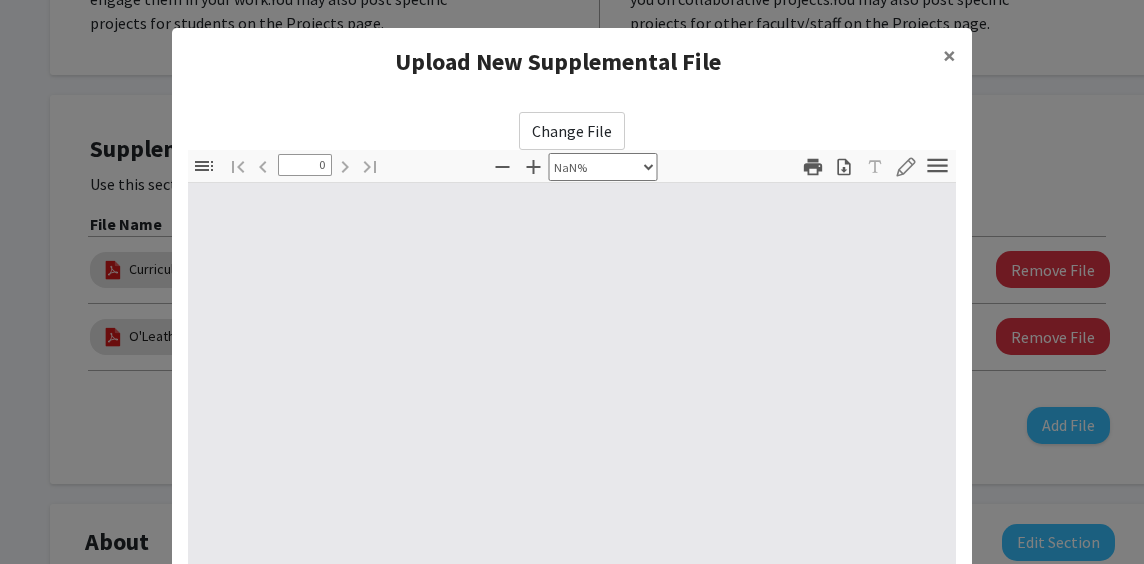 type on "1" 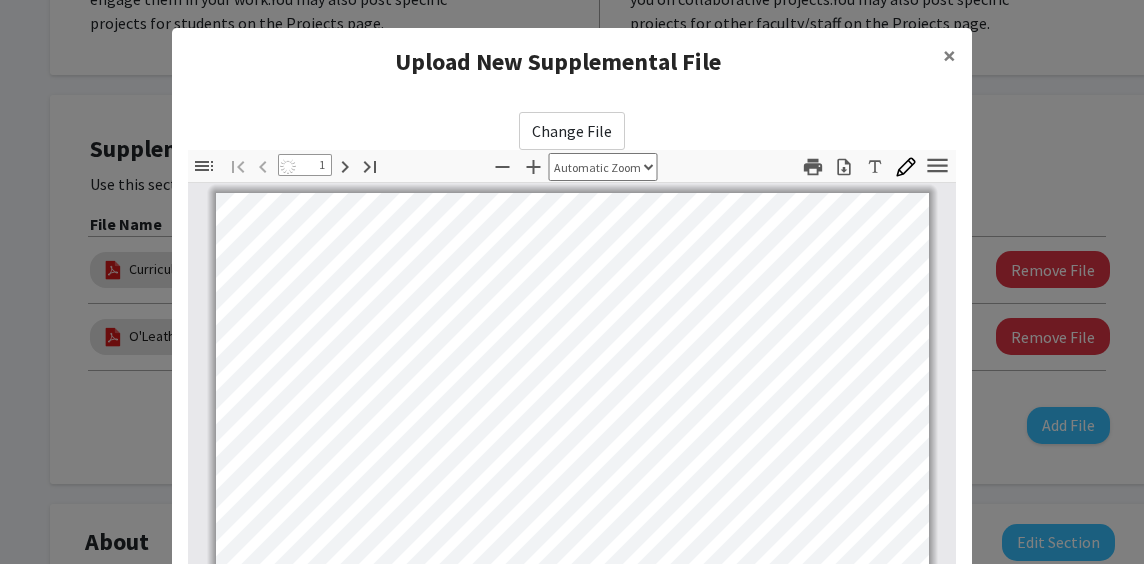 select on "auto" 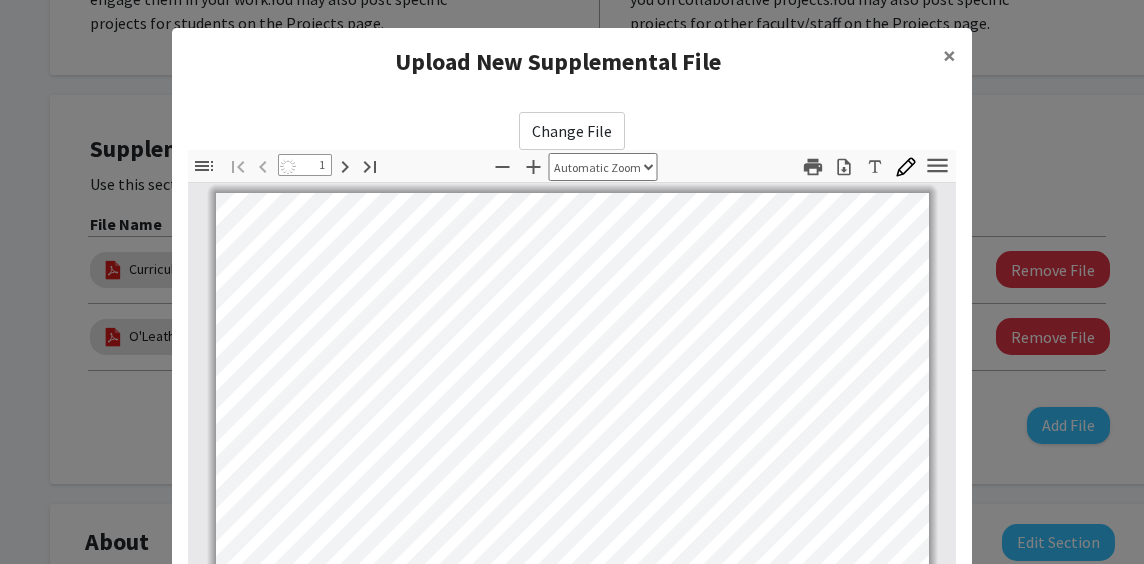 scroll, scrollTop: 1, scrollLeft: 0, axis: vertical 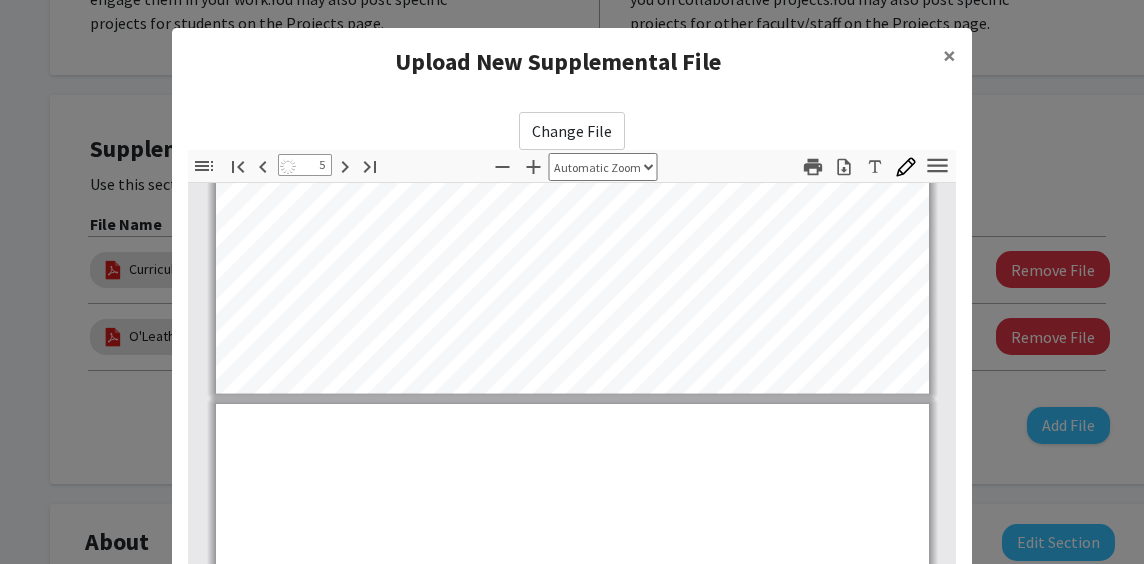 type on "6" 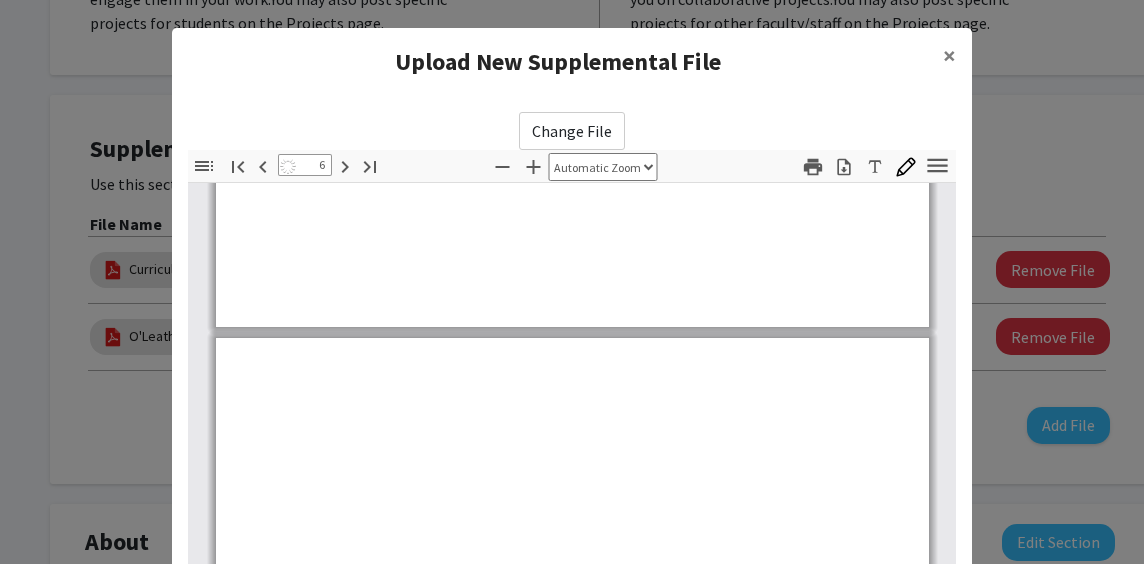 scroll, scrollTop: 4601, scrollLeft: 0, axis: vertical 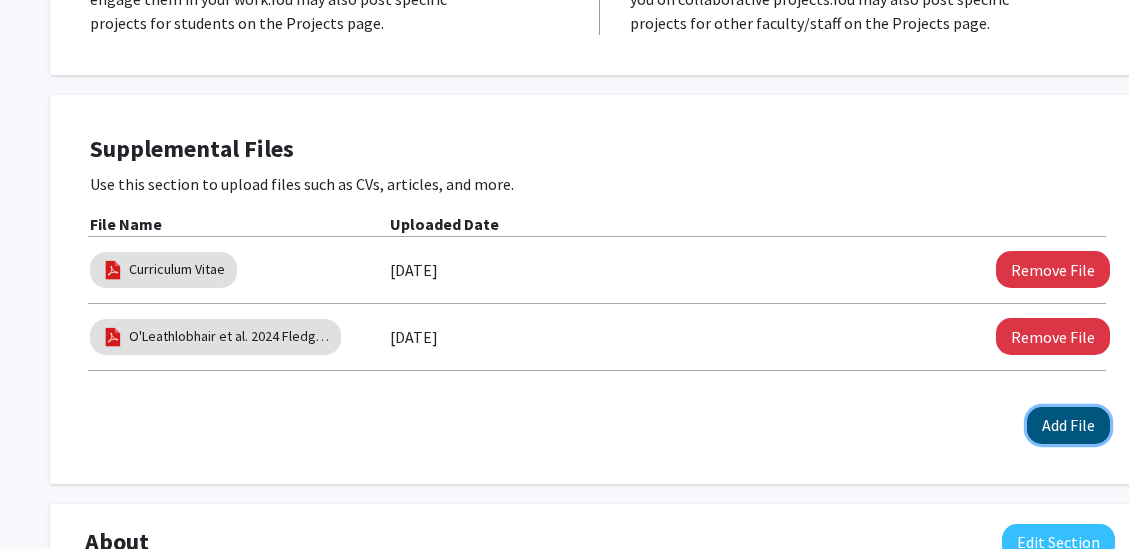 click on "Add File" 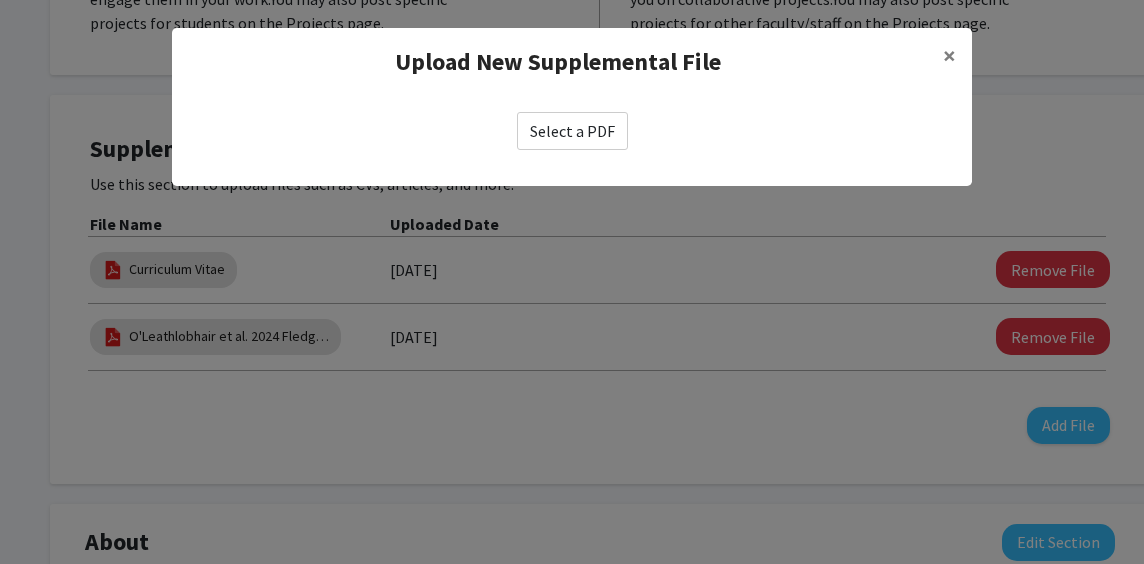 click on "Select a PDF" 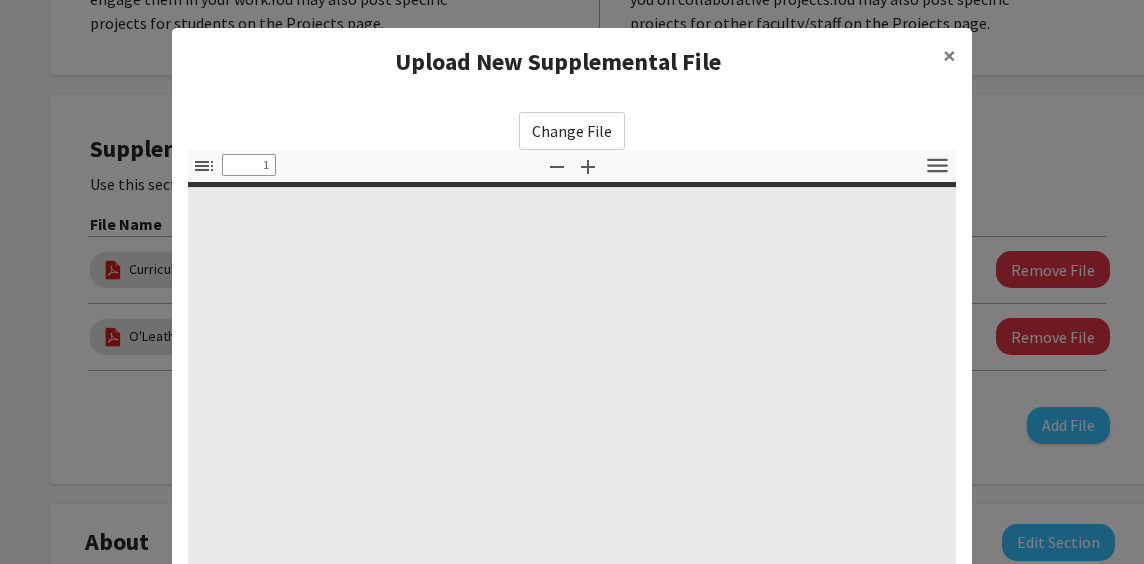 type on "0" 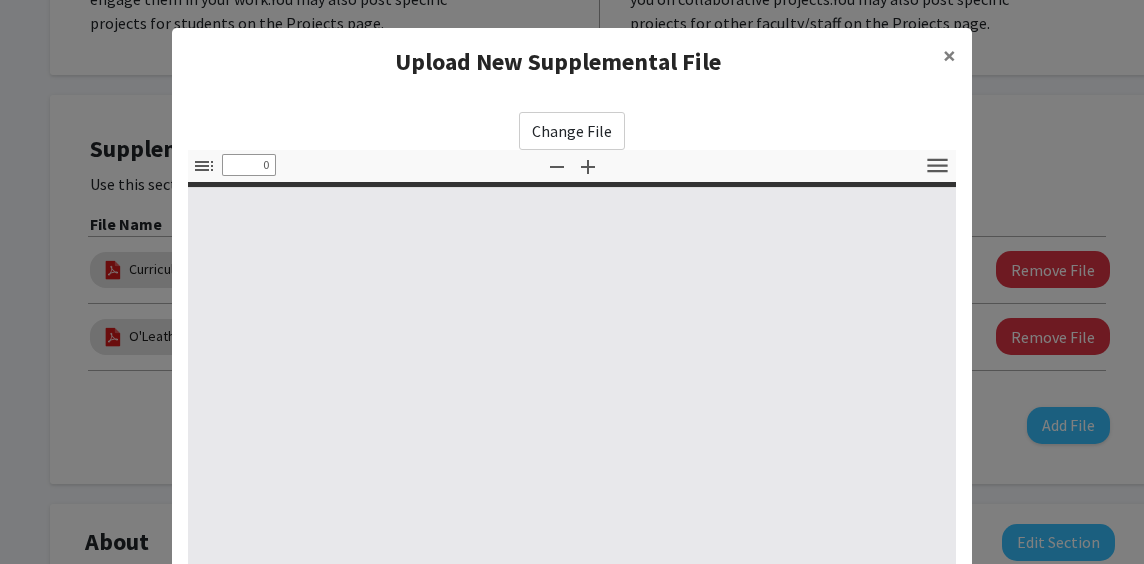 select on "custom" 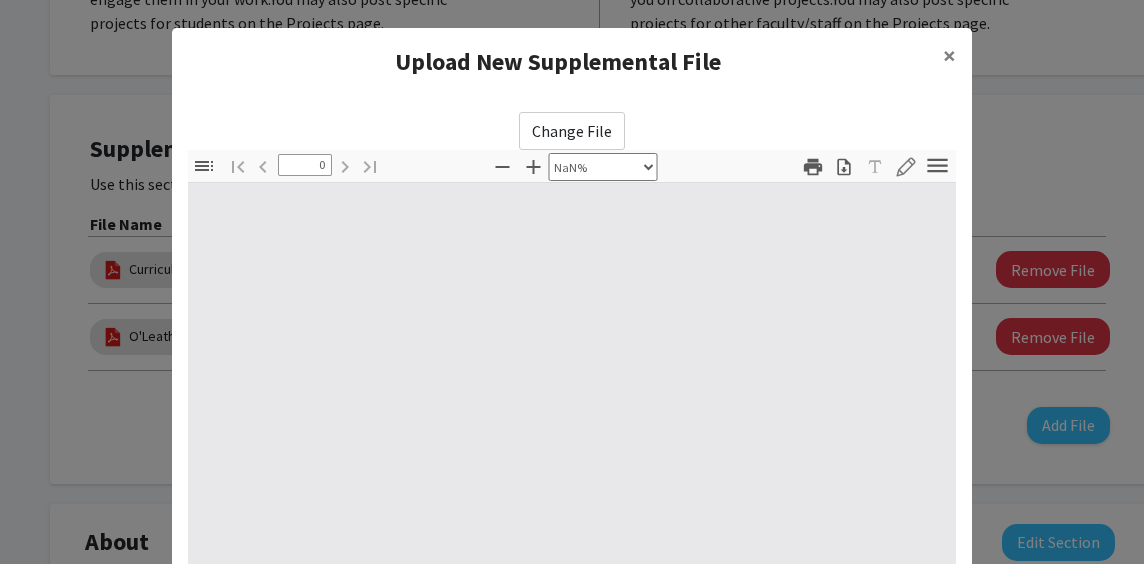 type on "1" 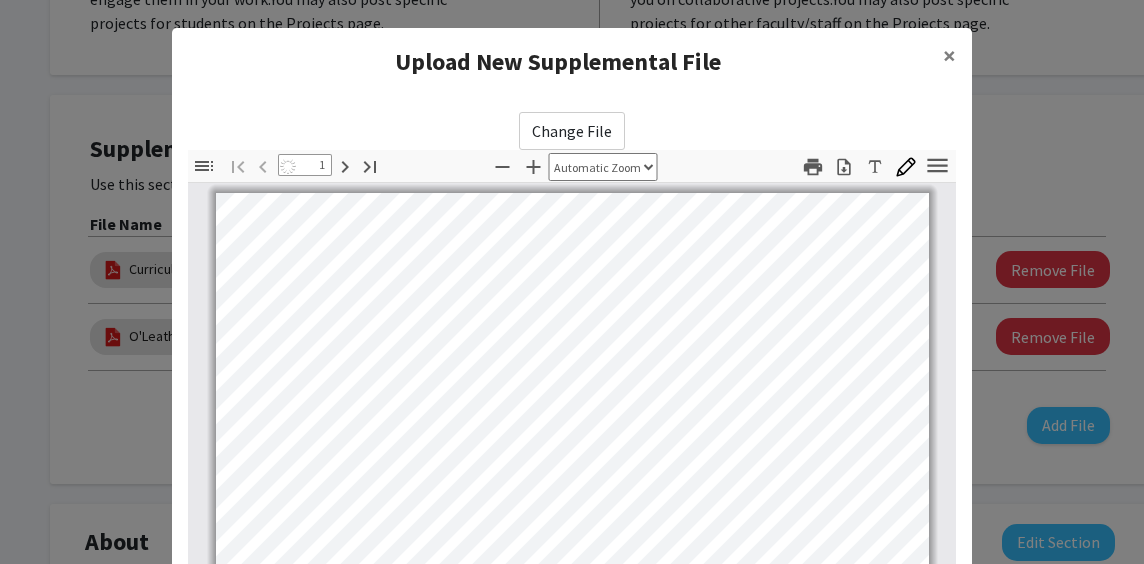 select on "auto" 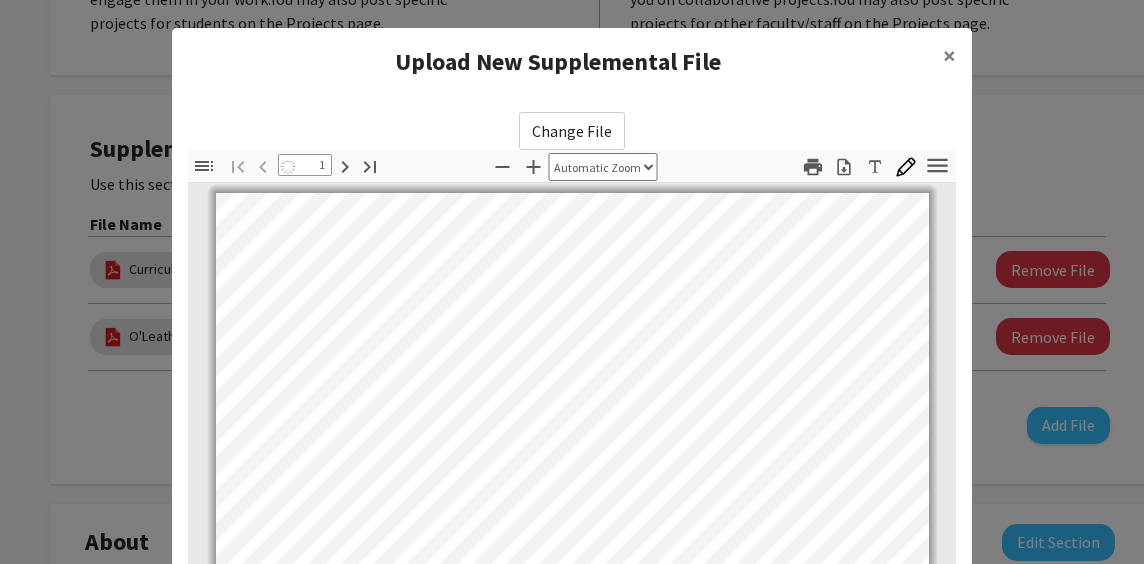 scroll, scrollTop: 1, scrollLeft: 0, axis: vertical 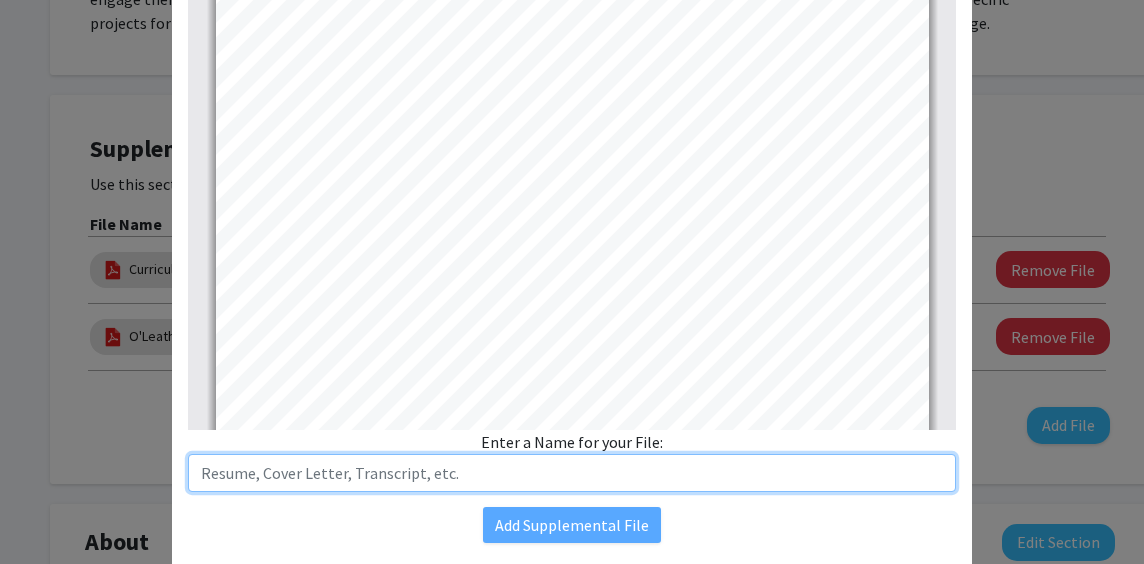 click at bounding box center [572, 473] 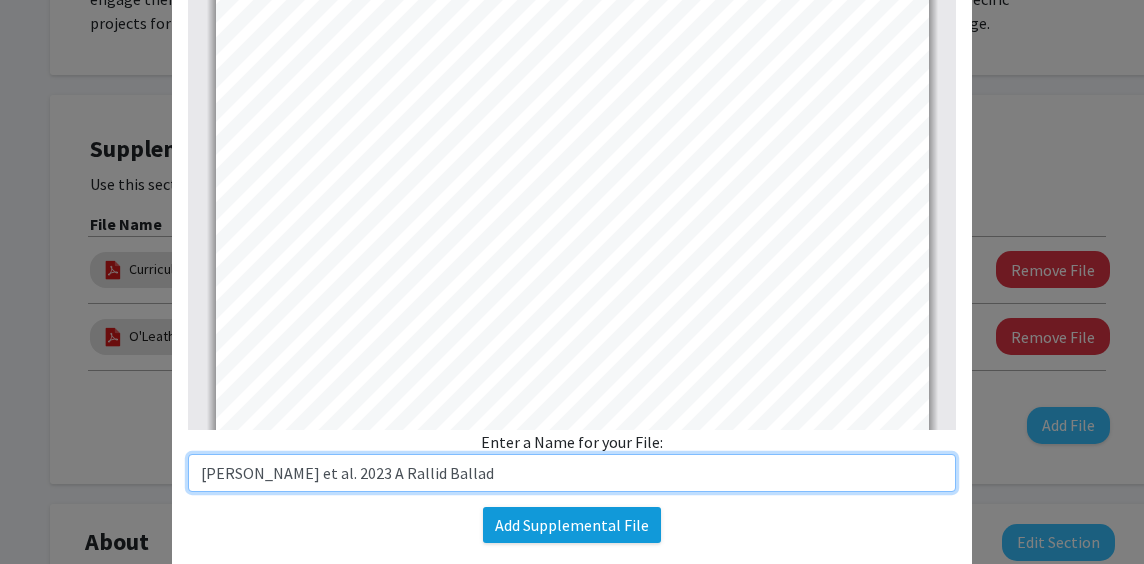 type on "[PERSON_NAME] et al. 2023 A Rallid Ballad" 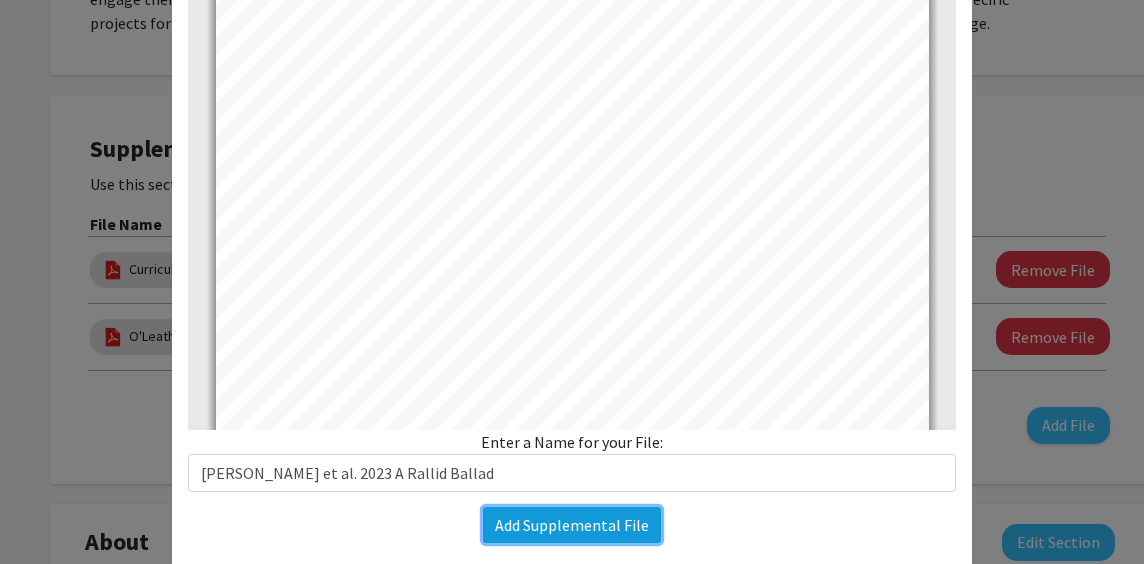 click on "Add Supplemental File" 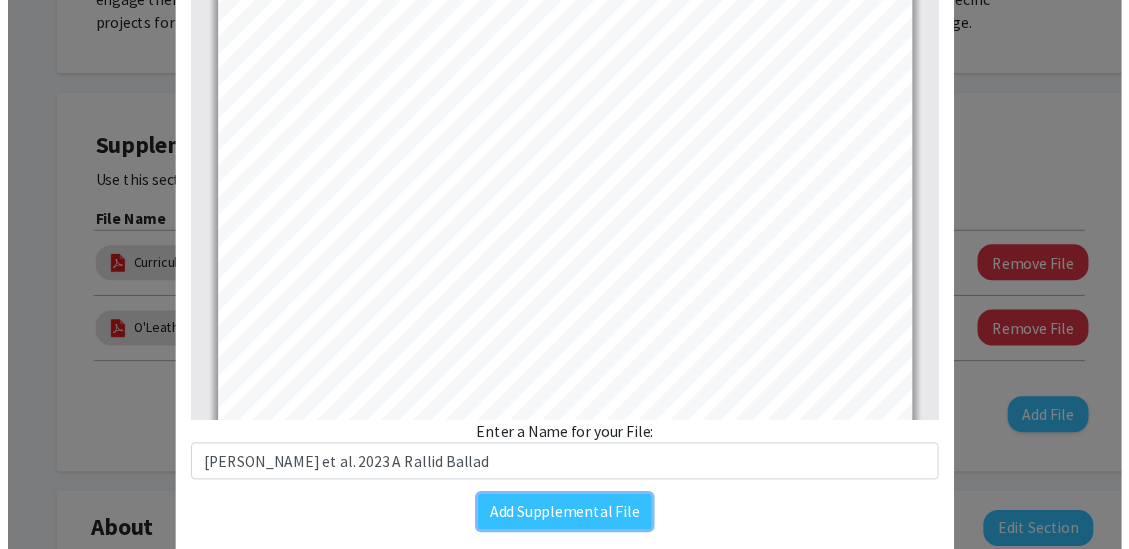 scroll, scrollTop: 0, scrollLeft: 0, axis: both 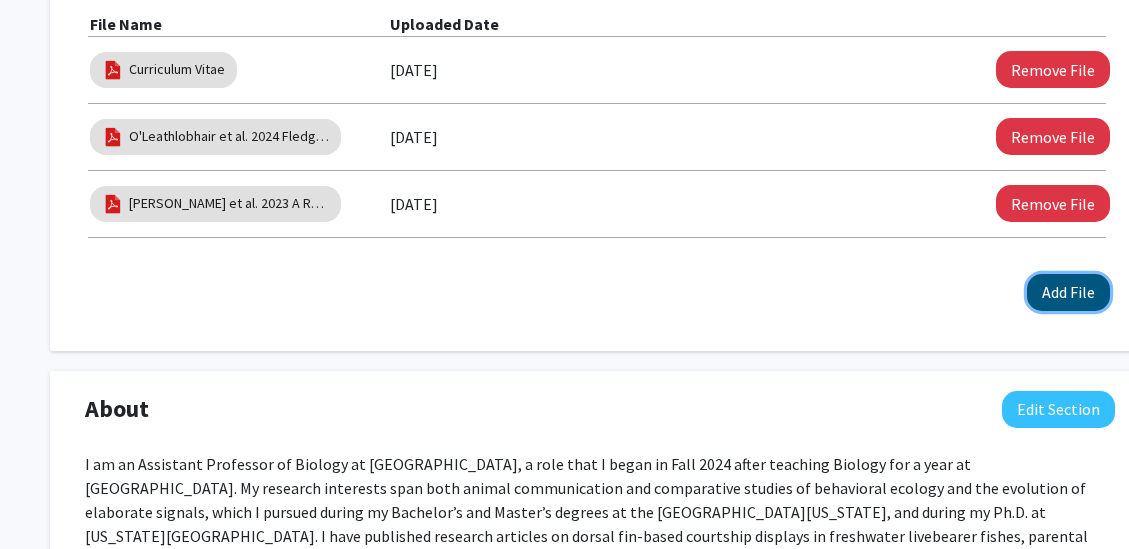 click on "Add File" 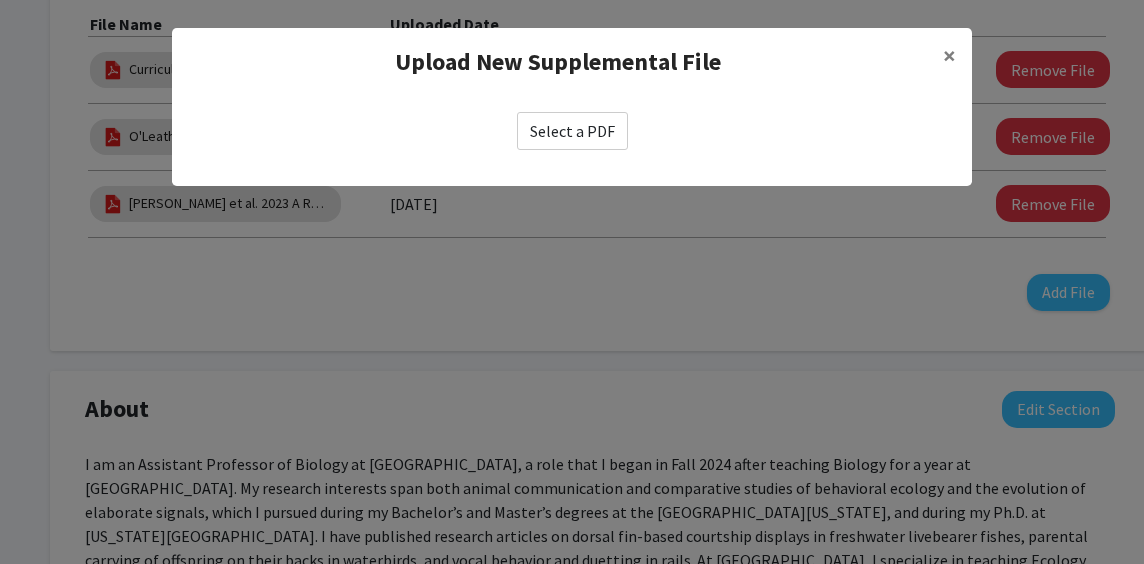 click on "Select a PDF" 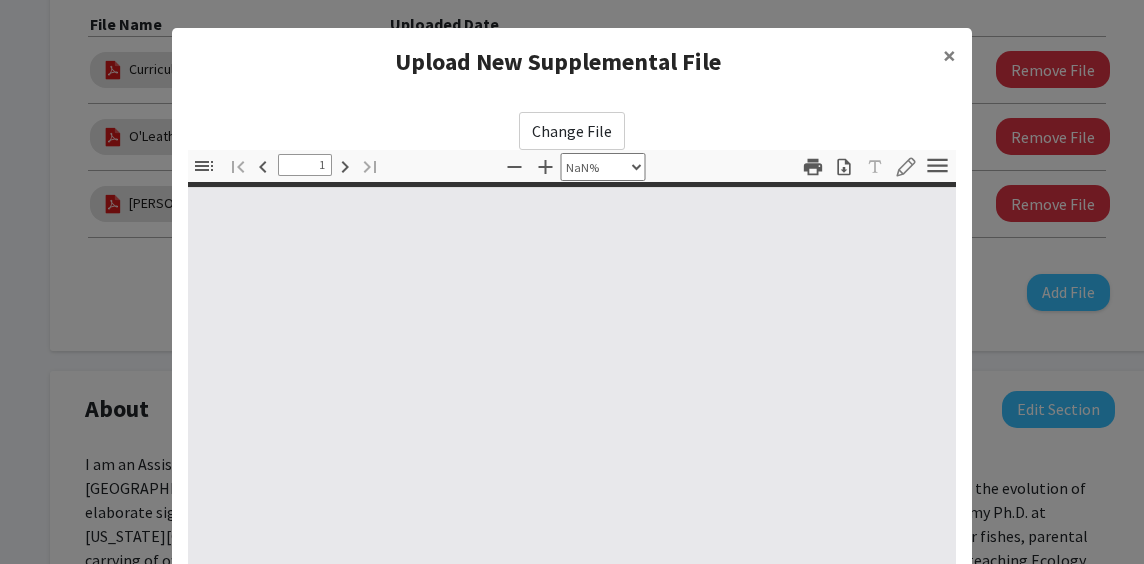 type on "0" 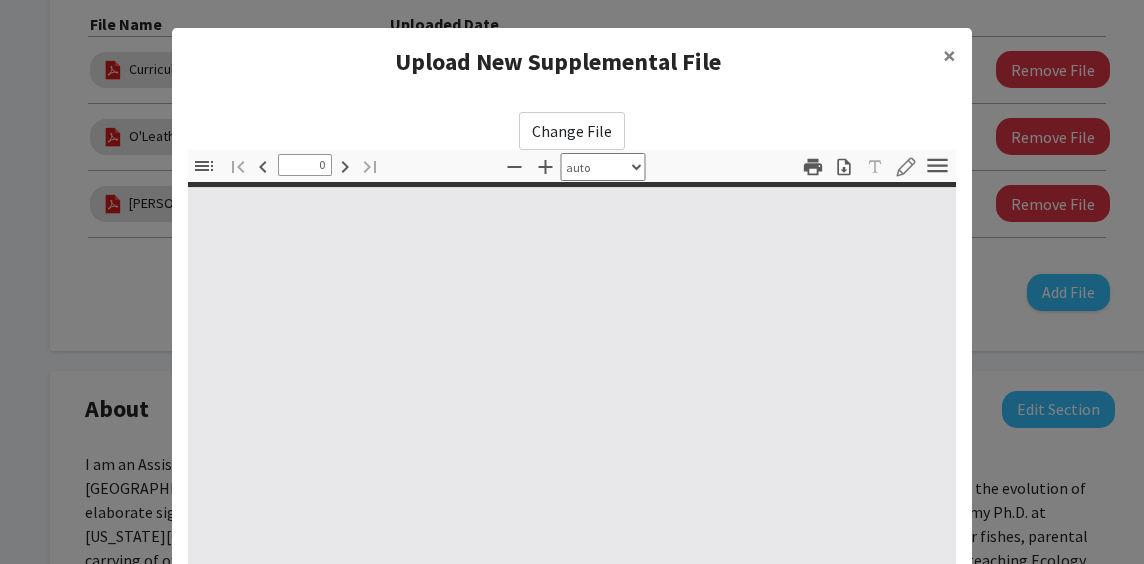 select on "custom" 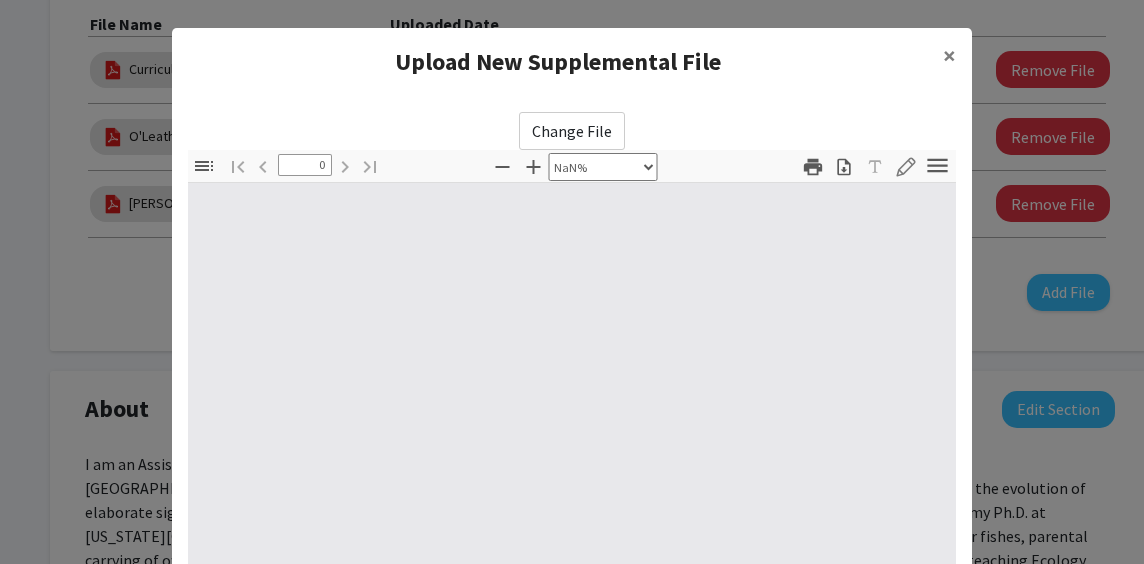 type on "82" 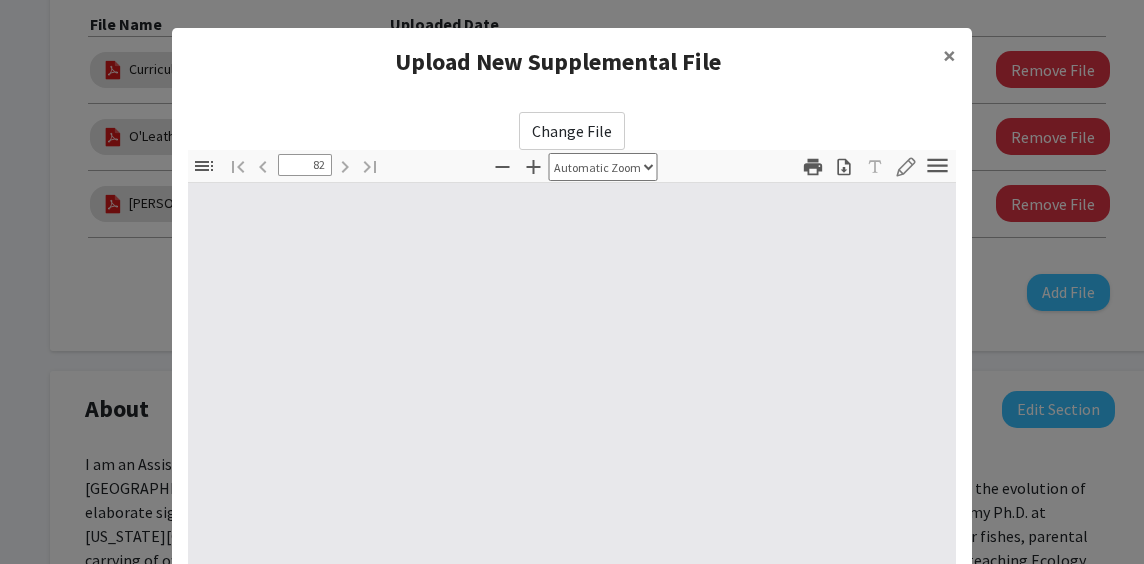 select on "auto" 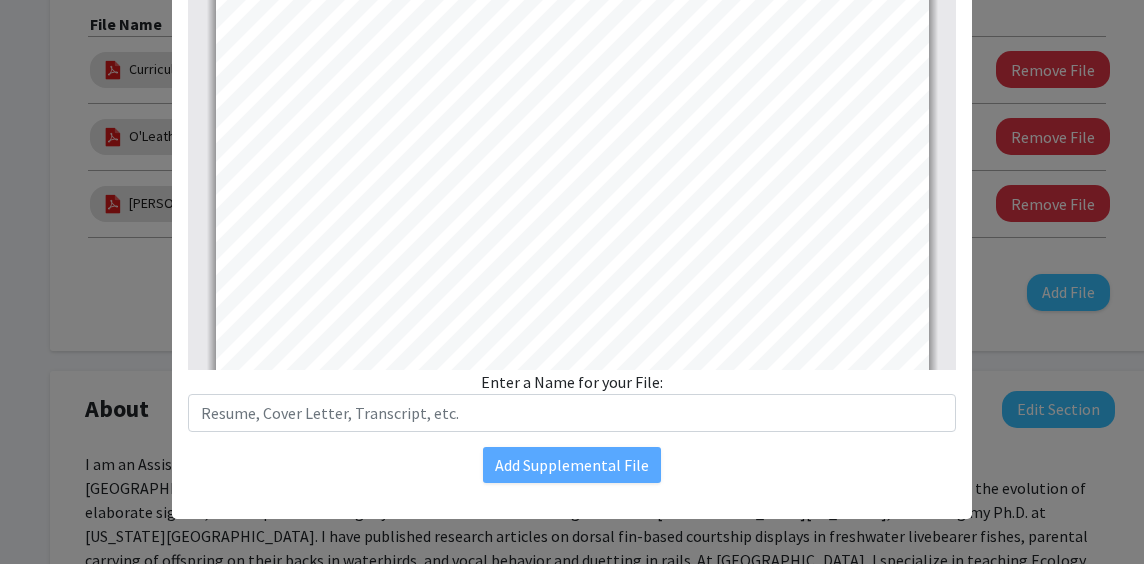 scroll, scrollTop: 383, scrollLeft: 0, axis: vertical 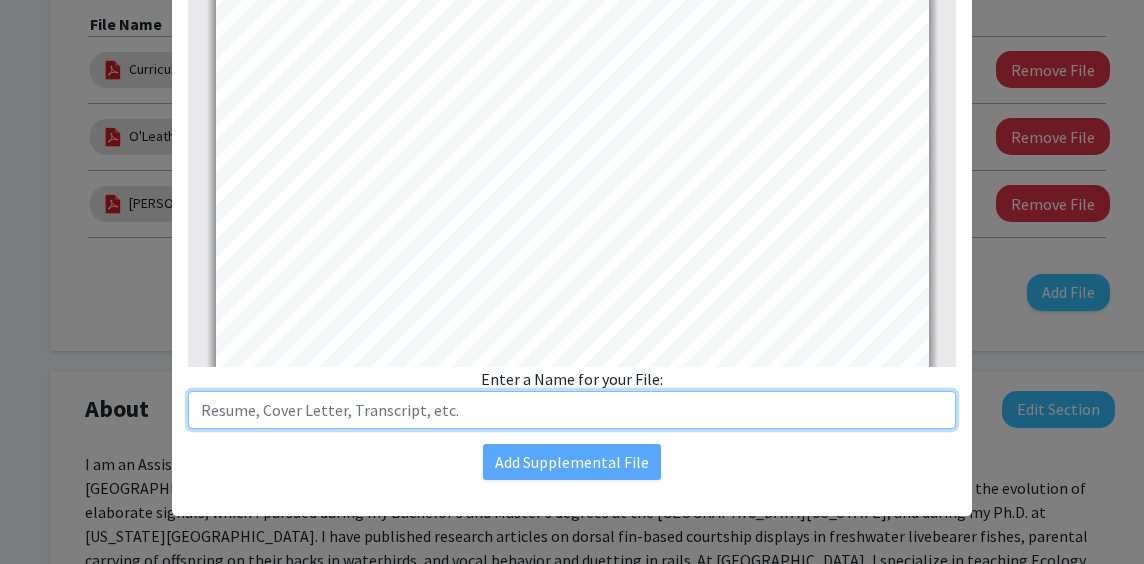 click at bounding box center [572, 410] 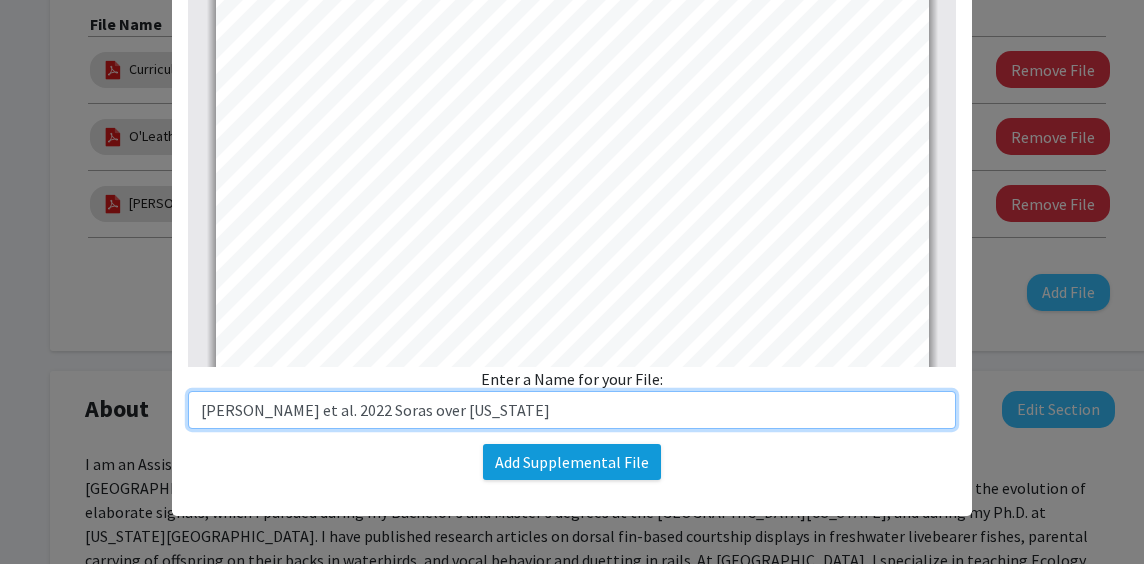 type on "[PERSON_NAME] et al. 2022 Soras over [US_STATE]" 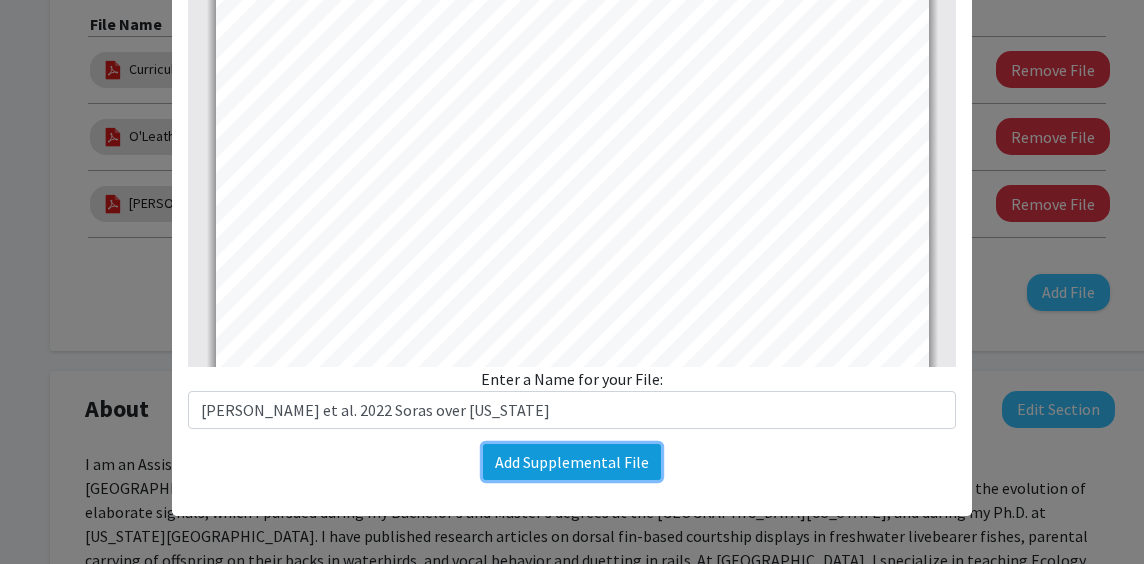 click on "Add Supplemental File" 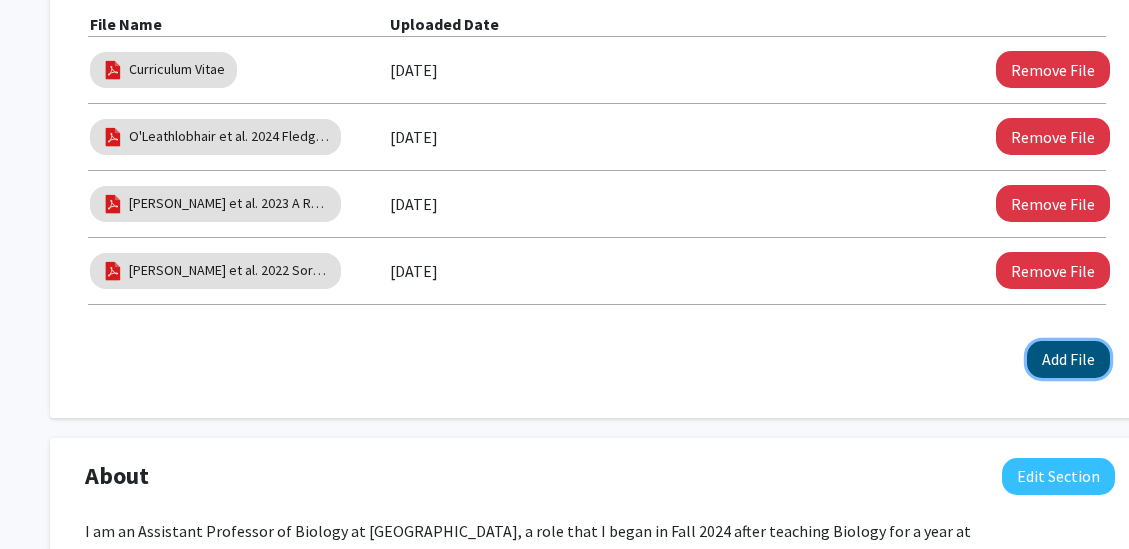 click on "Add File" 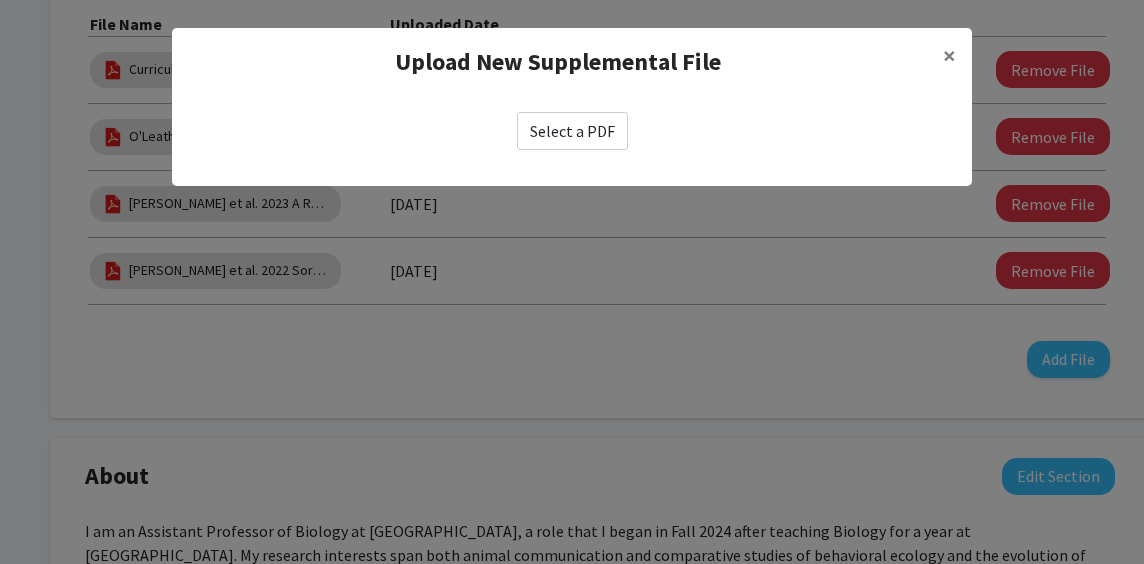 click on "Select a PDF" 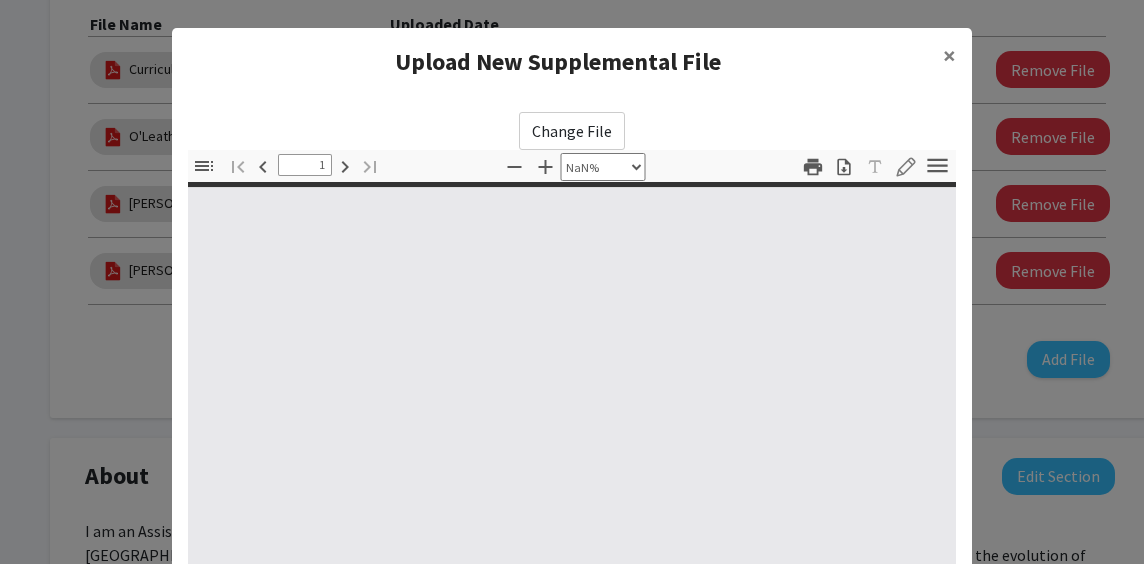 type on "0" 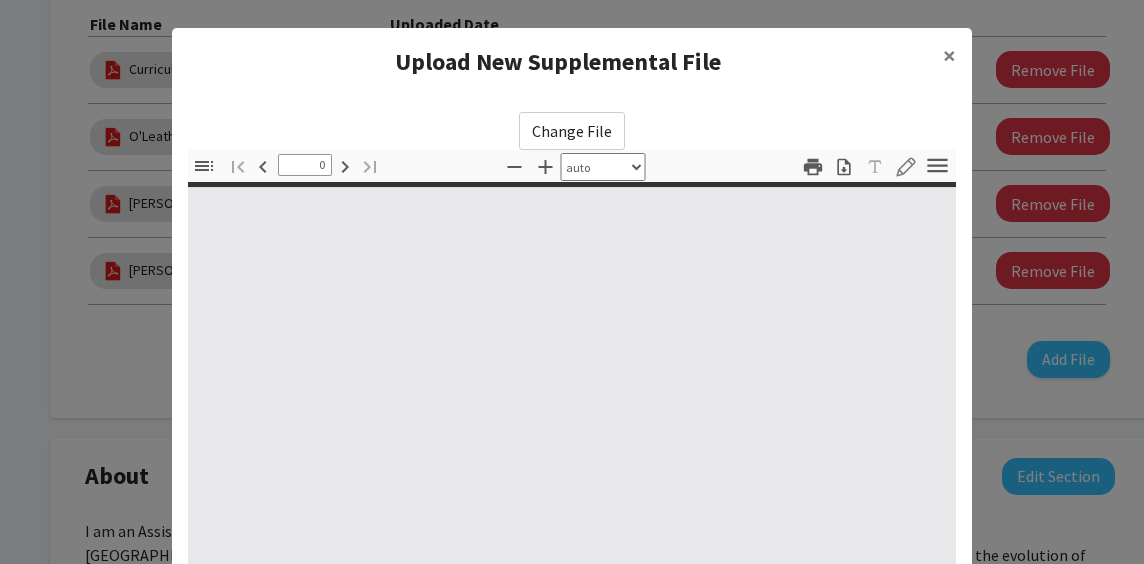 select on "custom" 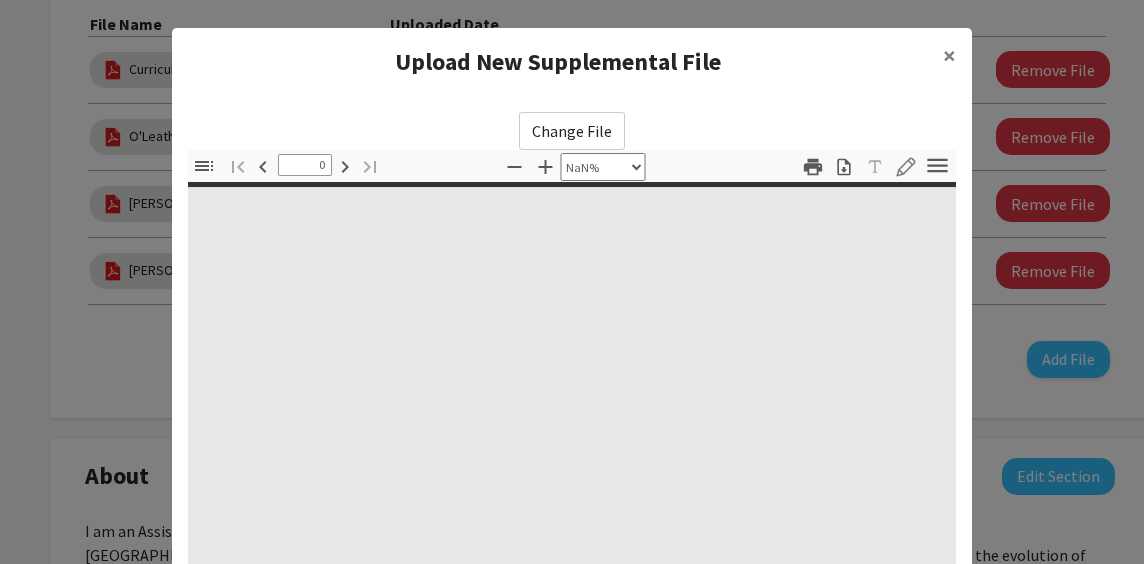 type on "1" 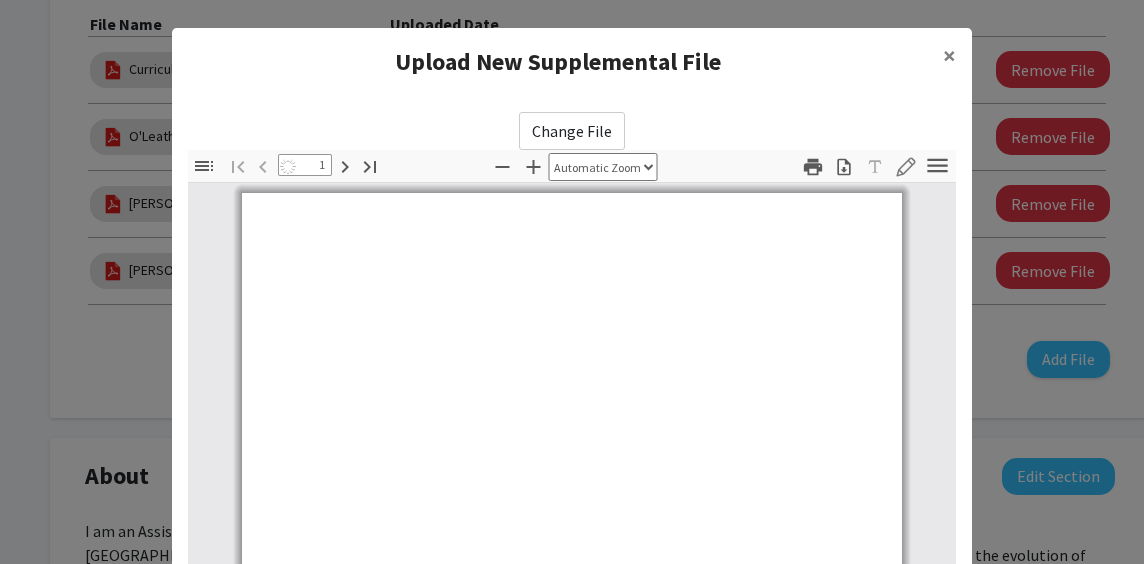 select on "auto" 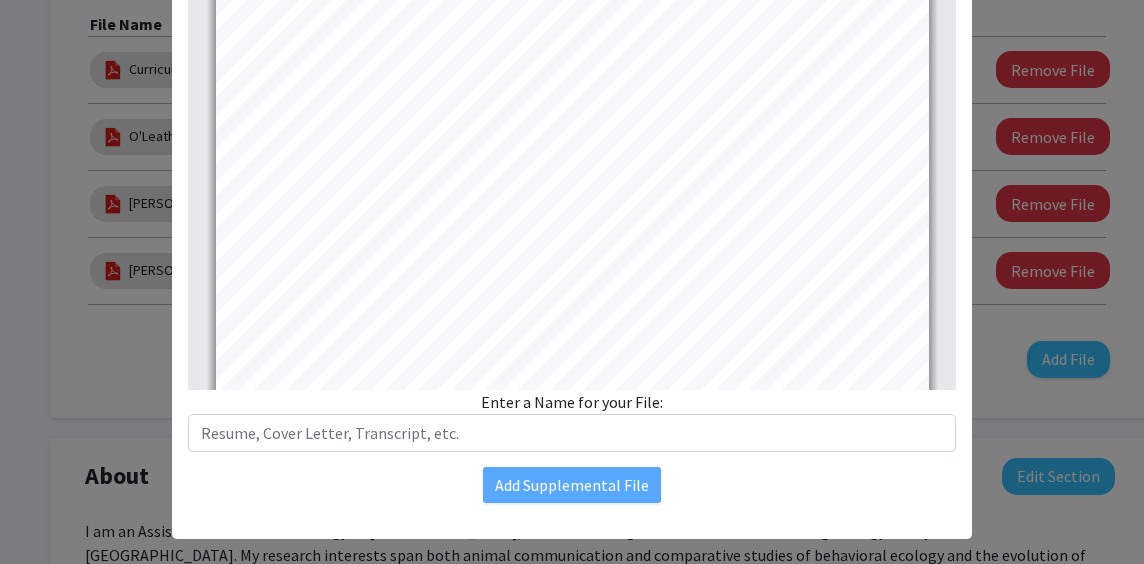 scroll, scrollTop: 0, scrollLeft: 0, axis: both 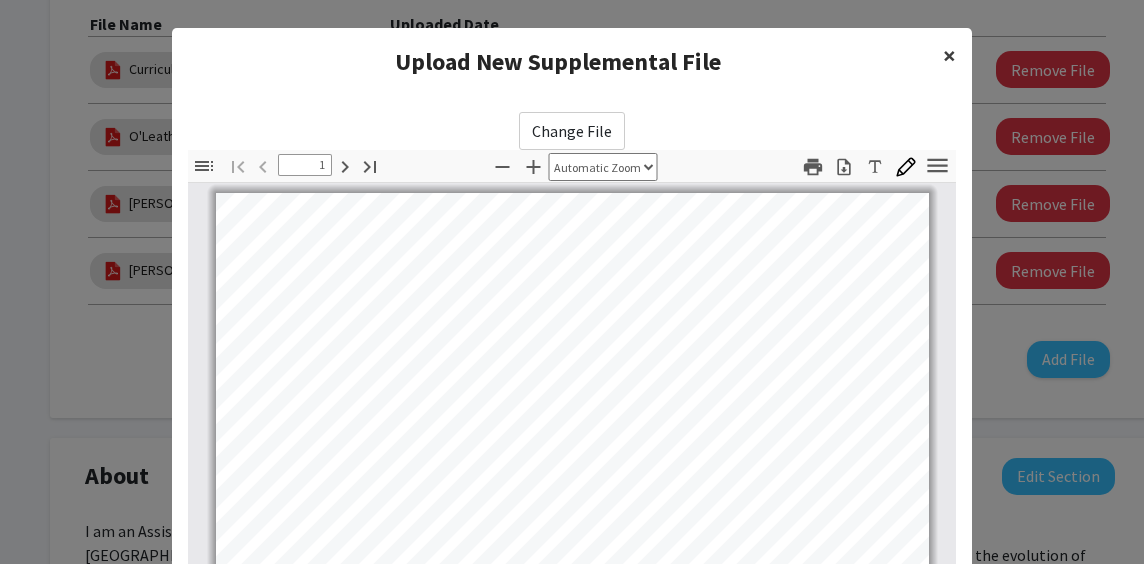 click on "×" 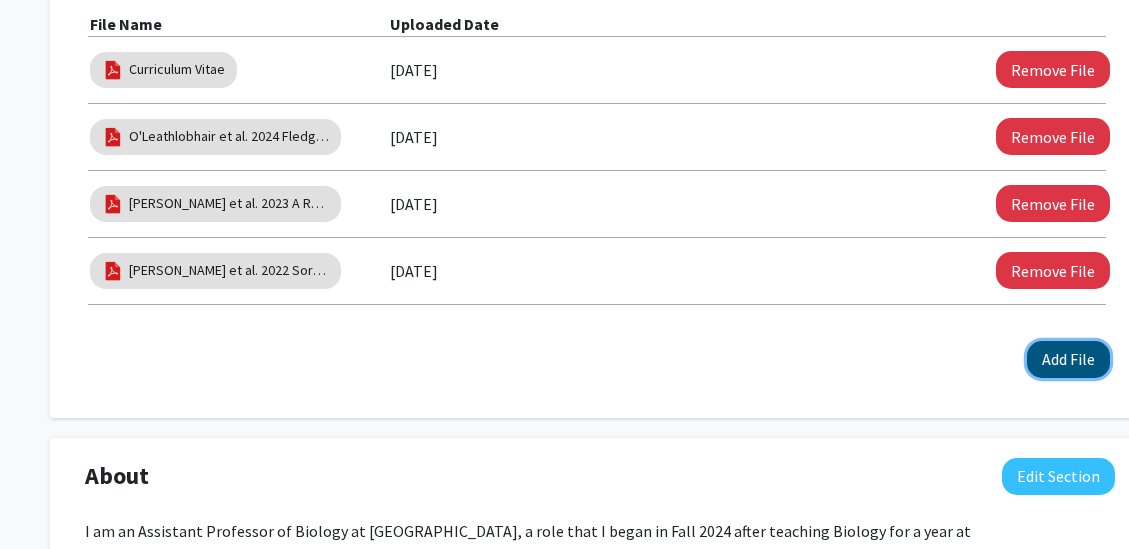 click on "Add File" 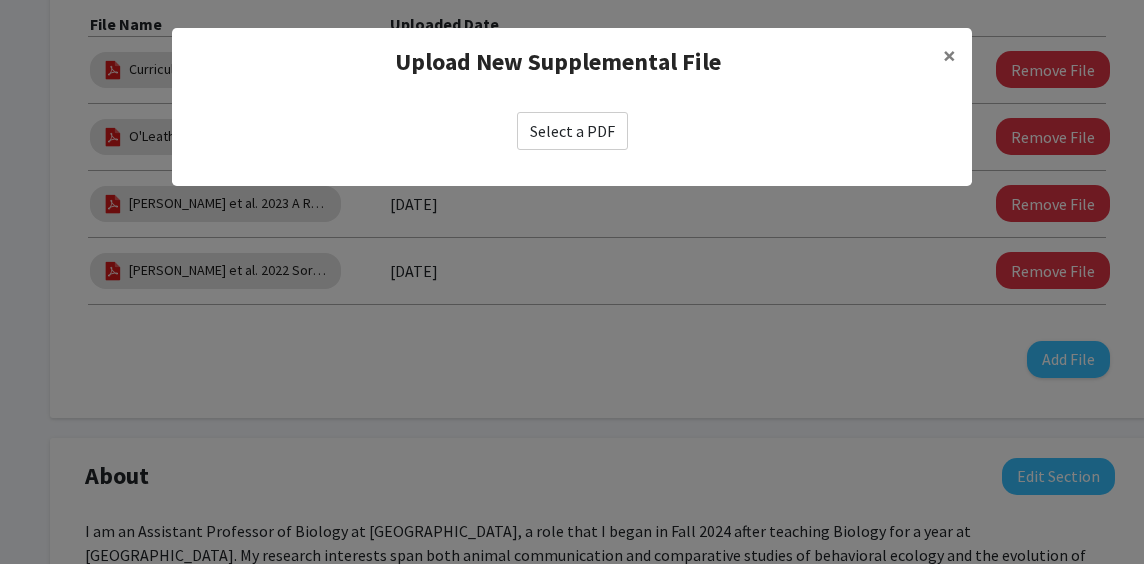 click on "Select a PDF" 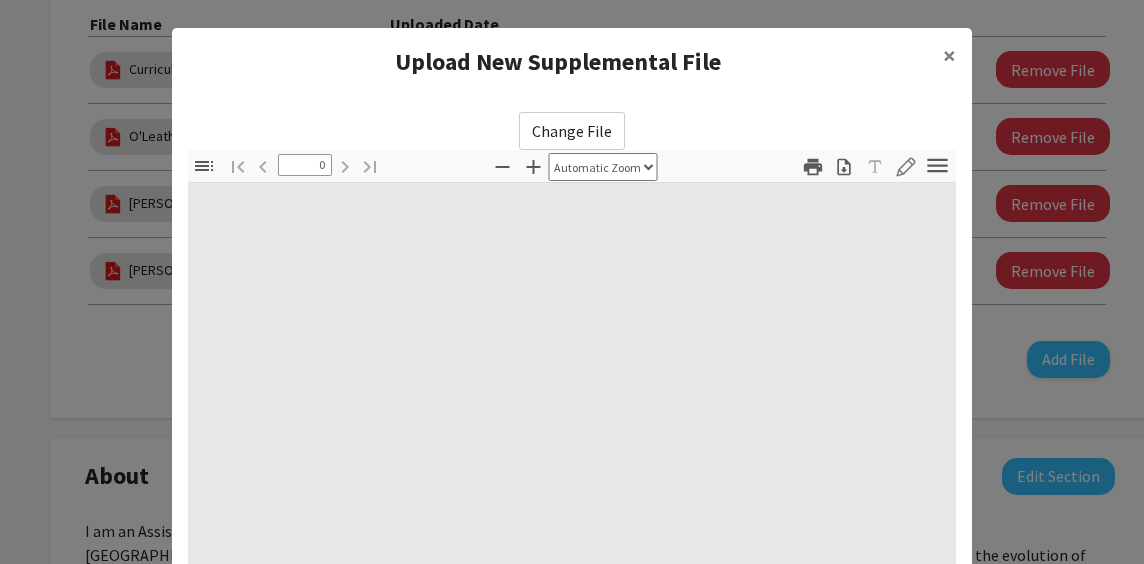 select on "custom" 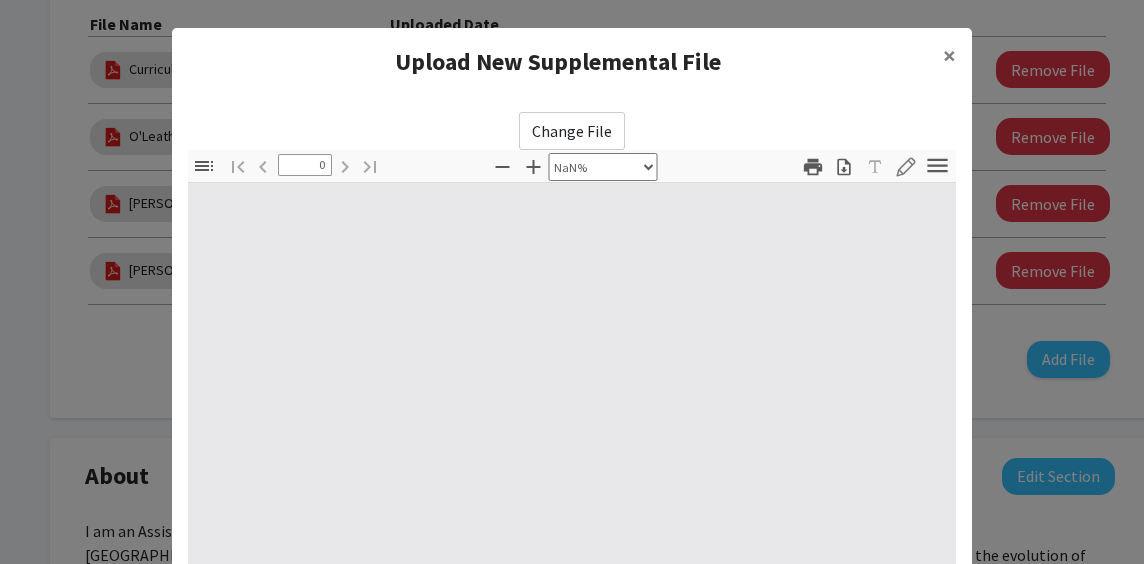 type on "1" 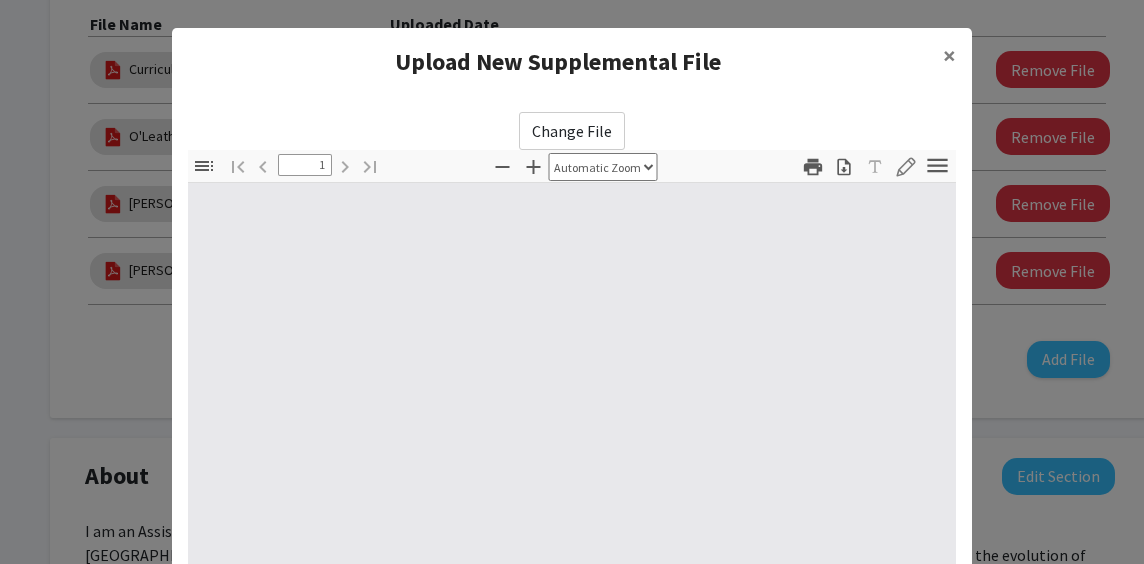 select on "auto" 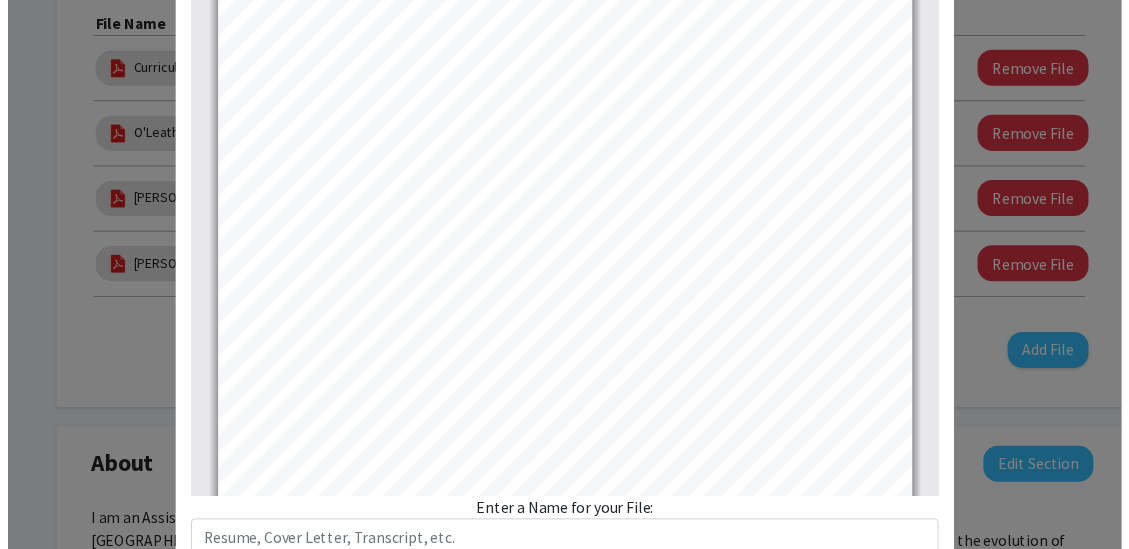 scroll, scrollTop: 300, scrollLeft: 0, axis: vertical 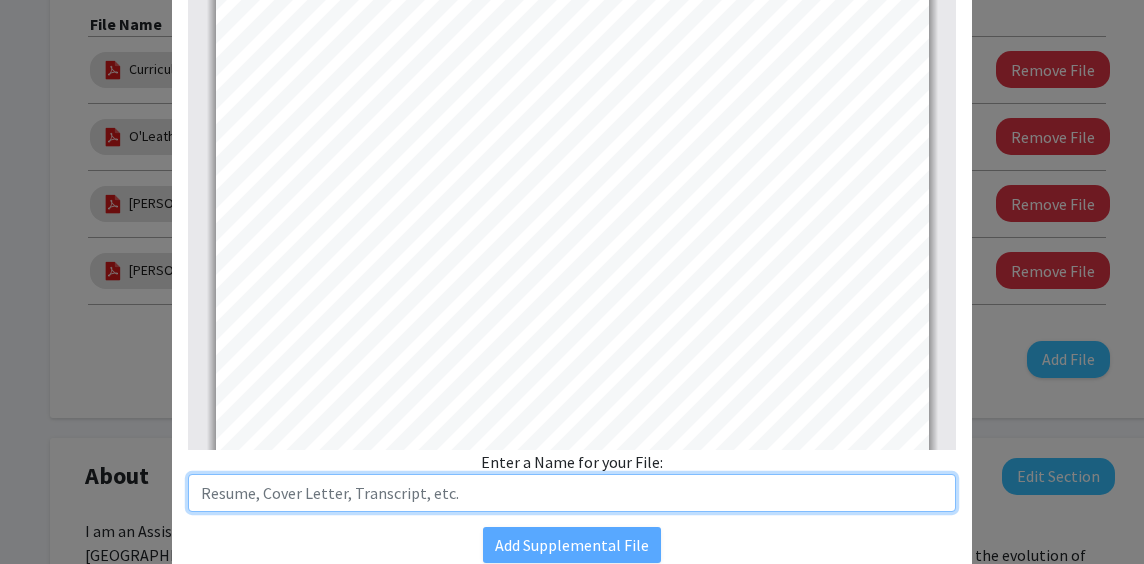 click at bounding box center [572, 493] 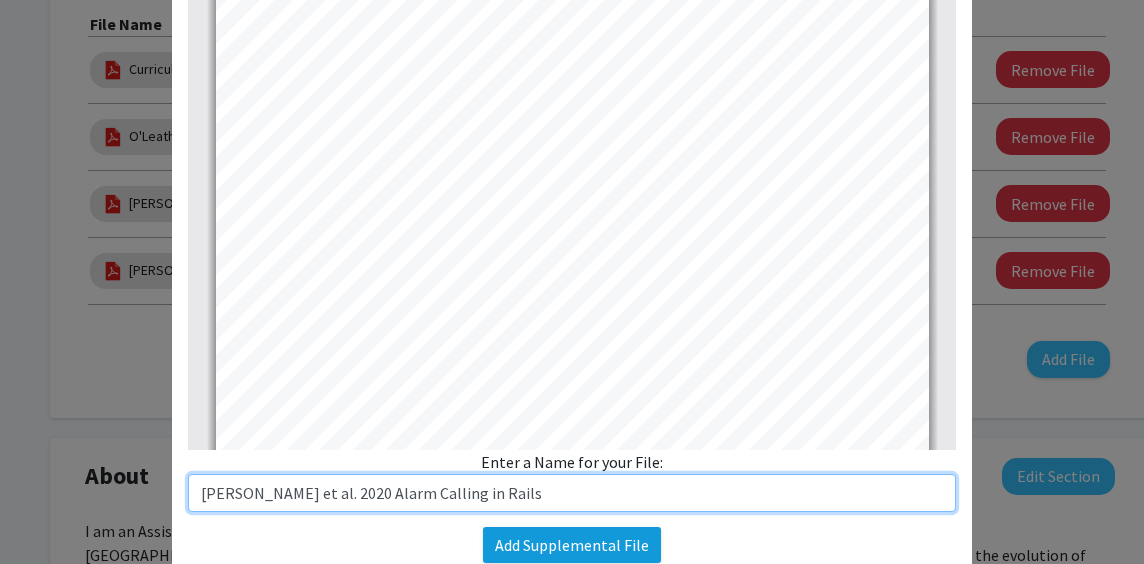 type on "[PERSON_NAME] et al. 2020 Alarm Calling in Rails" 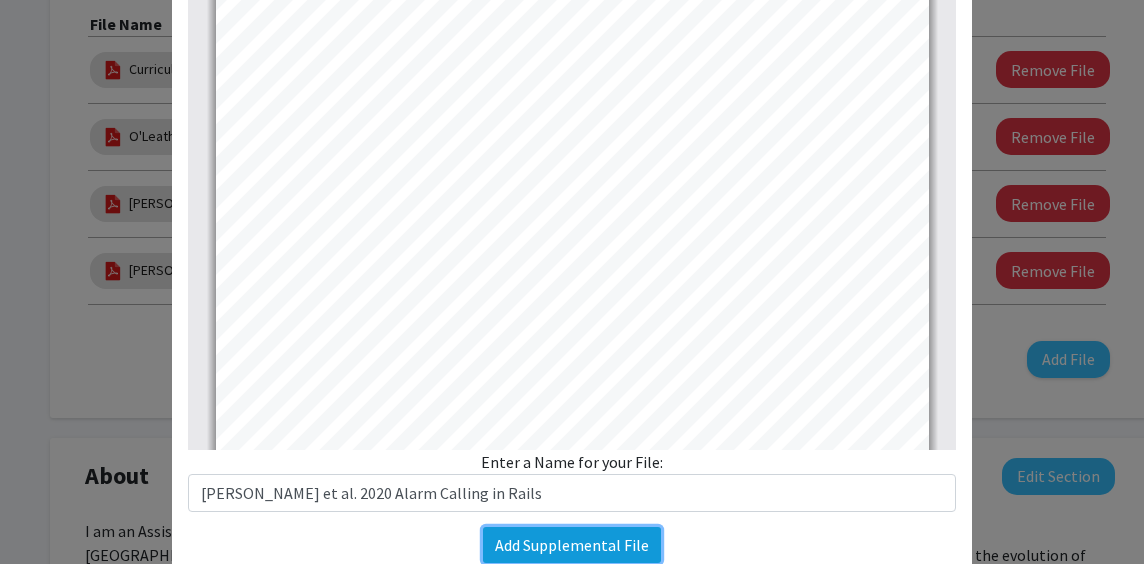 click on "Add Supplemental File" 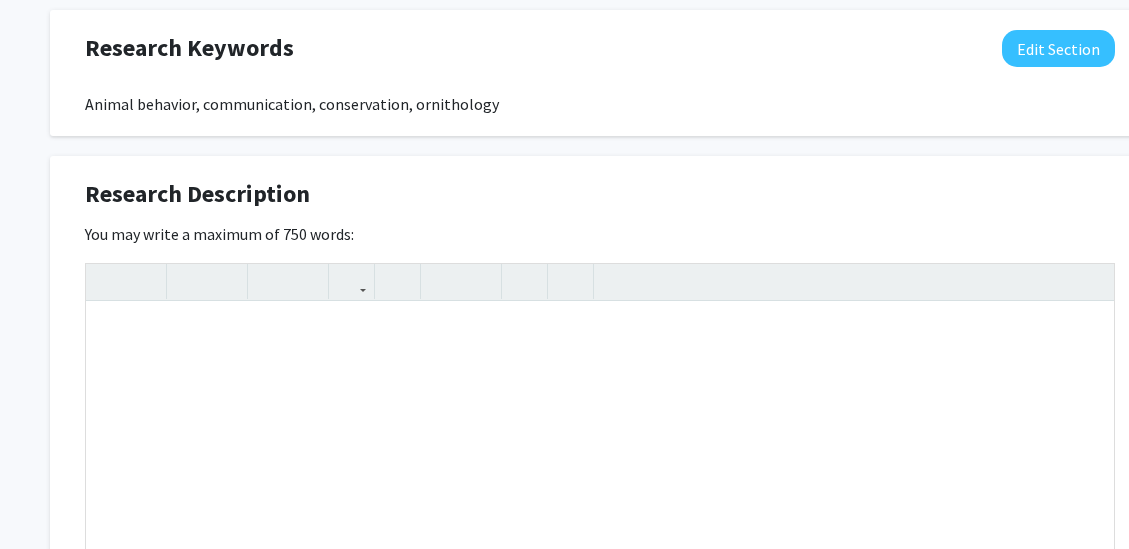 scroll, scrollTop: 1621, scrollLeft: 0, axis: vertical 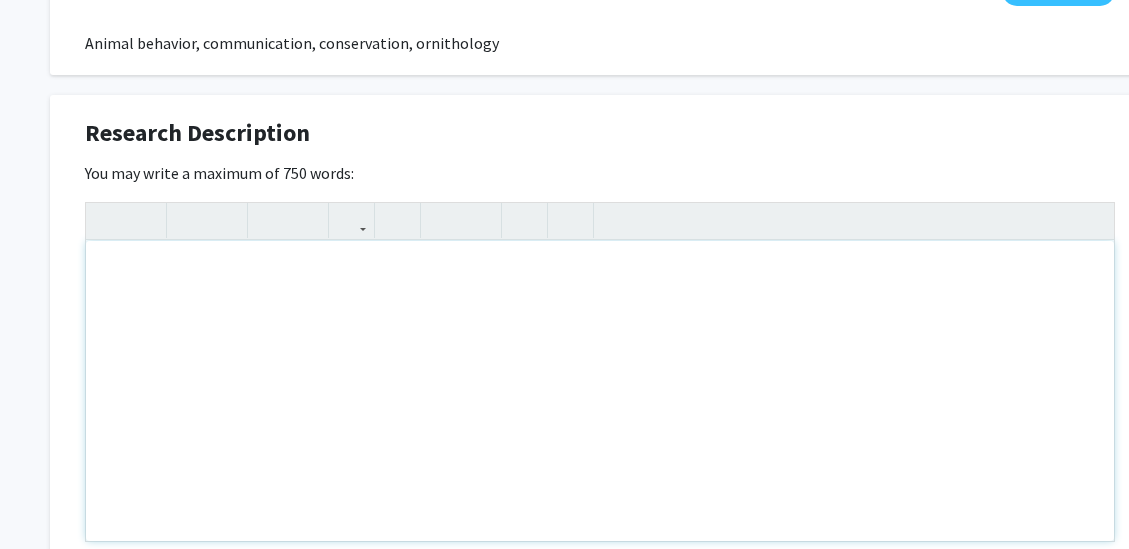 click at bounding box center (600, 391) 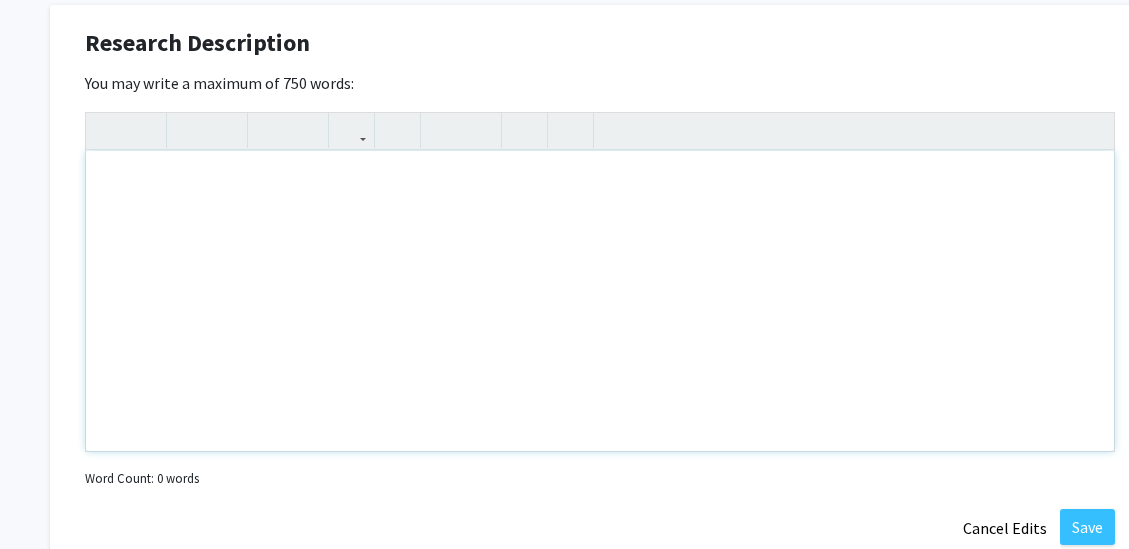 scroll, scrollTop: 1721, scrollLeft: 0, axis: vertical 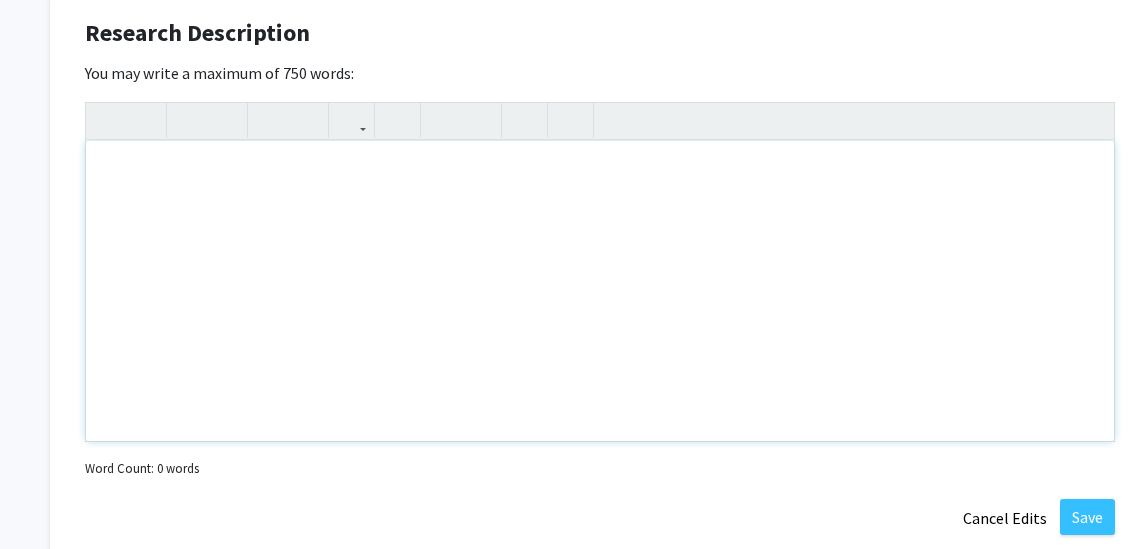 type 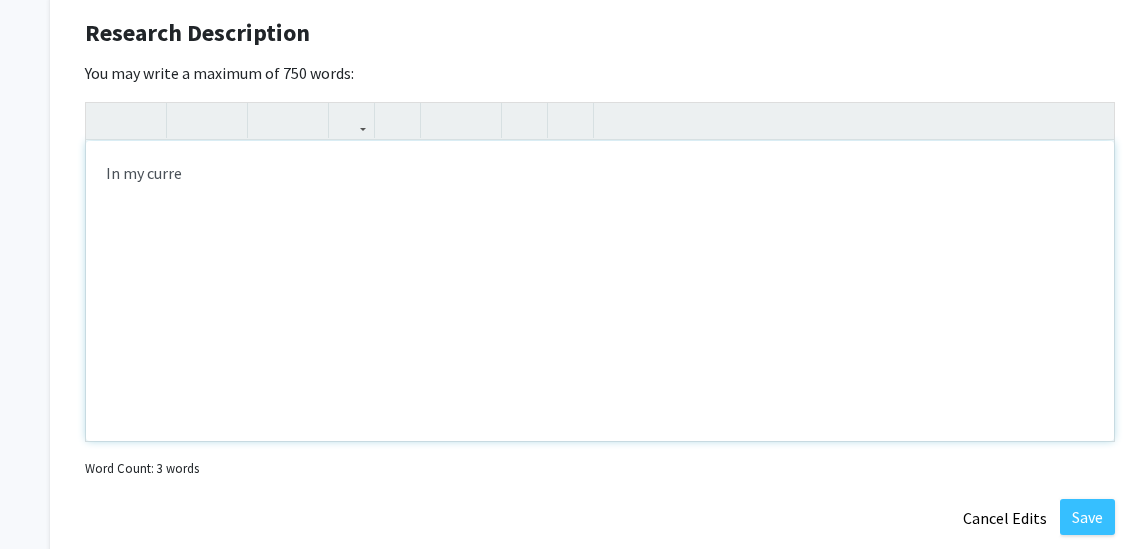 type on "In my current" 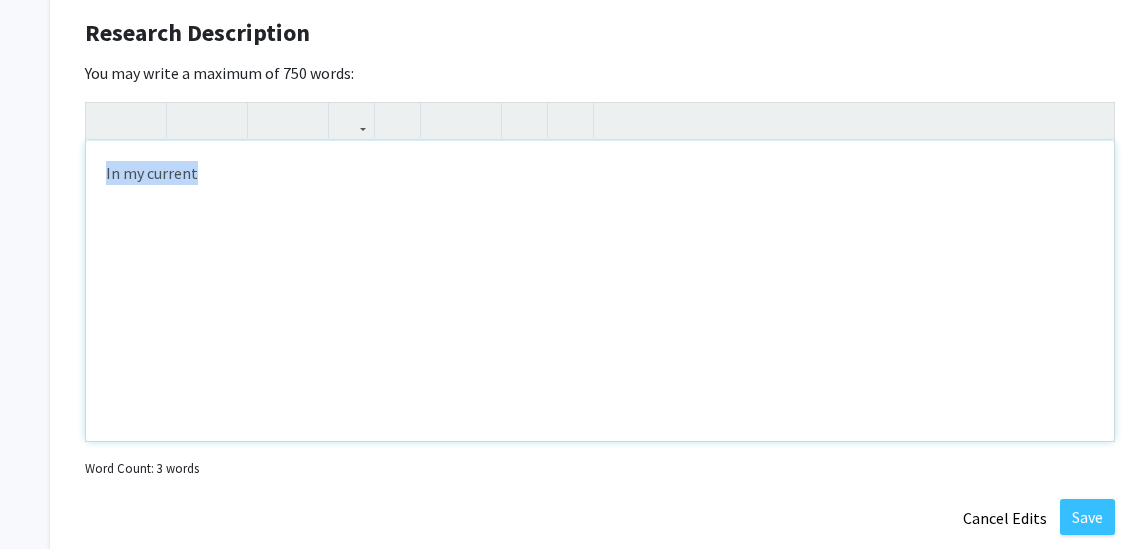drag, startPoint x: 369, startPoint y: 220, endPoint x: 84, endPoint y: 201, distance: 285.63263 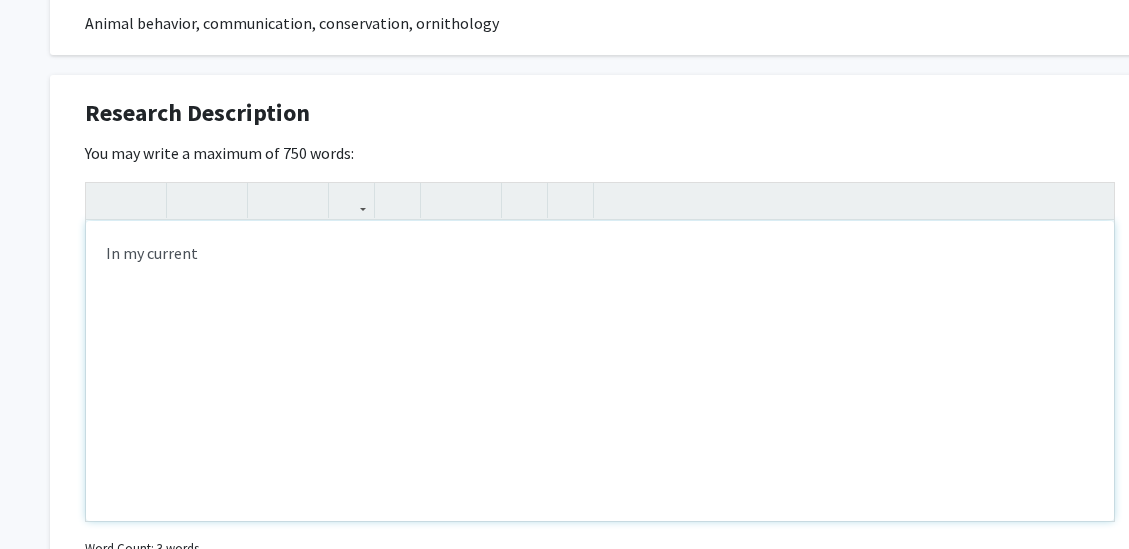 scroll, scrollTop: 1621, scrollLeft: 0, axis: vertical 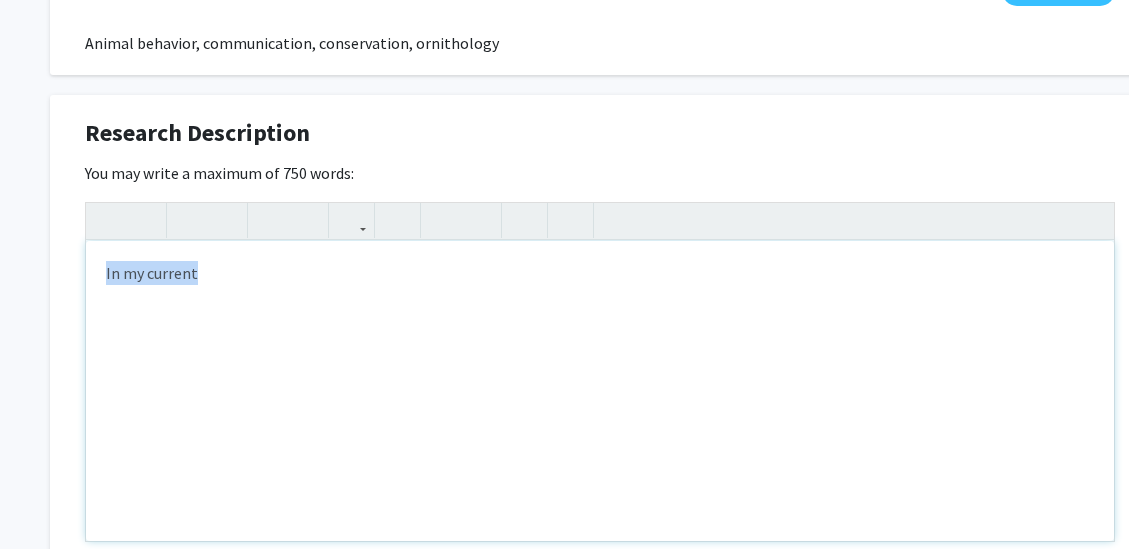 drag, startPoint x: 433, startPoint y: 291, endPoint x: 87, endPoint y: 301, distance: 346.14447 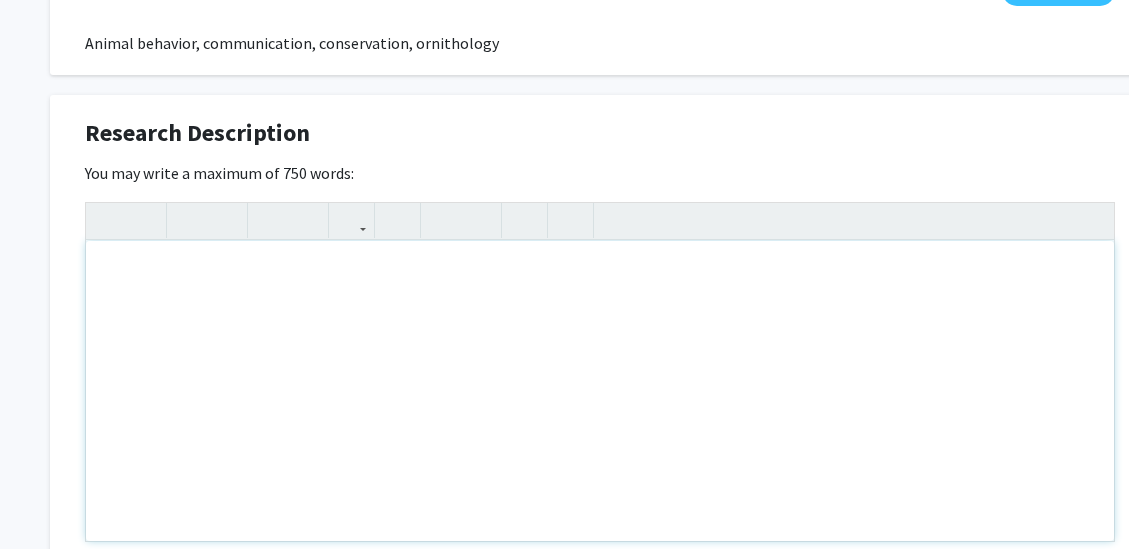 click at bounding box center (600, 391) 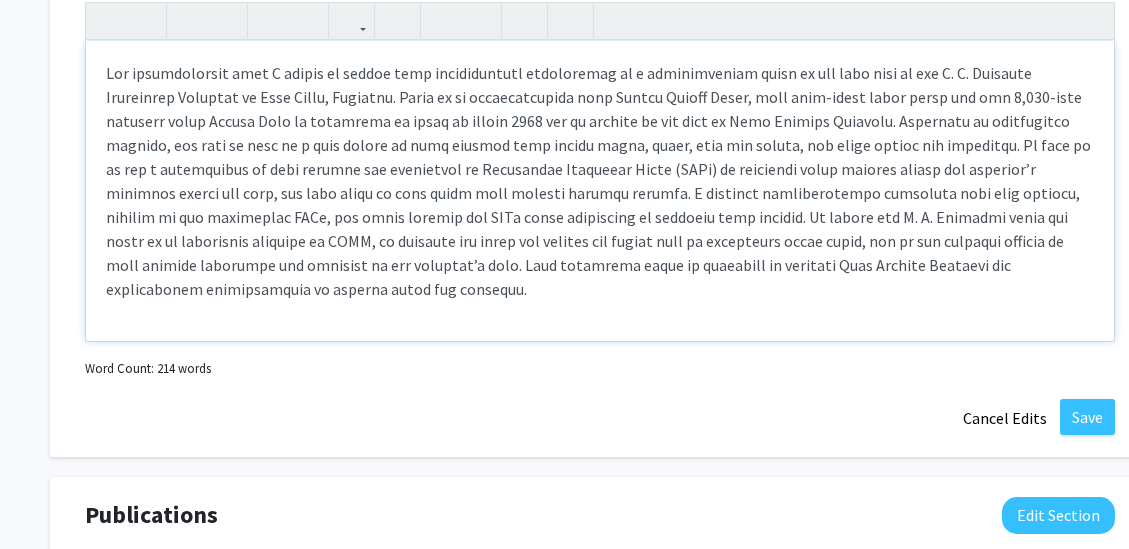 scroll, scrollTop: 1721, scrollLeft: 0, axis: vertical 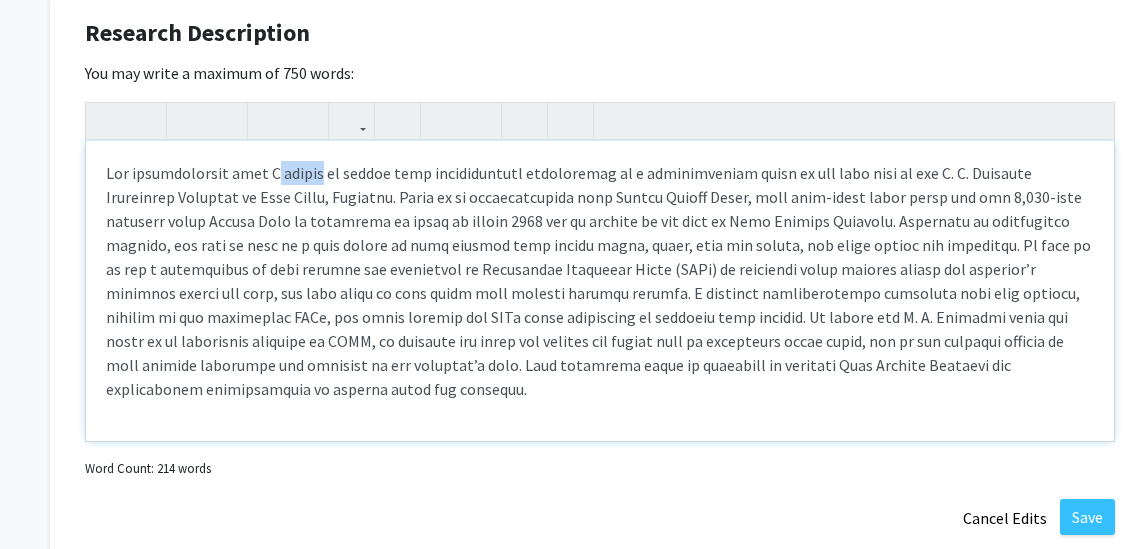drag, startPoint x: 262, startPoint y: 172, endPoint x: 308, endPoint y: 174, distance: 46.043457 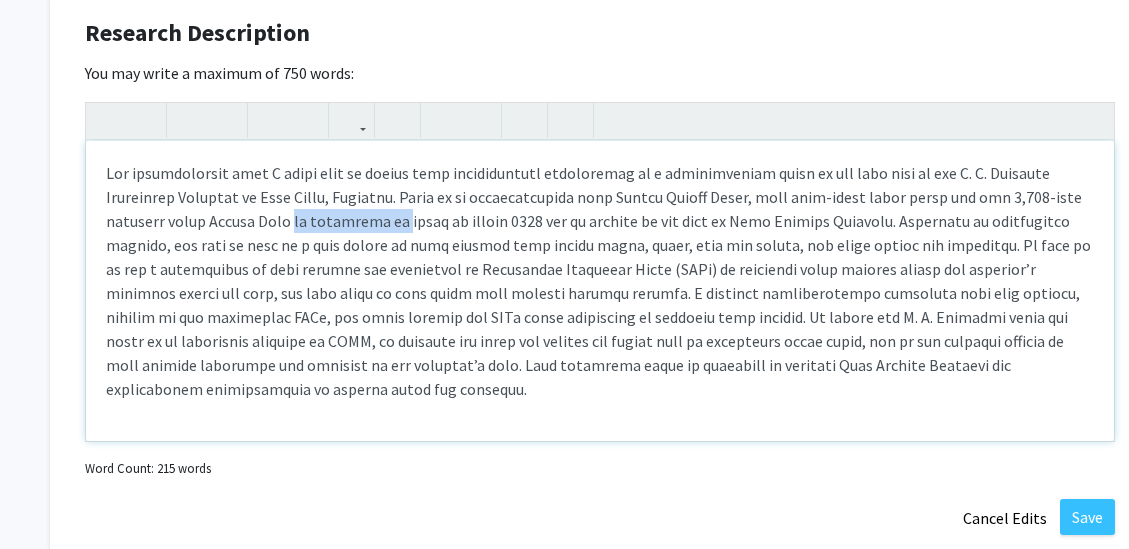 drag, startPoint x: 293, startPoint y: 219, endPoint x: 396, endPoint y: 222, distance: 103.04368 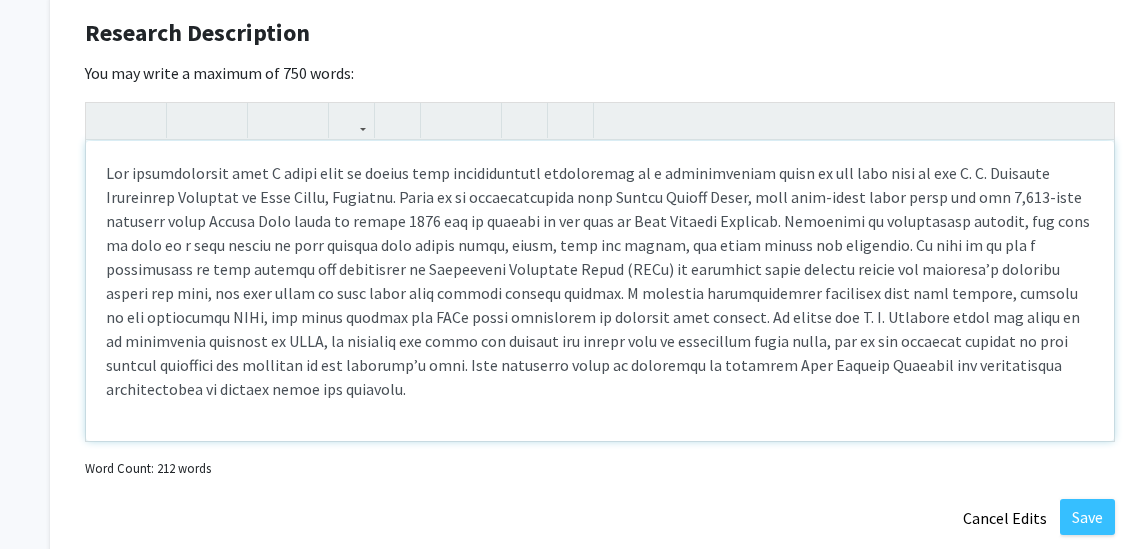 click at bounding box center [600, 281] 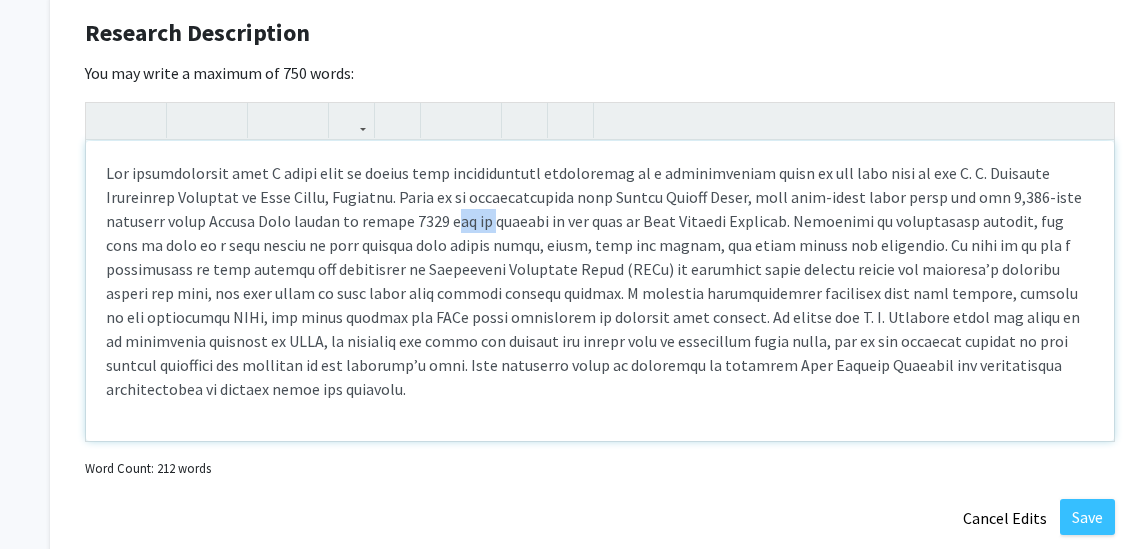 drag, startPoint x: 460, startPoint y: 213, endPoint x: 499, endPoint y: 219, distance: 39.45884 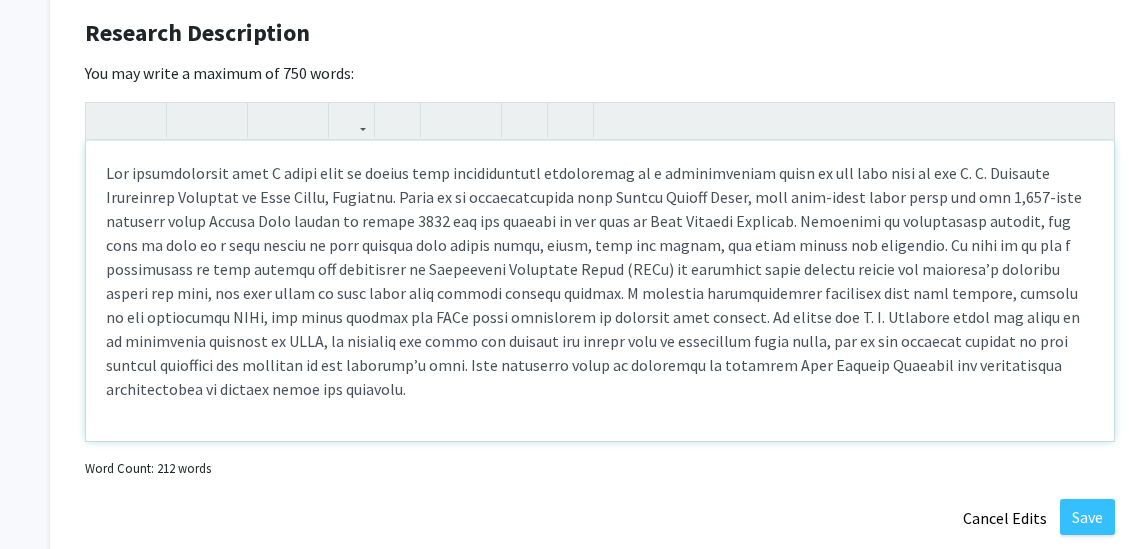 click at bounding box center [600, 281] 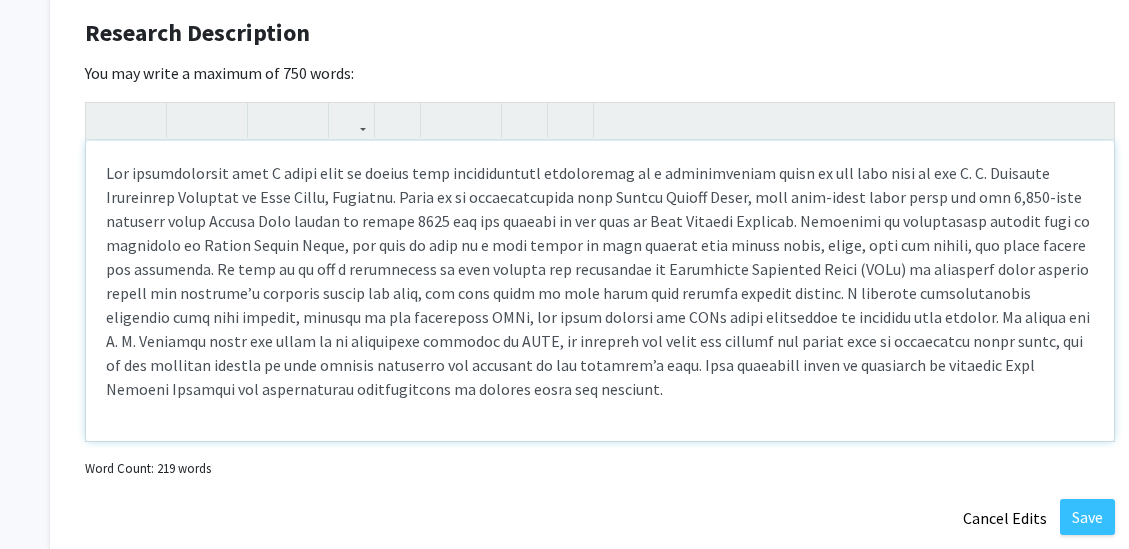 click at bounding box center [600, 281] 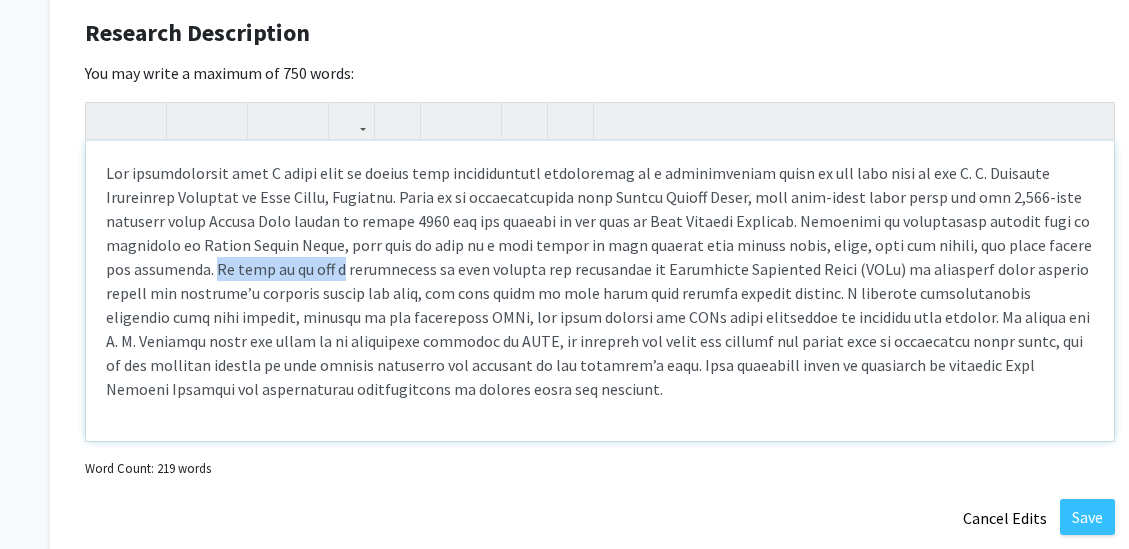 drag, startPoint x: 182, startPoint y: 265, endPoint x: 297, endPoint y: 267, distance: 115.01739 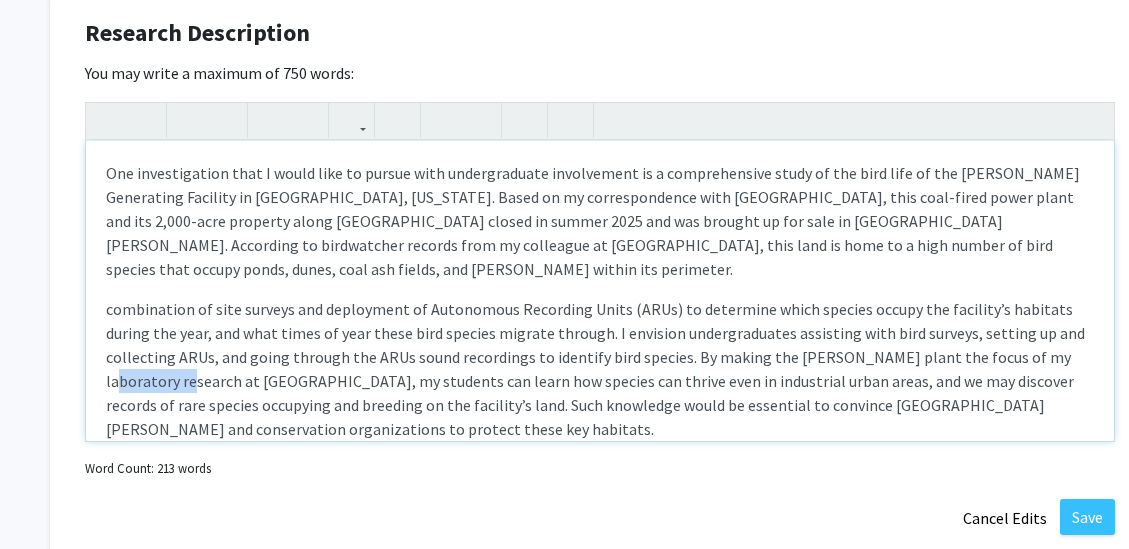 drag, startPoint x: 103, startPoint y: 374, endPoint x: 181, endPoint y: 376, distance: 78.025635 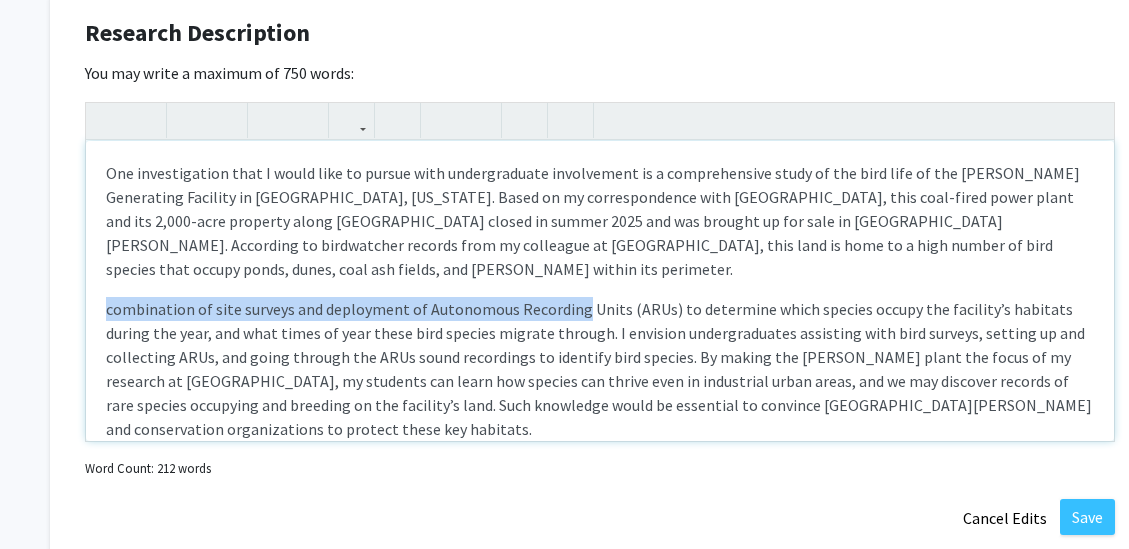 drag, startPoint x: 106, startPoint y: 306, endPoint x: 570, endPoint y: 315, distance: 464.08728 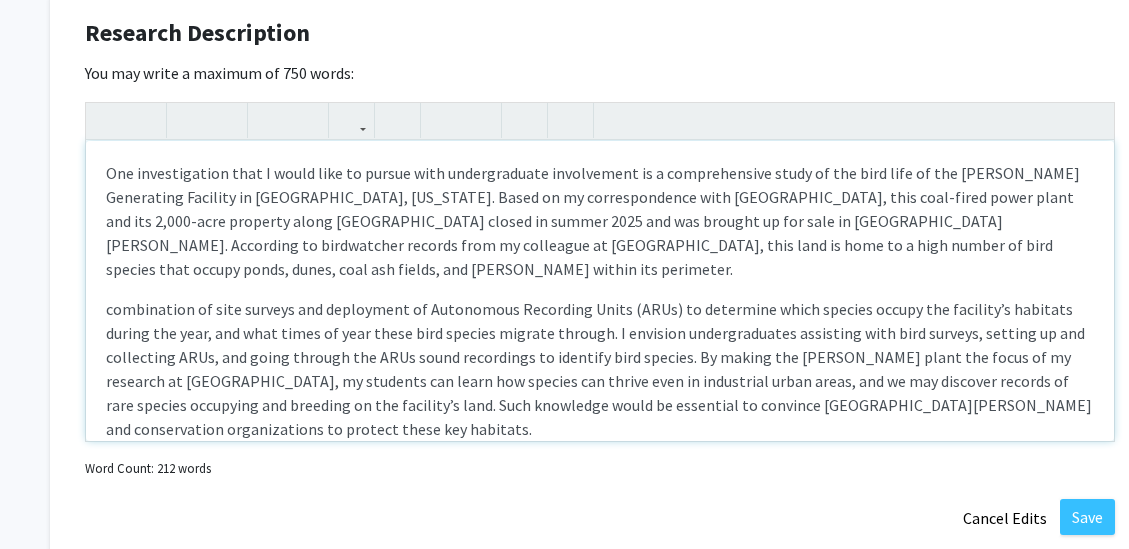 click on "One investigation that I would like to pursue with undergraduate involvement is a comprehensive study of the bird life of the [PERSON_NAME] Generating Facility in [GEOGRAPHIC_DATA], [US_STATE]. Based on my correspondence with [GEOGRAPHIC_DATA], this coal-fired power plant and its 2,000-acre property along [GEOGRAPHIC_DATA] closed in summer 2025 and was brought up for sale in [GEOGRAPHIC_DATA][PERSON_NAME]. According to birdwatcher records from my colleague at [GEOGRAPHIC_DATA], this land is home to a high number of bird species that occupy ponds, dunes, coal ash fields, and [PERSON_NAME] within its perimeter." at bounding box center [600, 291] 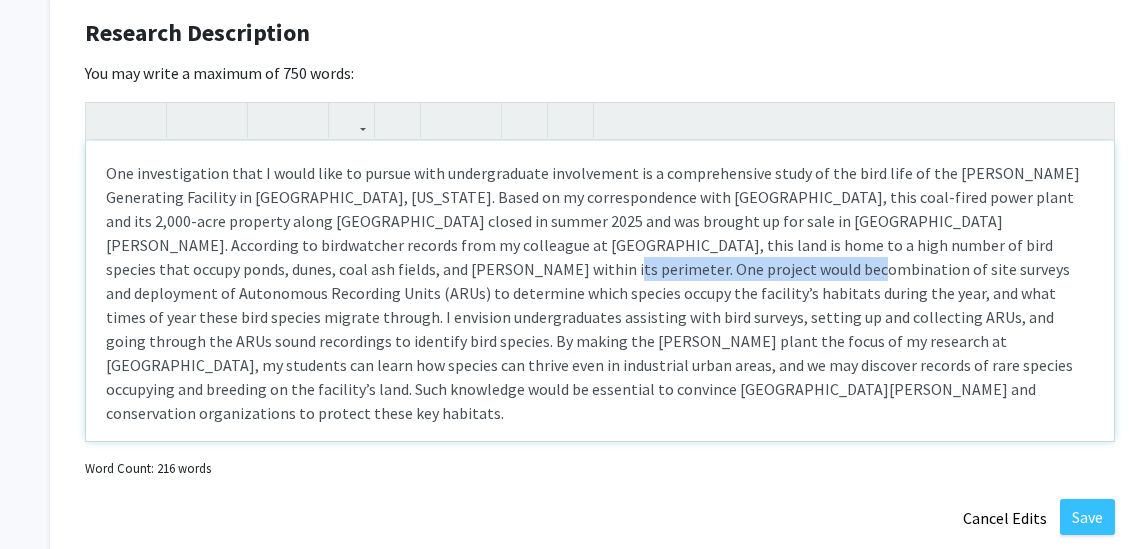 drag, startPoint x: 266, startPoint y: 266, endPoint x: 326, endPoint y: 265, distance: 60.00833 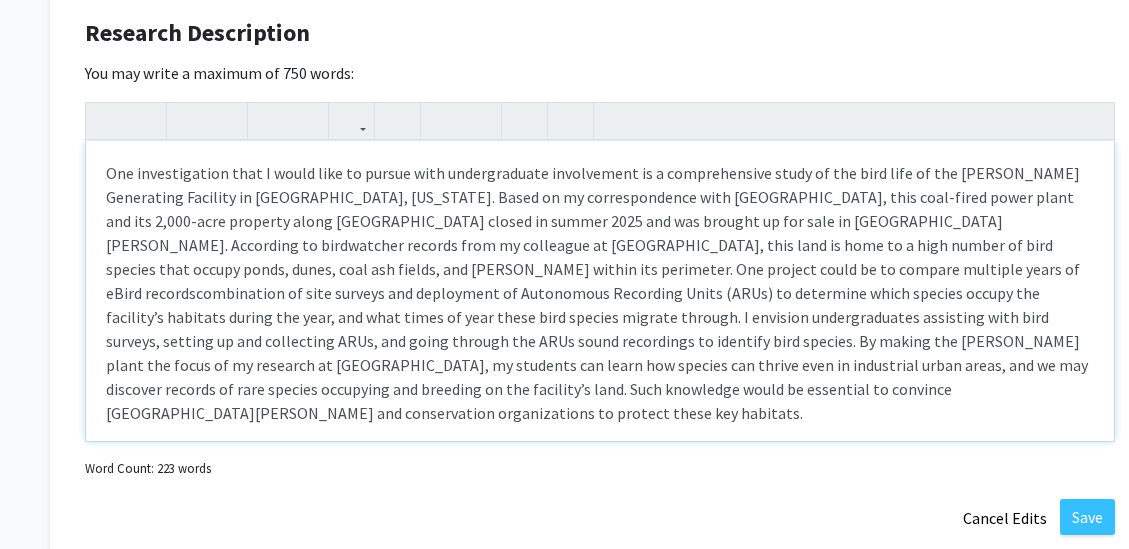 click on "combination of site surveys and deployment of Autonomous Recording Units (ARUs) to determine which species occupy the facility’s habitats during the year, and what times of year these bird species migrate through. I envision undergraduates assisting with bird surveys, setting up and collecting ARUs, and going through the ARUs sound recordings to identify bird species. By making the [PERSON_NAME] plant the focus of my research at [GEOGRAPHIC_DATA], my students can learn how species can thrive even in industrial urban areas, and we may discover records of rare species occupying and breeding on the facility’s land. Such knowledge would be essential to convince [GEOGRAPHIC_DATA][PERSON_NAME] and conservation organizations to protect these key habitats." at bounding box center (597, 353) 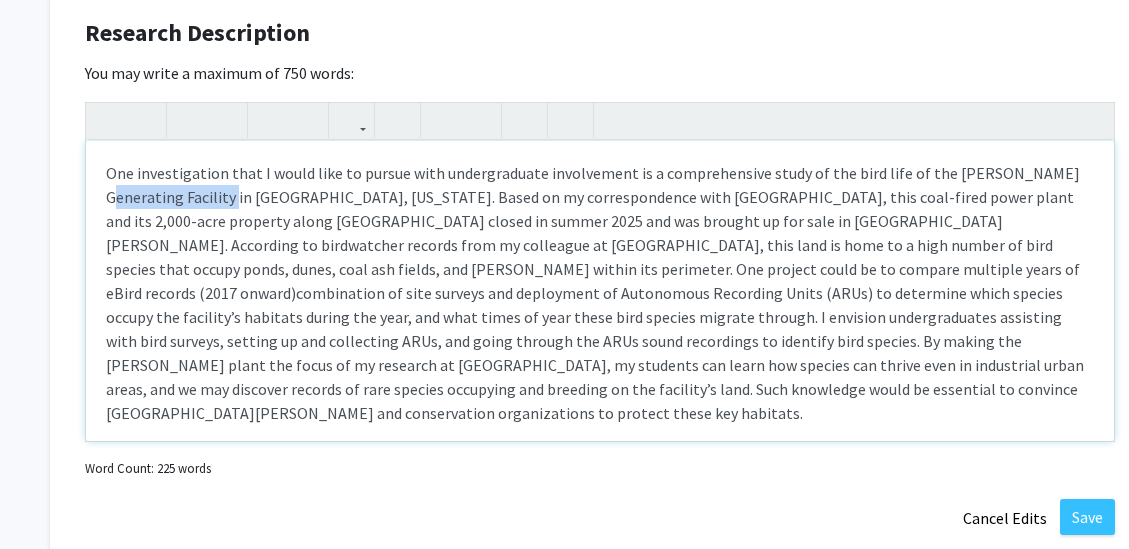 drag, startPoint x: 114, startPoint y: 192, endPoint x: 230, endPoint y: 192, distance: 116 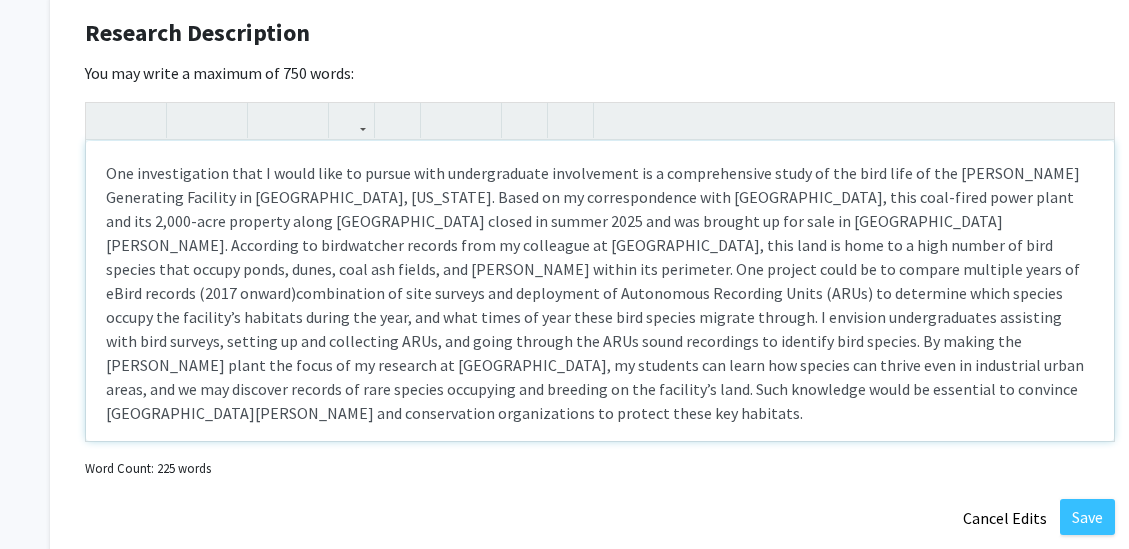 click on "combination of site surveys and deployment of Autonomous Recording Units (ARUs) to determine which species occupy the facility’s habitats during the year, and what times of year these bird species migrate through. I envision undergraduates assisting with bird surveys, setting up and collecting ARUs, and going through the ARUs sound recordings to identify bird species. By making the [PERSON_NAME] plant the focus of my research at [GEOGRAPHIC_DATA], my students can learn how species can thrive even in industrial urban areas, and we may discover records of rare species occupying and breeding on the facility’s land. Such knowledge would be essential to convince [GEOGRAPHIC_DATA][PERSON_NAME] and conservation organizations to protect these key habitats." at bounding box center [595, 353] 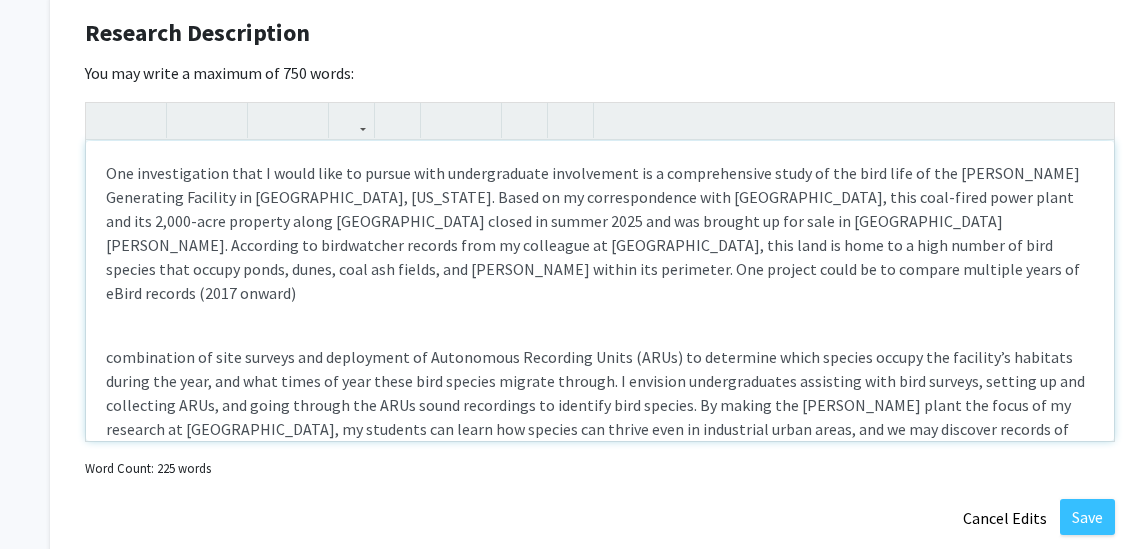 click on "One investigation that I would like to pursue with undergraduate involvement is a comprehensive study of the bird life of the [PERSON_NAME] Generating Facility in [GEOGRAPHIC_DATA], [US_STATE]. Based on my correspondence with [GEOGRAPHIC_DATA], this coal-fired power plant and its 2,000-acre property along [GEOGRAPHIC_DATA] closed in summer 2025 and was brought up for sale in [GEOGRAPHIC_DATA][PERSON_NAME]. According to birdwatcher records from my colleague at [GEOGRAPHIC_DATA], this land is home to a high number of bird species that occupy ponds, dunes, coal ash fields, and [PERSON_NAME] within its perimeter. One project could be to compare multiple years of eBird records (2017 onward)" at bounding box center [600, 233] 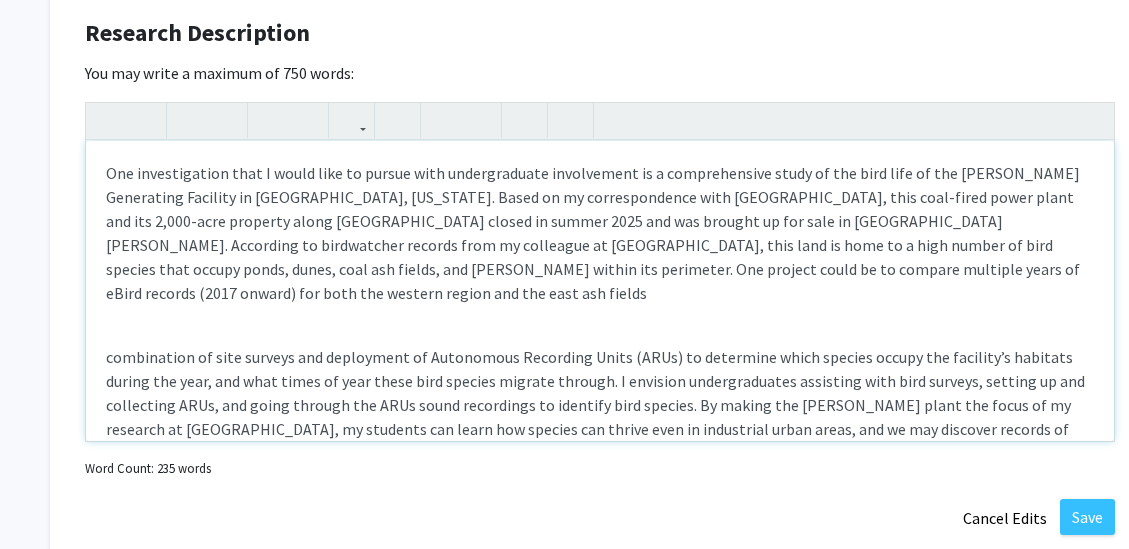 click on "One investigation that I would like to pursue with undergraduate involvement is a comprehensive study of the bird life of the [PERSON_NAME] Generating Facility in [GEOGRAPHIC_DATA], [US_STATE]. Based on my correspondence with [GEOGRAPHIC_DATA], this coal-fired power plant and its 2,000-acre property along [GEOGRAPHIC_DATA] closed in summer 2025 and was brought up for sale in [GEOGRAPHIC_DATA][PERSON_NAME]. According to birdwatcher records from my colleague at [GEOGRAPHIC_DATA], this land is home to a high number of bird species that occupy ponds, dunes, coal ash fields, and [PERSON_NAME] within its perimeter. One project could be to compare multiple years of eBird records (2017 onward) for both the western region and the east ash fields" at bounding box center (600, 233) 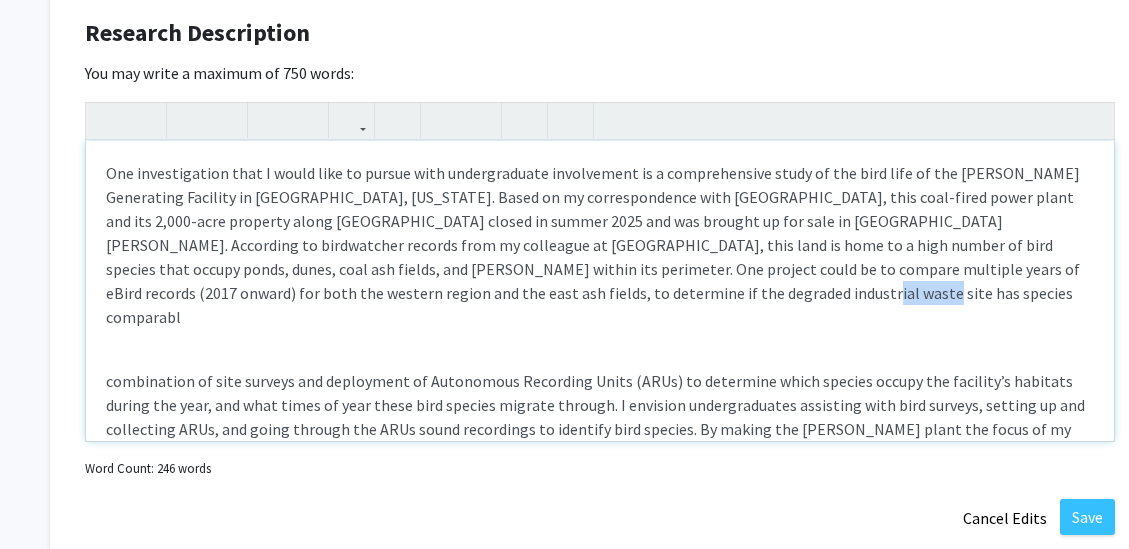 drag, startPoint x: 556, startPoint y: 291, endPoint x: 635, endPoint y: 299, distance: 79.40403 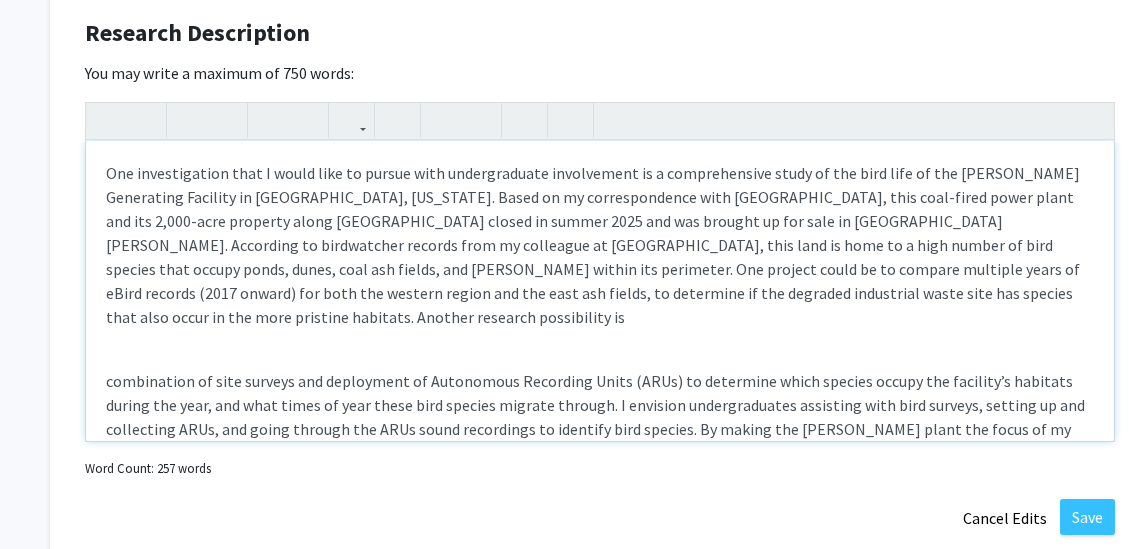 click on "One investigation that I would like to pursue with undergraduate involvement is a comprehensive study of the bird life of the [PERSON_NAME] Generating Facility in [GEOGRAPHIC_DATA], [US_STATE]. Based on my correspondence with [GEOGRAPHIC_DATA], this coal-fired power plant and its 2,000-acre property along [GEOGRAPHIC_DATA] closed in summer 2025 and was brought up for sale in [GEOGRAPHIC_DATA][PERSON_NAME]. According to birdwatcher records from my colleague at [GEOGRAPHIC_DATA], this land is home to a high number of bird species that occupy ponds, dunes, coal ash fields, and [PERSON_NAME] within its perimeter. One project could be to compare multiple years of eBird records (2017 onward) for both the western region and the east ash fields, to determine if the degraded industrial waste site has species that also occur in the more pristine habitats. Another research possibility is" at bounding box center [600, 245] 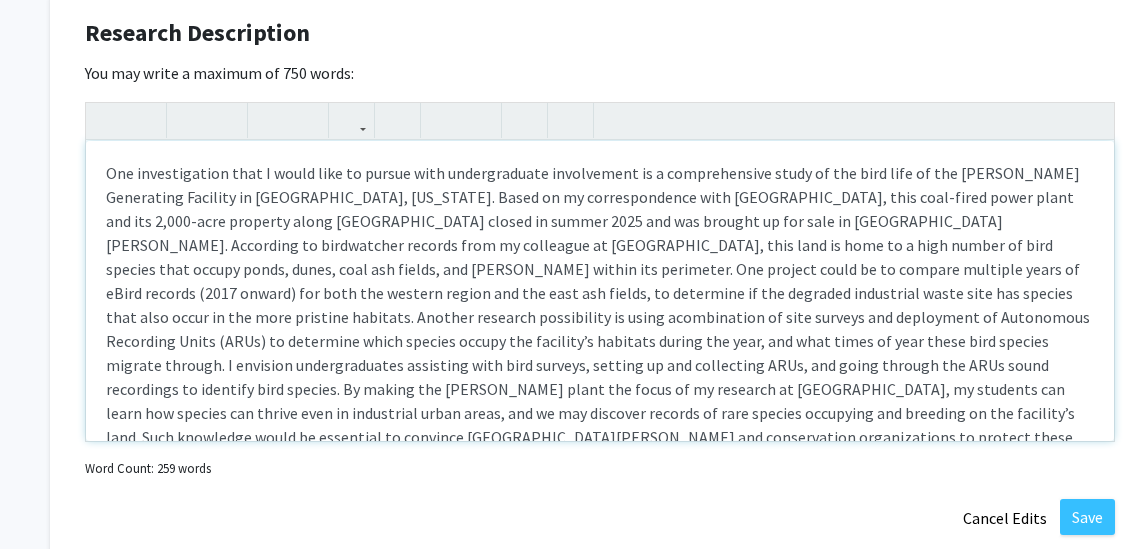 click on "combination of site surveys and deployment of Autonomous Recording Units (ARUs) to determine which species occupy the facility’s habitats during the year, and what times of year these bird species migrate through. I envision undergraduates assisting with bird surveys, setting up and collecting ARUs, and going through the ARUs sound recordings to identify bird species. By making the [PERSON_NAME] plant the focus of my research at [GEOGRAPHIC_DATA], my students can learn how species can thrive even in industrial urban areas, and we may discover records of rare species occupying and breeding on the facility’s land. Such knowledge would be essential to convince [GEOGRAPHIC_DATA][PERSON_NAME] and conservation organizations to protect these key habitats." at bounding box center [598, 389] 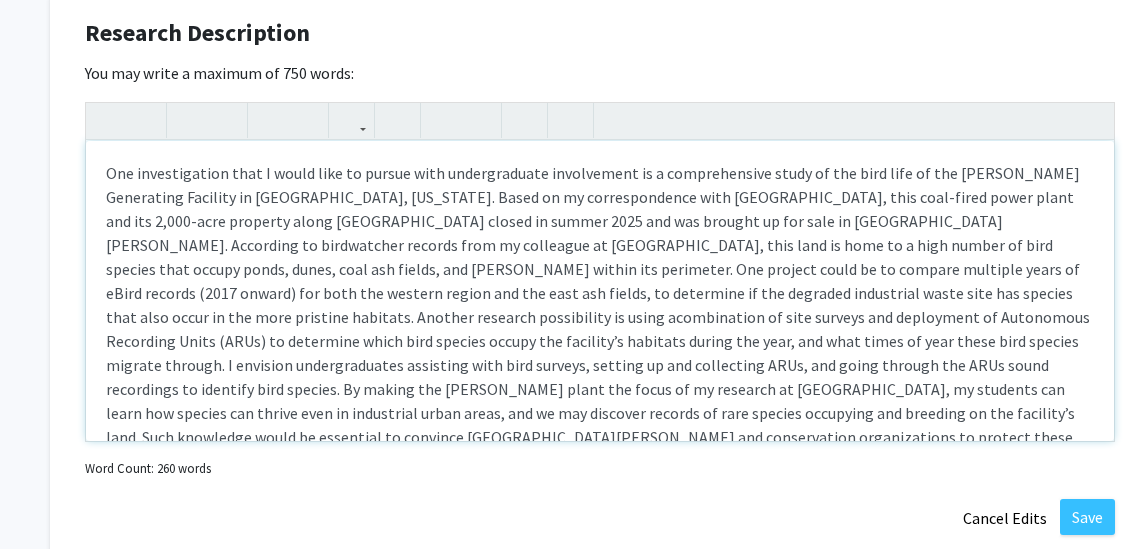 click on "One investigation that I would like to pursue with undergraduate involvement is a comprehensive study of the bird life of the [PERSON_NAME] Generating Facility in [GEOGRAPHIC_DATA], [US_STATE]. Based on my correspondence with [GEOGRAPHIC_DATA], this coal-fired power plant and its 2,000-acre property along [GEOGRAPHIC_DATA] closed in summer 2025 and was brought up for sale in [GEOGRAPHIC_DATA][PERSON_NAME]. According to birdwatcher records from my colleague at [GEOGRAPHIC_DATA], this land is home to a high number of bird species that occupy ponds, dunes, coal ash fields, and [PERSON_NAME] within its perimeter. One project could be to compare multiple years of eBird records (2017 onward) for both the western region and the east ash fields, to determine if the degraded industrial waste site has species that also occur in the more pristine habitats. Another research possibility is using a" at bounding box center (600, 317) 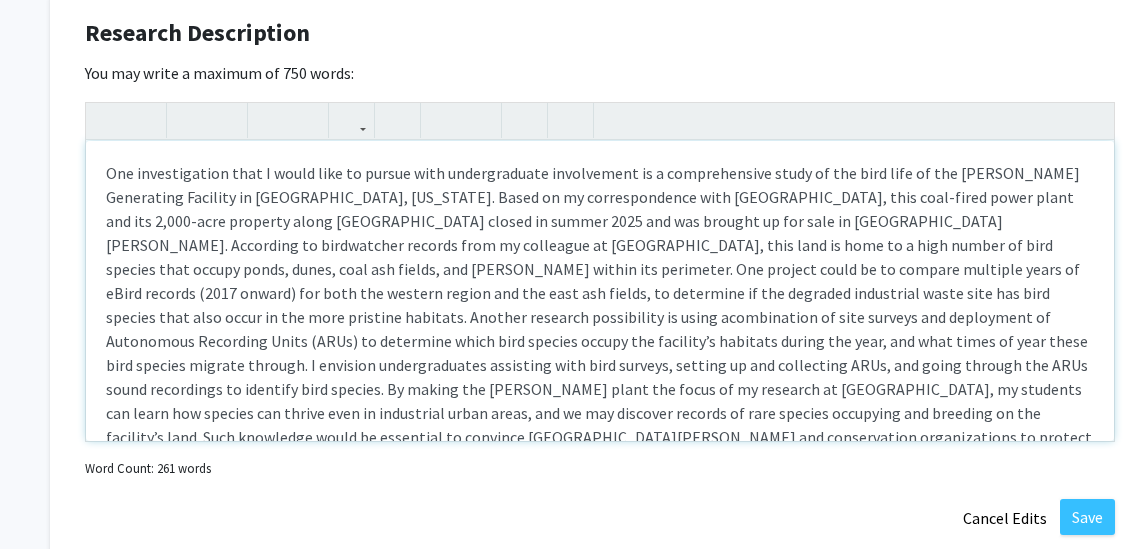 click on "One investigation that I would like to pursue with undergraduate involvement is a comprehensive study of the bird life of the [PERSON_NAME] Generating Facility in [GEOGRAPHIC_DATA], [US_STATE]. Based on my correspondence with [GEOGRAPHIC_DATA], this coal-fired power plant and its 2,000-acre property along [GEOGRAPHIC_DATA] closed in summer 2025 and was brought up for sale in [GEOGRAPHIC_DATA][PERSON_NAME]. According to birdwatcher records from my colleague at [GEOGRAPHIC_DATA], this land is home to a high number of bird species that occupy ponds, dunes, coal ash fields, and [PERSON_NAME] within its perimeter. One project could be to compare multiple years of eBird records (2017 onward) for both the western region and the east ash fields, to determine if the degraded industrial waste site has bird species that also occur in the more pristine habitats. Another research possibility is using a" at bounding box center (600, 317) 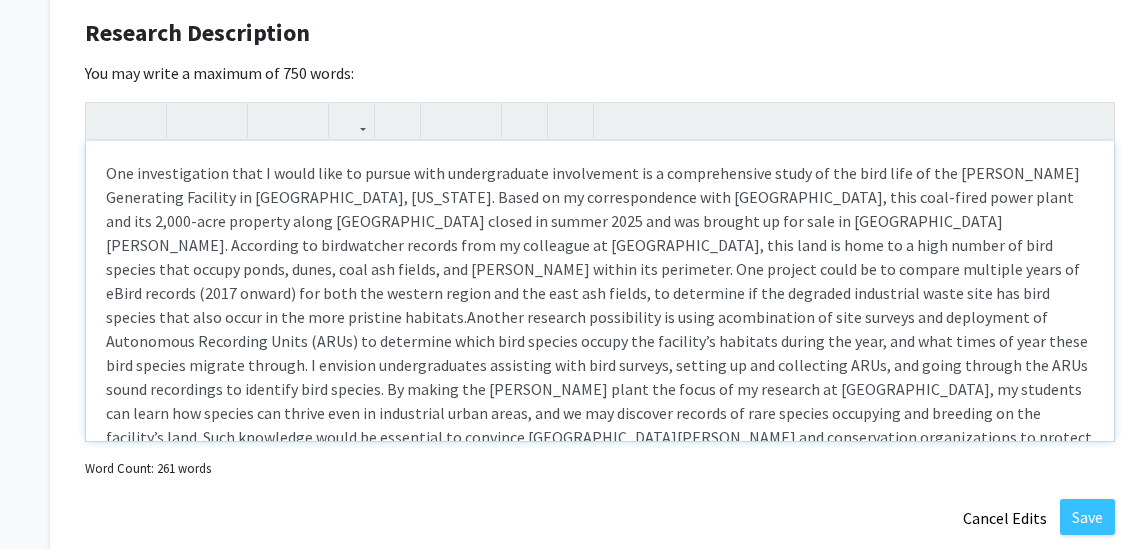 type on "<p>One investigation that I would like to pursue with undergraduate involvement is a comprehensive study of the bird life of the [PERSON_NAME] Generating Facility in [GEOGRAPHIC_DATA], [US_STATE]. Based on my correspondence with [GEOGRAPHIC_DATA], this coal-fired power plant and its 2,000-acre property along [GEOGRAPHIC_DATA] closed in summer 2025 and was brought up for sale in [GEOGRAPHIC_DATA][PERSON_NAME]. According to birdwatcher records from my colleague at [GEOGRAPHIC_DATA], this land is home to a high number of bird species that occupy ponds, dunes, coal ash fields, and [PERSON_NAME] within its perimeter. One project could be to compare multiple years of eBird records (2017 onward) for both the western region and the east ash fields, to determine if the degraded industrial waste site has bird species that also occur in the more pristine habitats.</p><br><p>Another research possibility is using a&nbsp;<span style="font-size: 1rem;">combination of site surveys and deployment of Autonomous Recording Units (ARUs) to determine whi..." 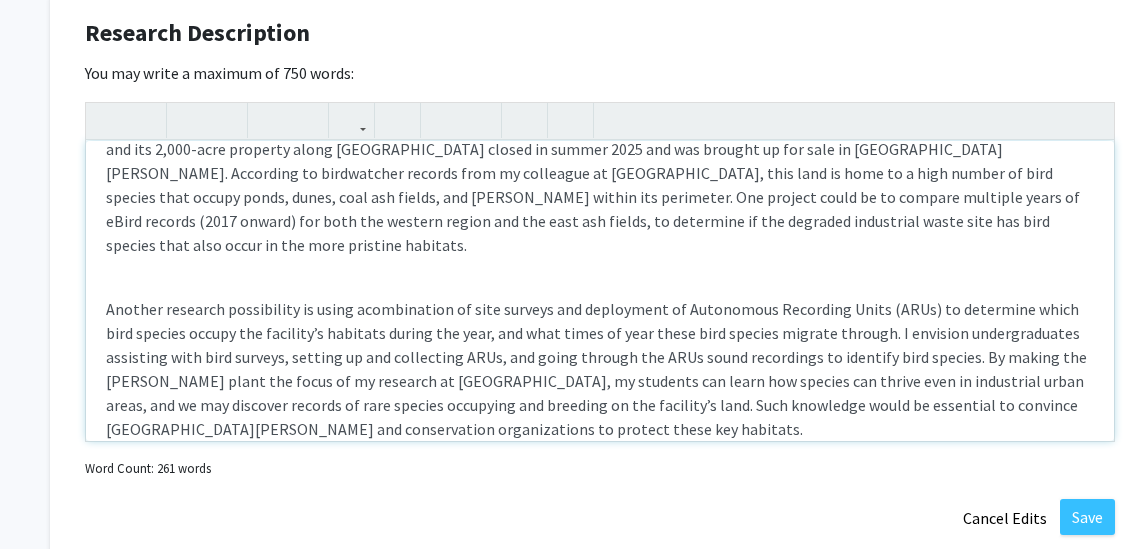 scroll, scrollTop: 84, scrollLeft: 0, axis: vertical 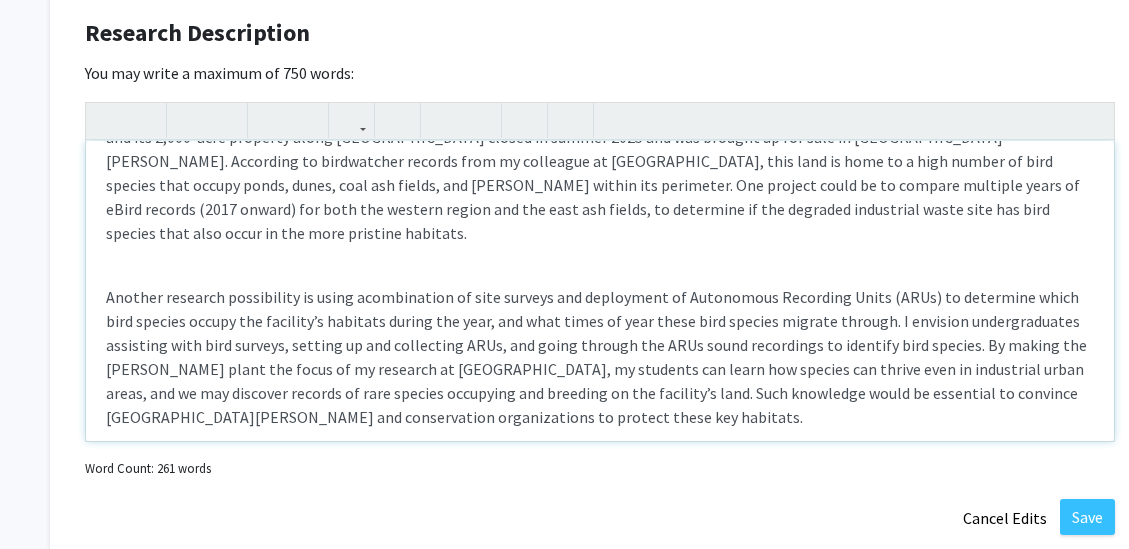 click on "One investigation that I would like to pursue with undergraduate involvement is a comprehensive study of the bird life of the [PERSON_NAME] Generating Facility in [GEOGRAPHIC_DATA], [US_STATE]. Based on my correspondence with [GEOGRAPHIC_DATA], this coal-fired power plant and its 2,000-acre property along [GEOGRAPHIC_DATA] closed in summer 2025 and was brought up for sale in [GEOGRAPHIC_DATA][PERSON_NAME]. According to birdwatcher records from my colleague at [GEOGRAPHIC_DATA], this land is home to a high number of bird species that occupy ponds, dunes, coal ash fields, and [PERSON_NAME] within its perimeter. One project could be to compare multiple years of eBird records (2017 onward) for both the western region and the east ash fields, to determine if the degraded industrial waste site has bird species that also occur in the more pristine habitats. Another research possibility is using a" at bounding box center (600, 291) 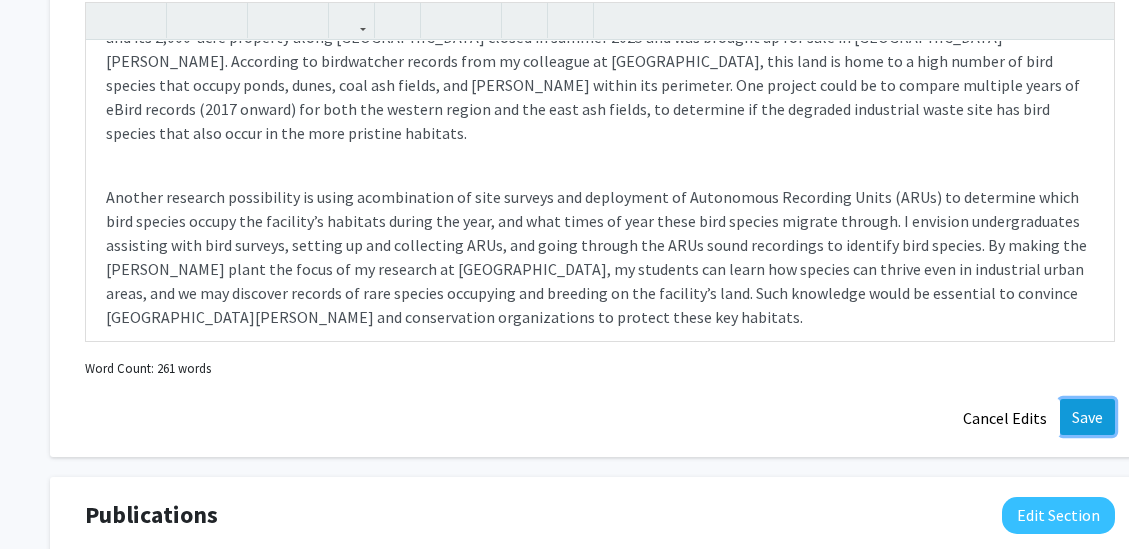 click on "Save" 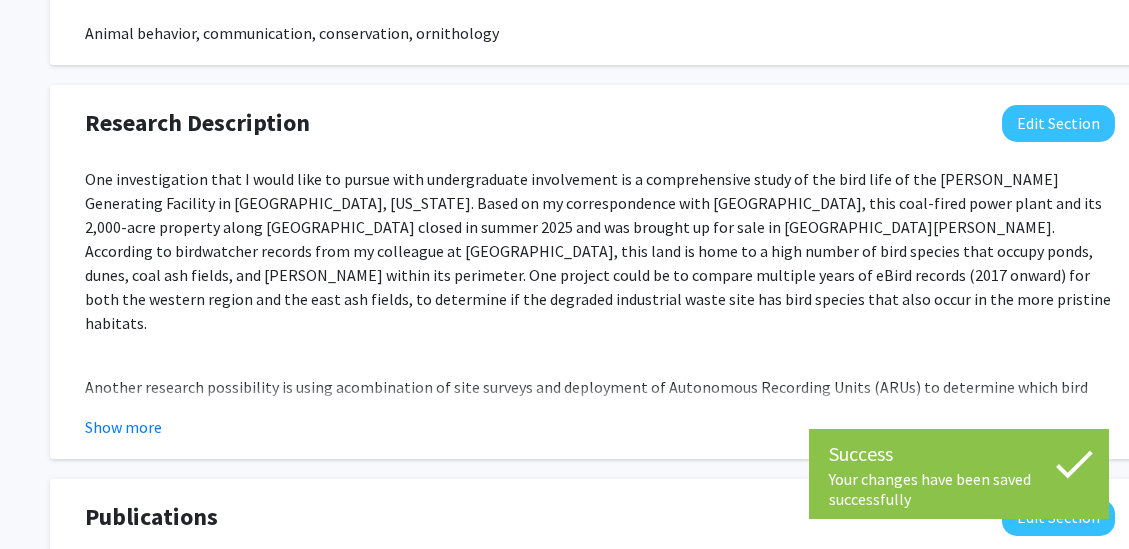 scroll, scrollTop: 1609, scrollLeft: 0, axis: vertical 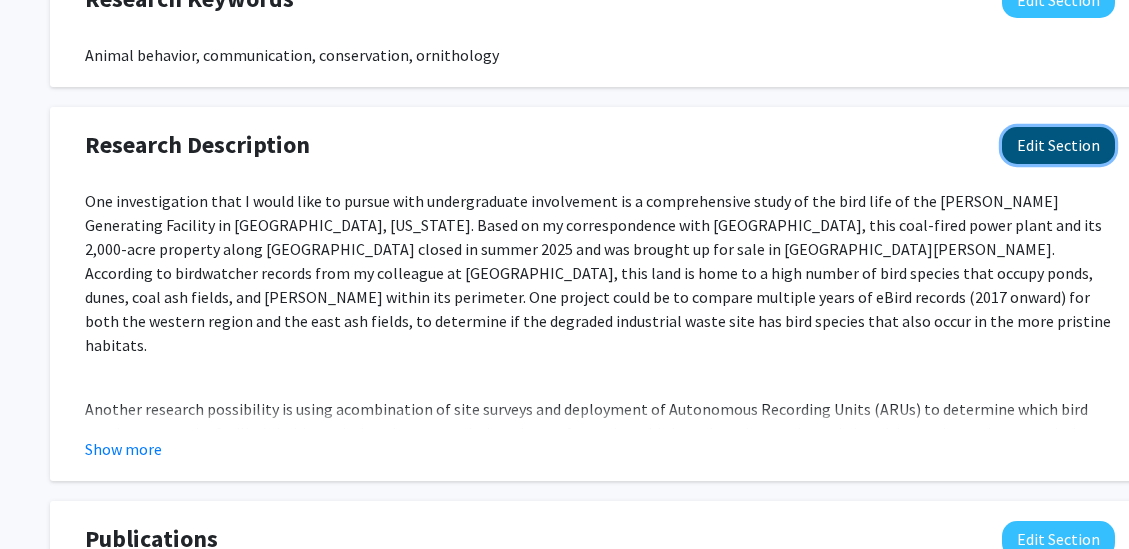 click on "Edit Section" 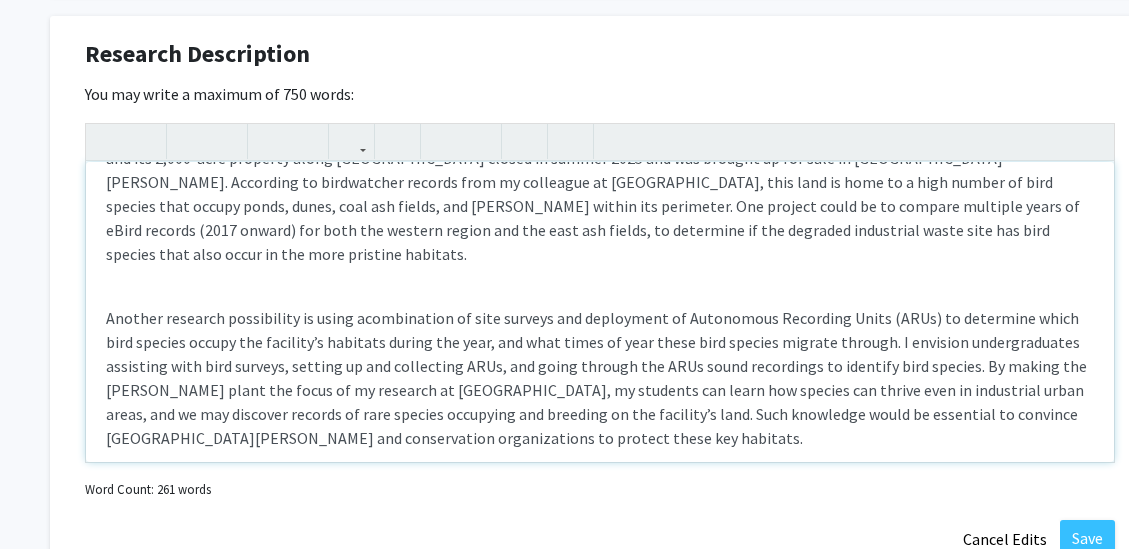 scroll, scrollTop: 1709, scrollLeft: 0, axis: vertical 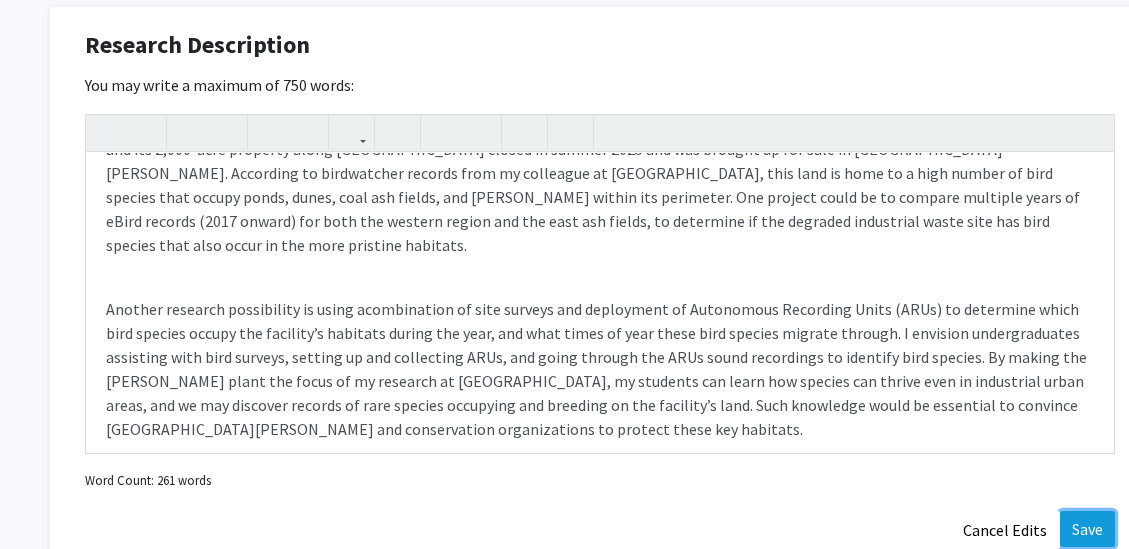 click on "Save" 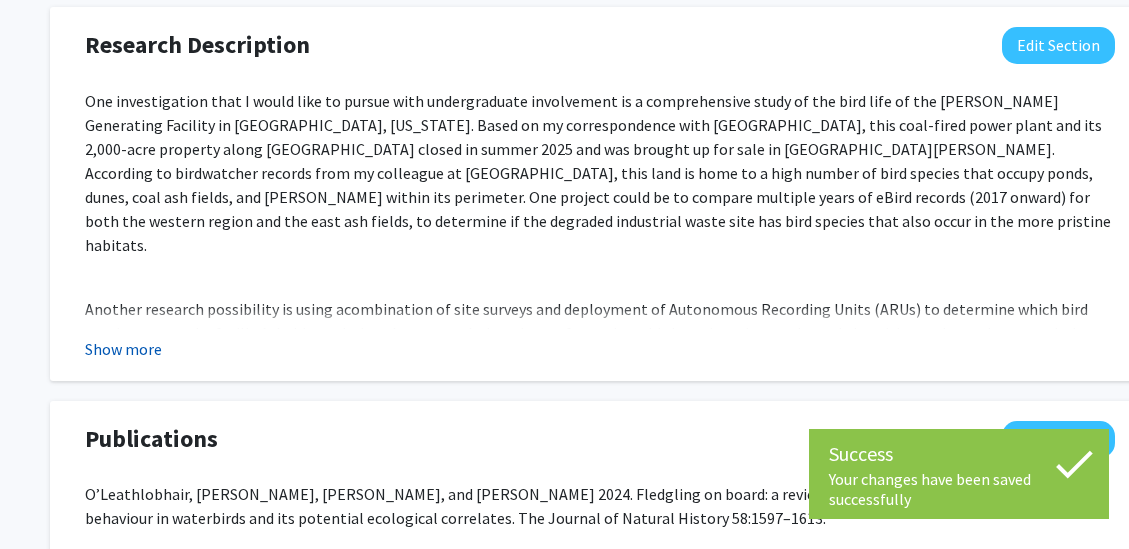click on "Show more" 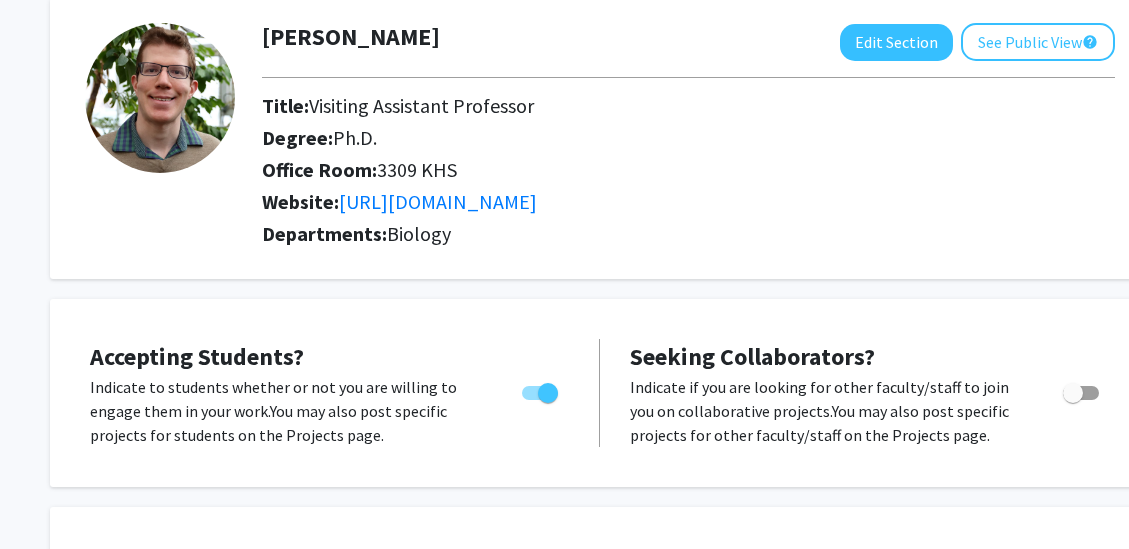 scroll, scrollTop: 100, scrollLeft: 0, axis: vertical 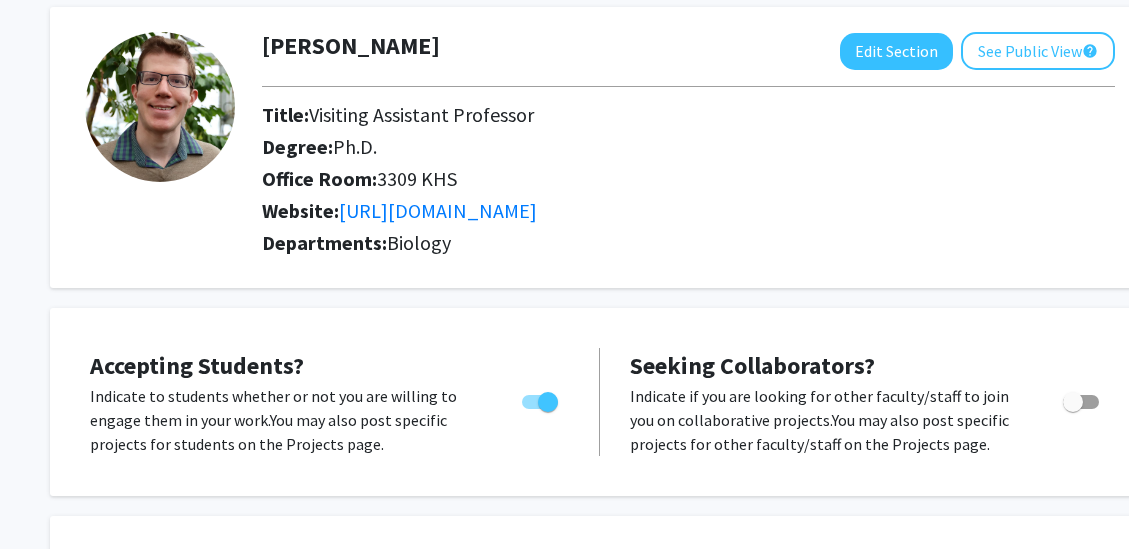 click at bounding box center [1077, 402] 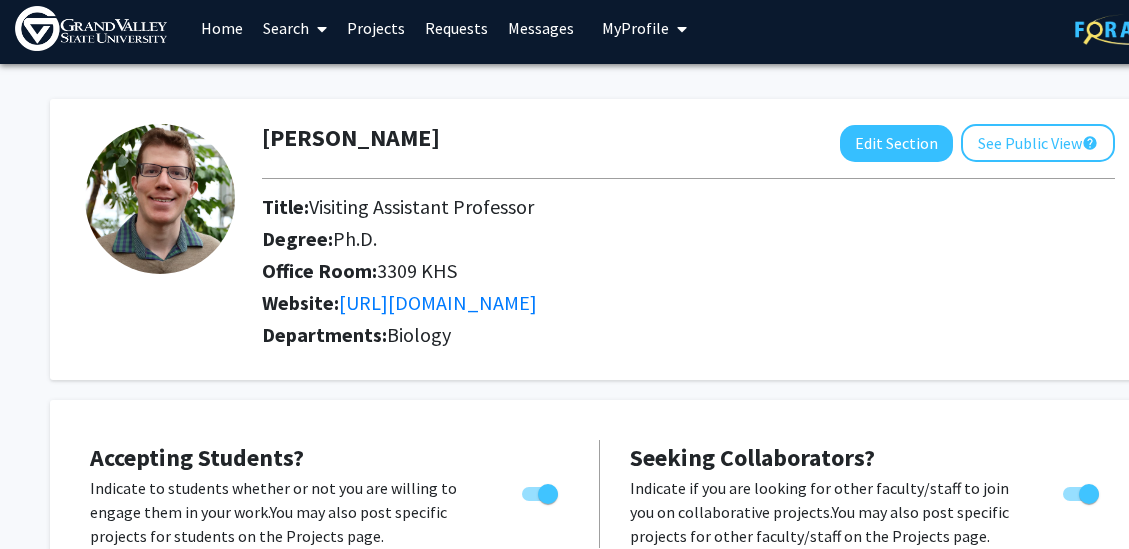 scroll, scrollTop: 0, scrollLeft: 0, axis: both 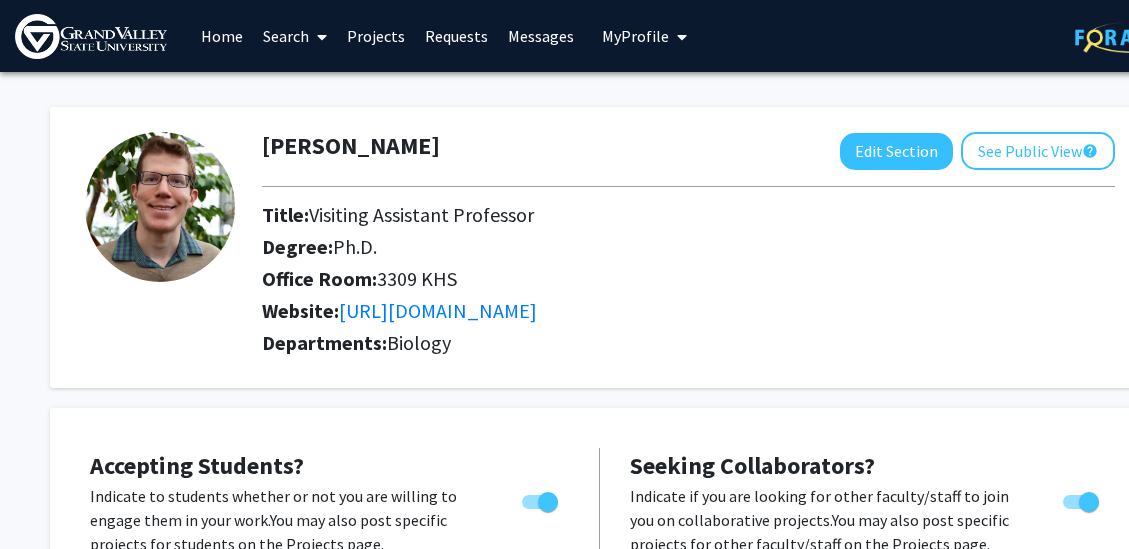 click on "My   Profile" at bounding box center [635, 36] 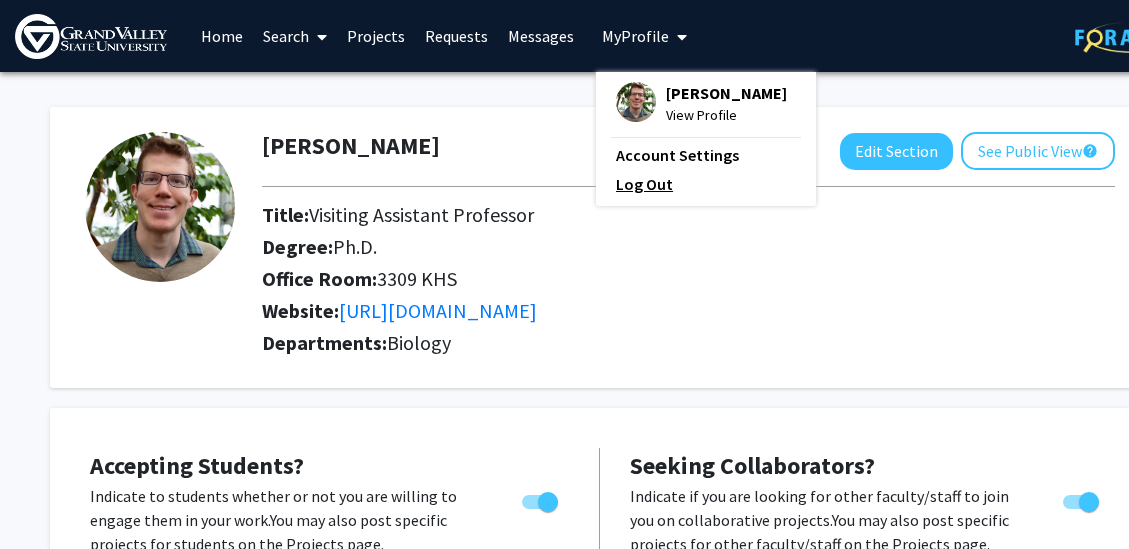 click on "Log Out" at bounding box center [706, 184] 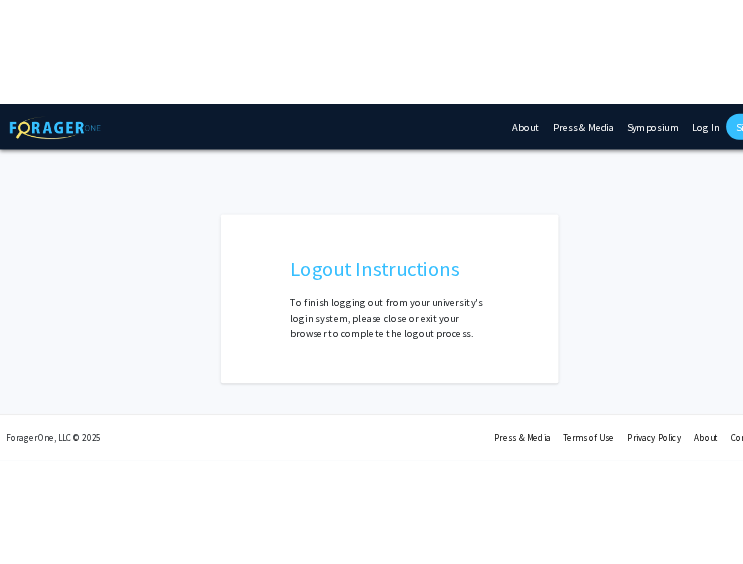 scroll, scrollTop: 0, scrollLeft: 0, axis: both 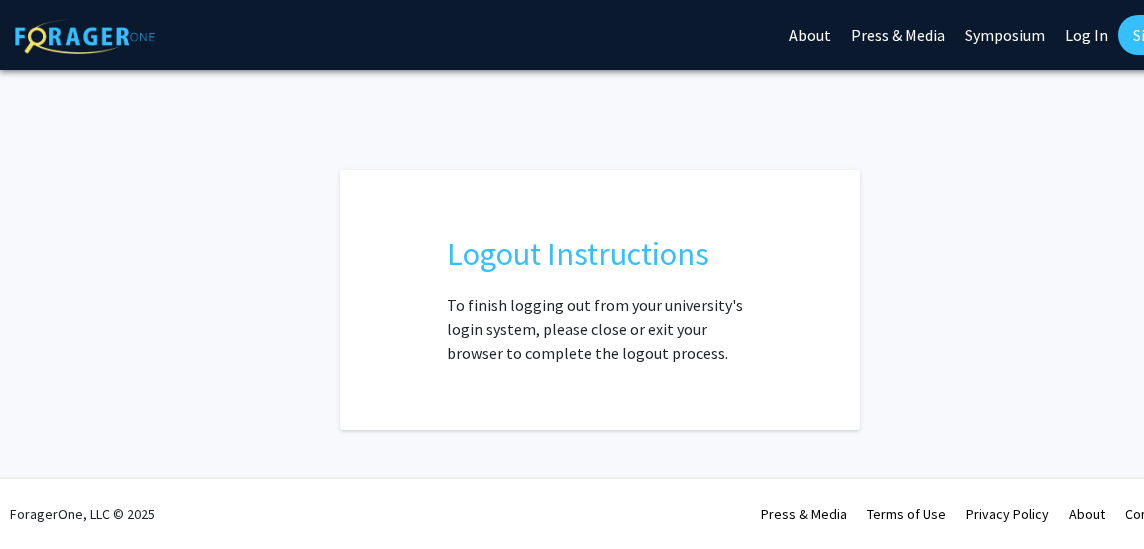 click 